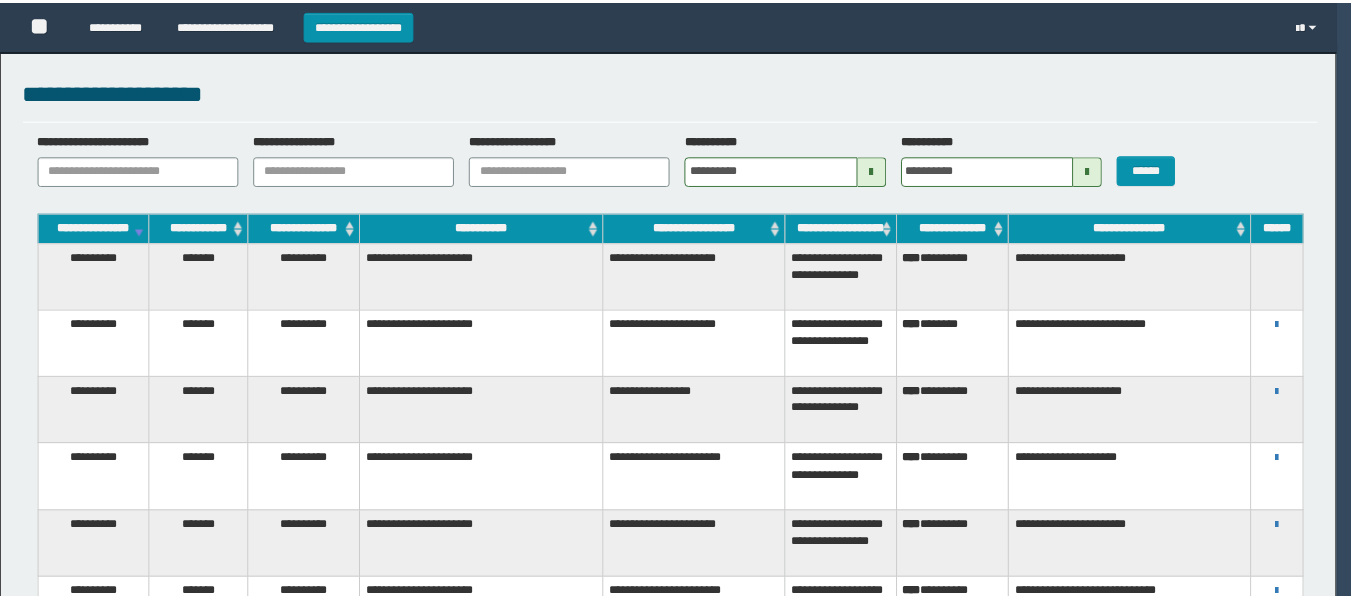 scroll, scrollTop: 0, scrollLeft: 0, axis: both 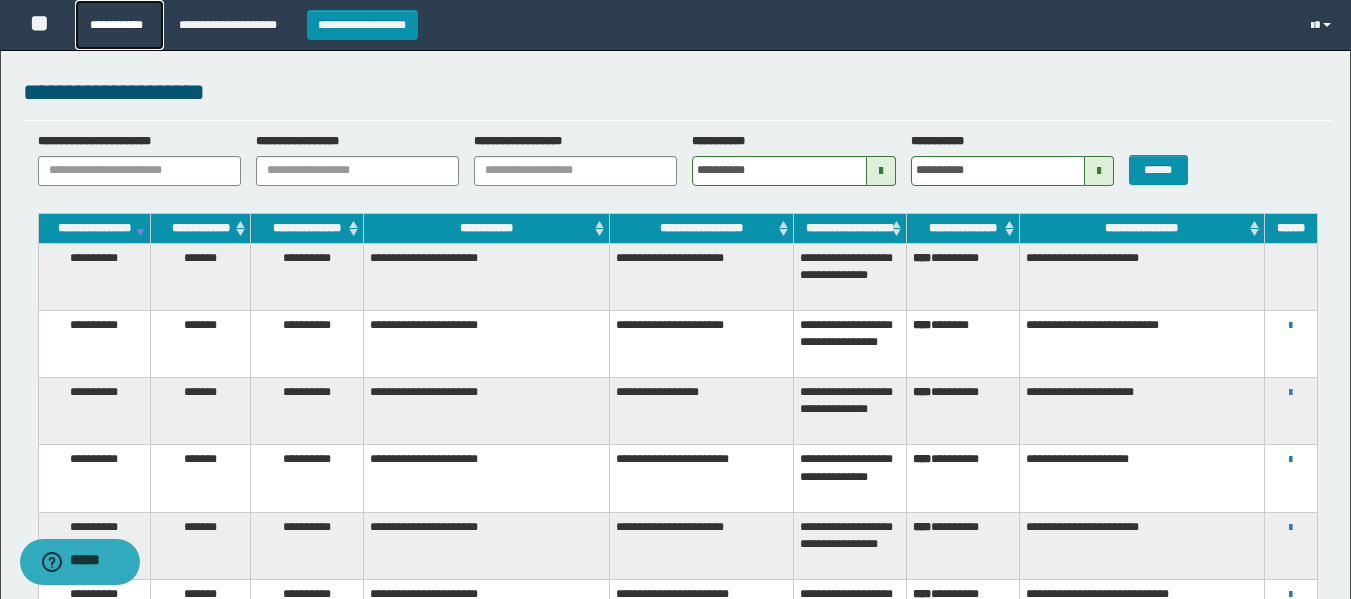 click on "**********" at bounding box center (119, 25) 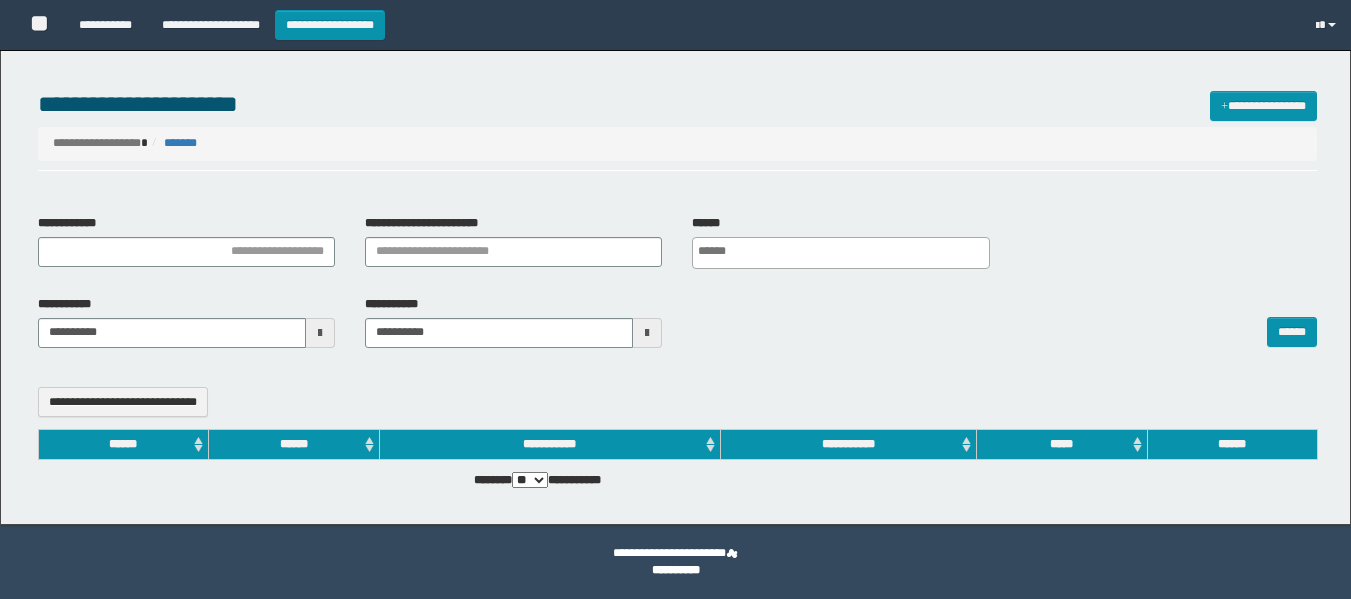select 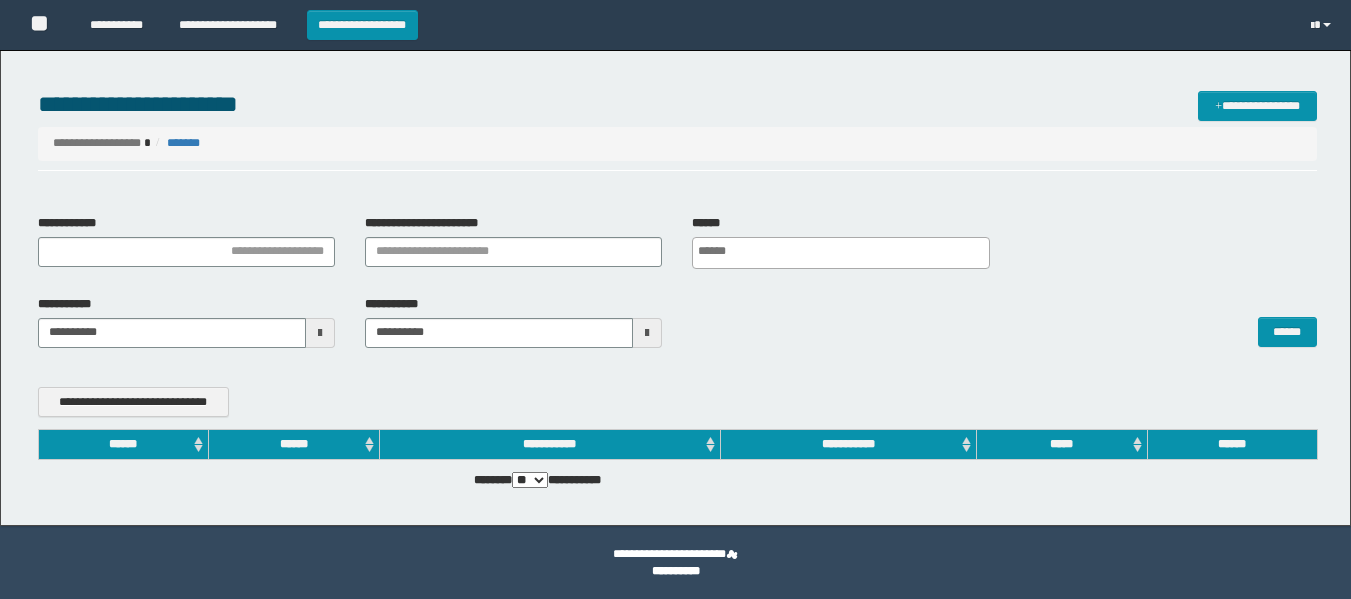 scroll, scrollTop: 0, scrollLeft: 0, axis: both 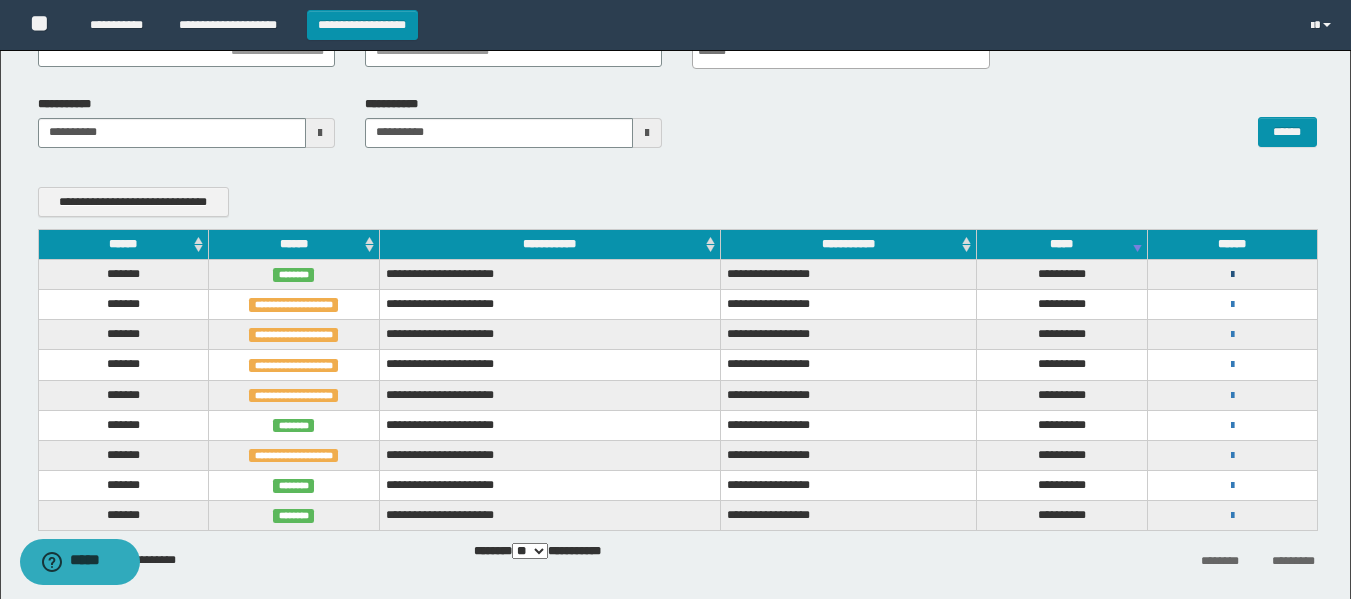 click at bounding box center [1232, 274] 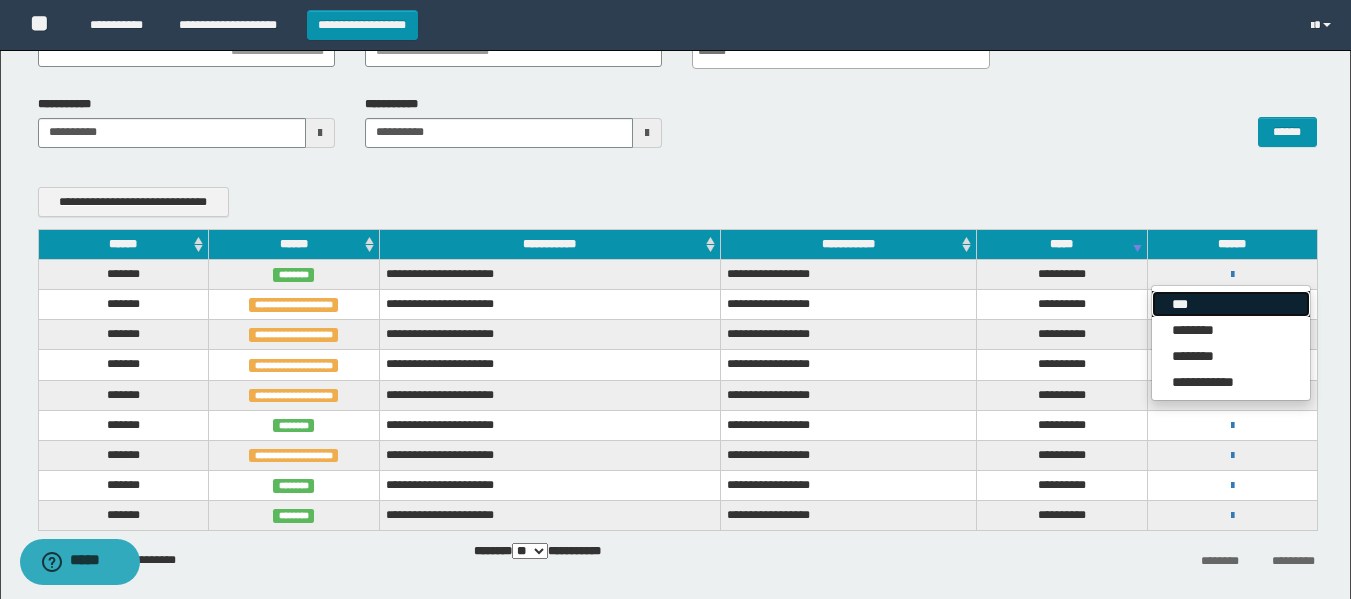 click on "***" at bounding box center (1231, 304) 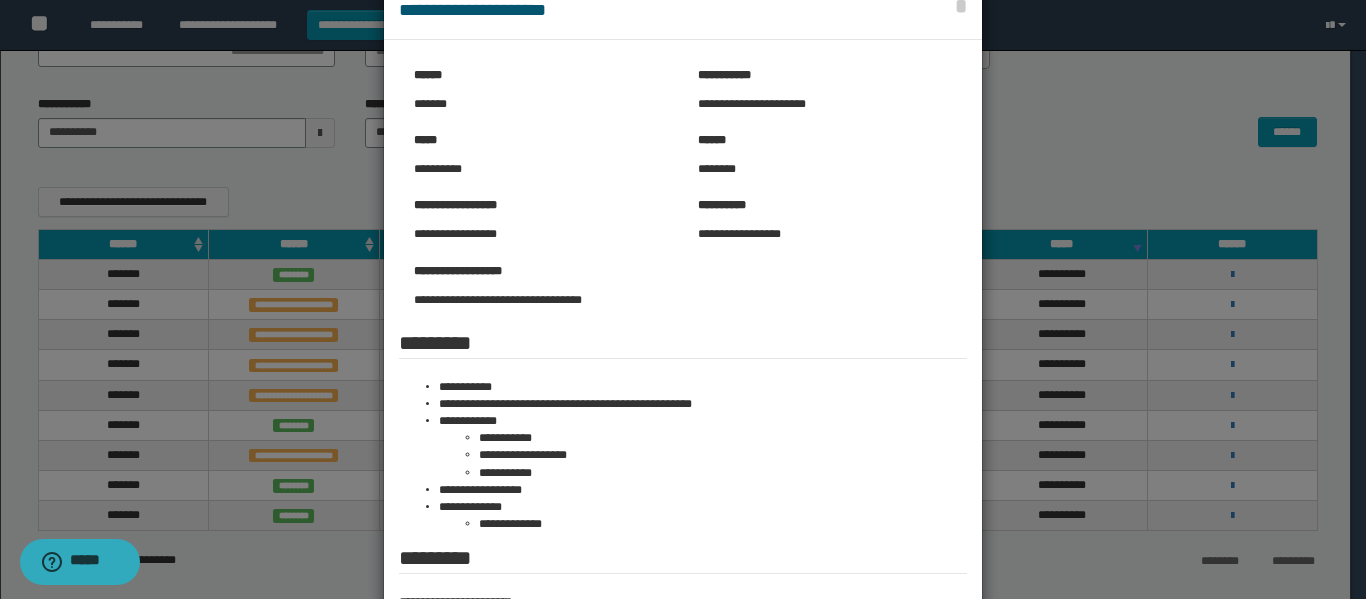 scroll, scrollTop: 0, scrollLeft: 0, axis: both 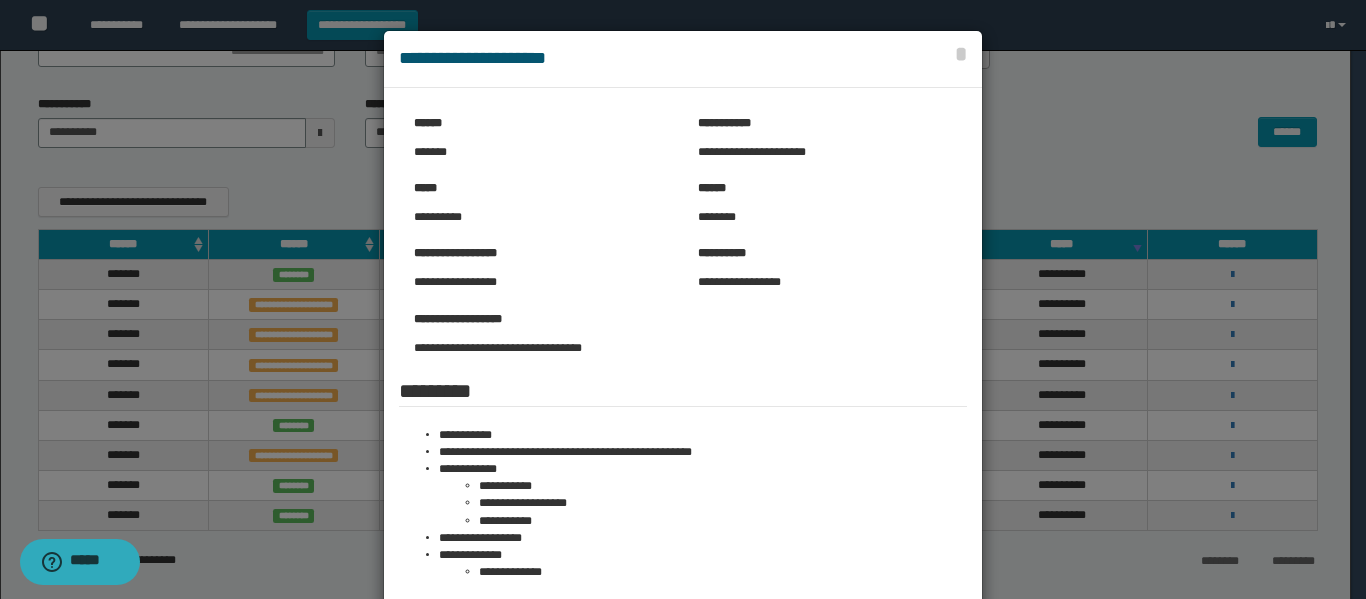 click on "**********" at bounding box center [683, 59] 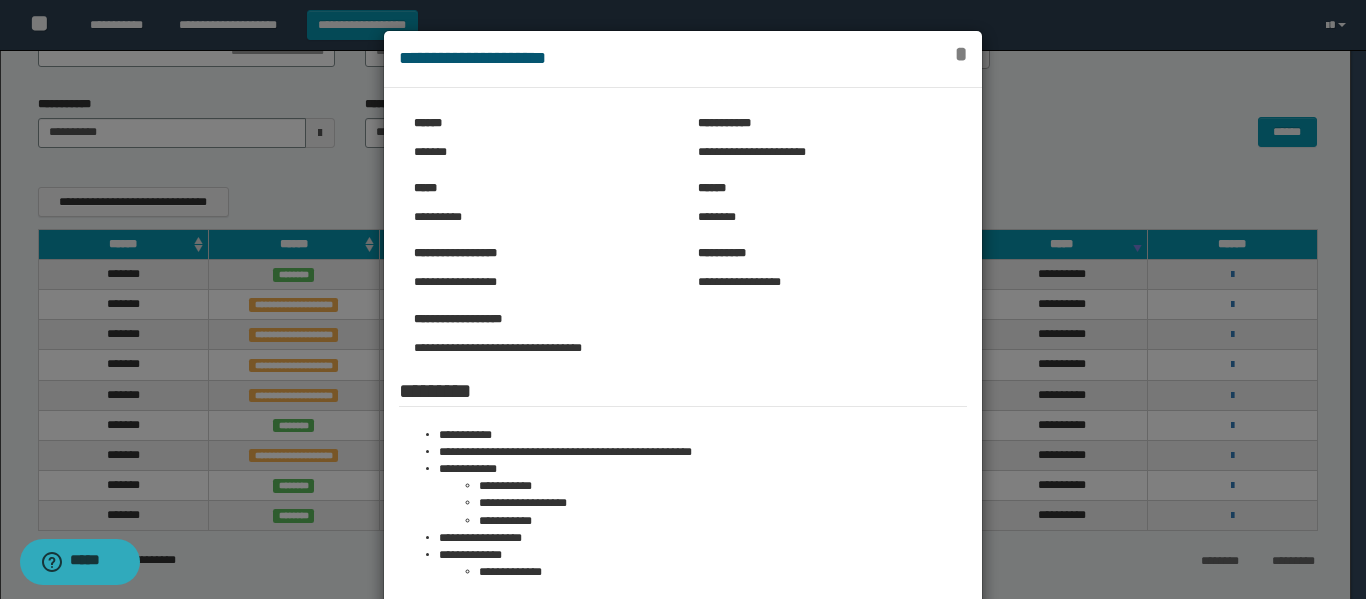 click on "*" at bounding box center [961, 54] 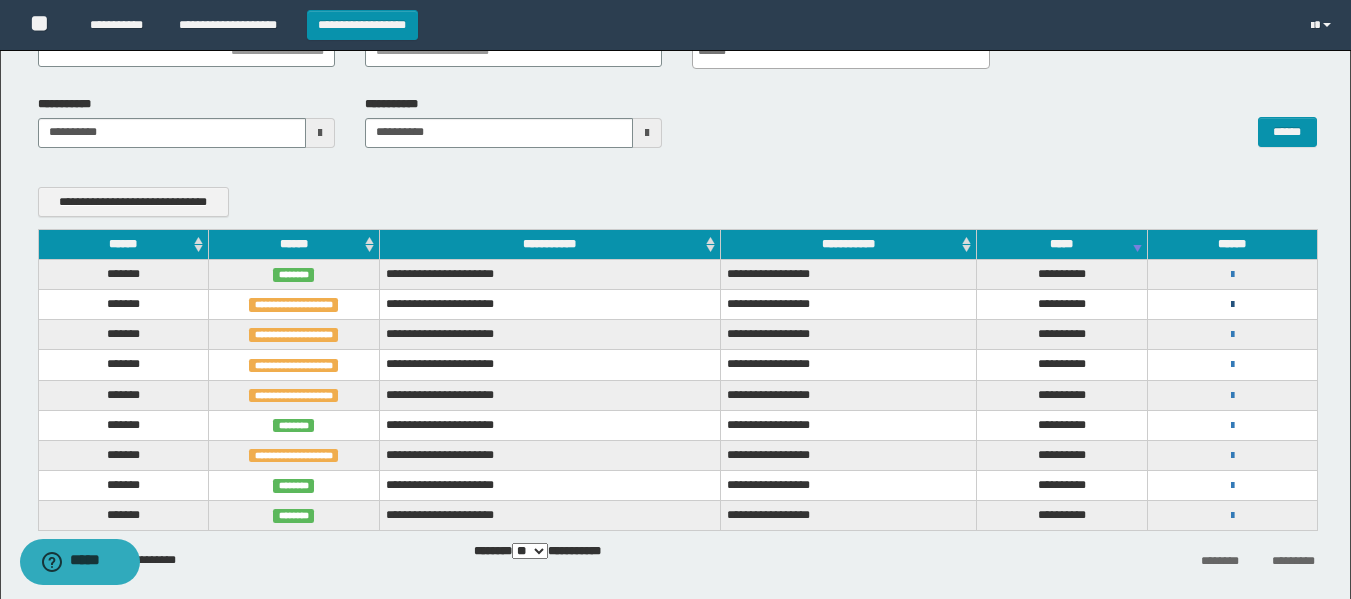 click at bounding box center (1232, 305) 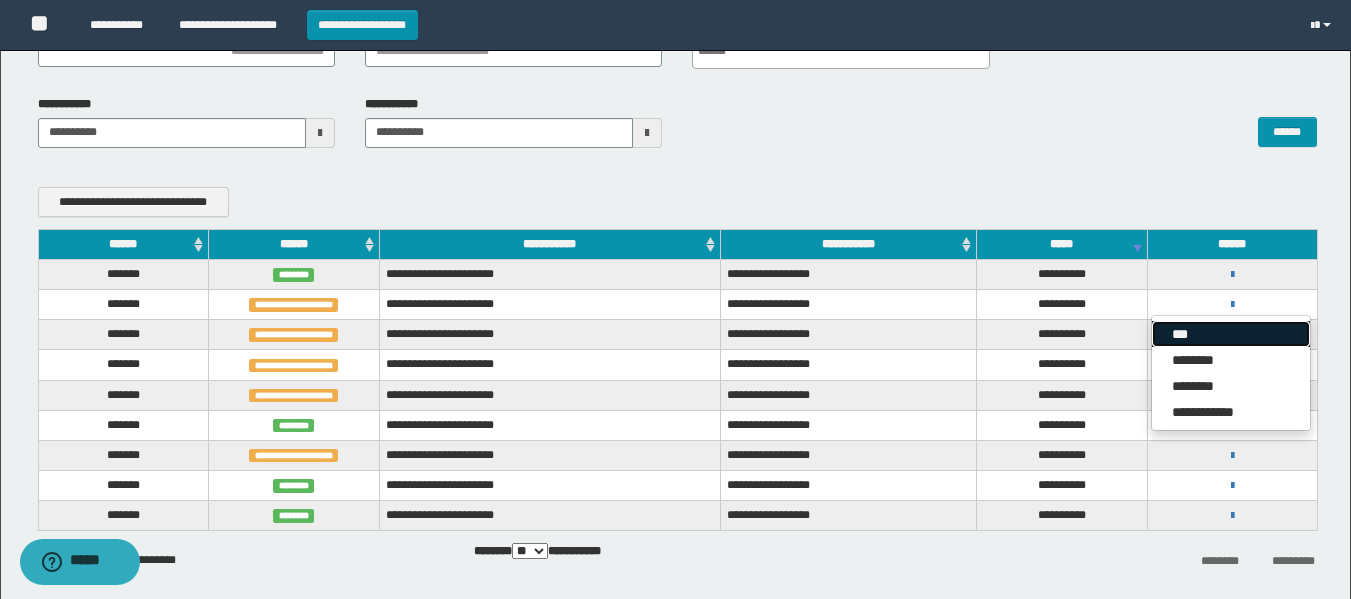 click on "***" at bounding box center (1231, 334) 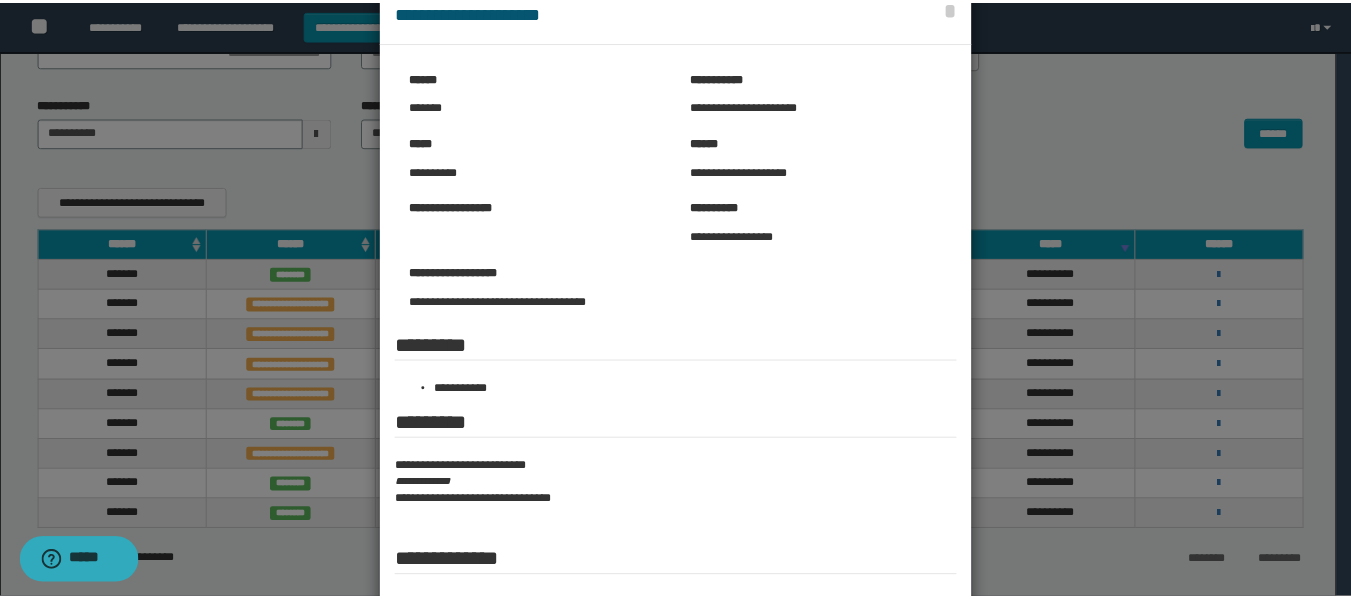scroll, scrollTop: 0, scrollLeft: 0, axis: both 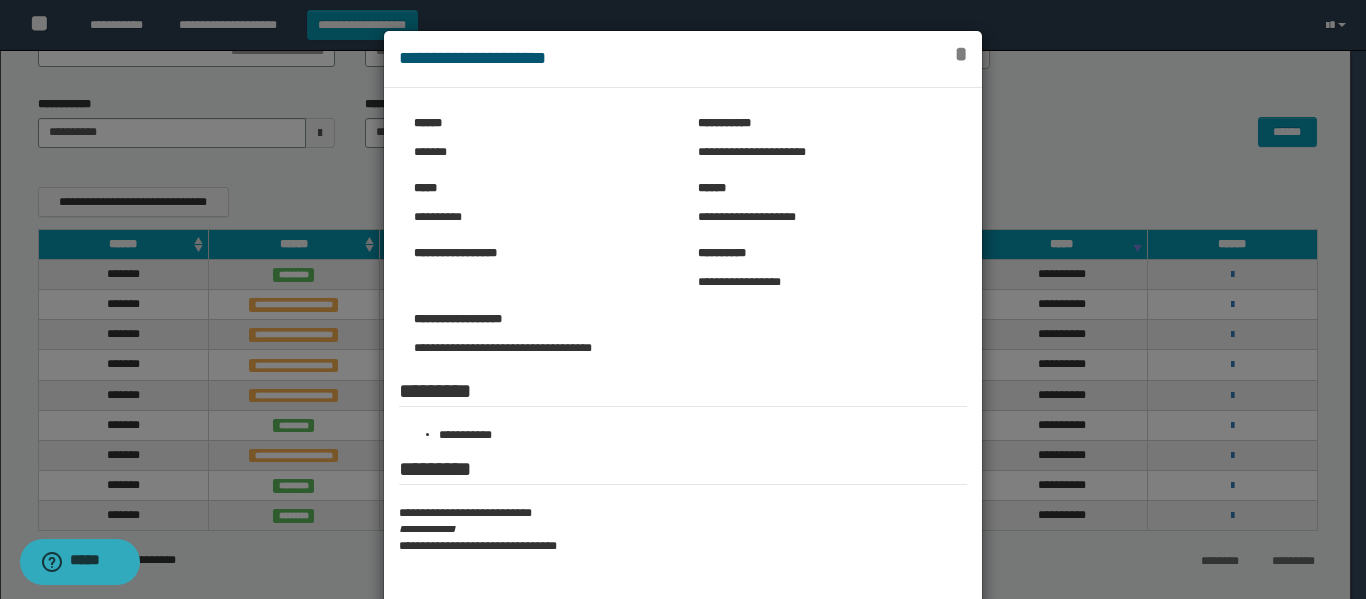 click on "*" at bounding box center [961, 54] 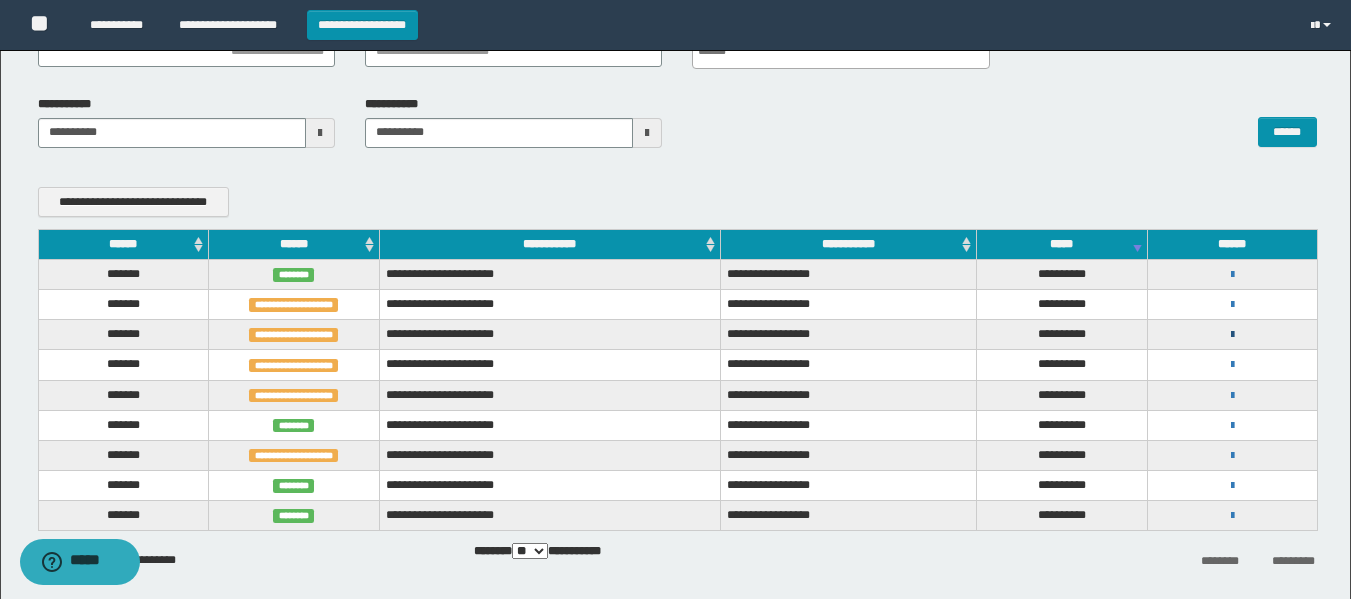 click on "**********" at bounding box center (1232, 334) 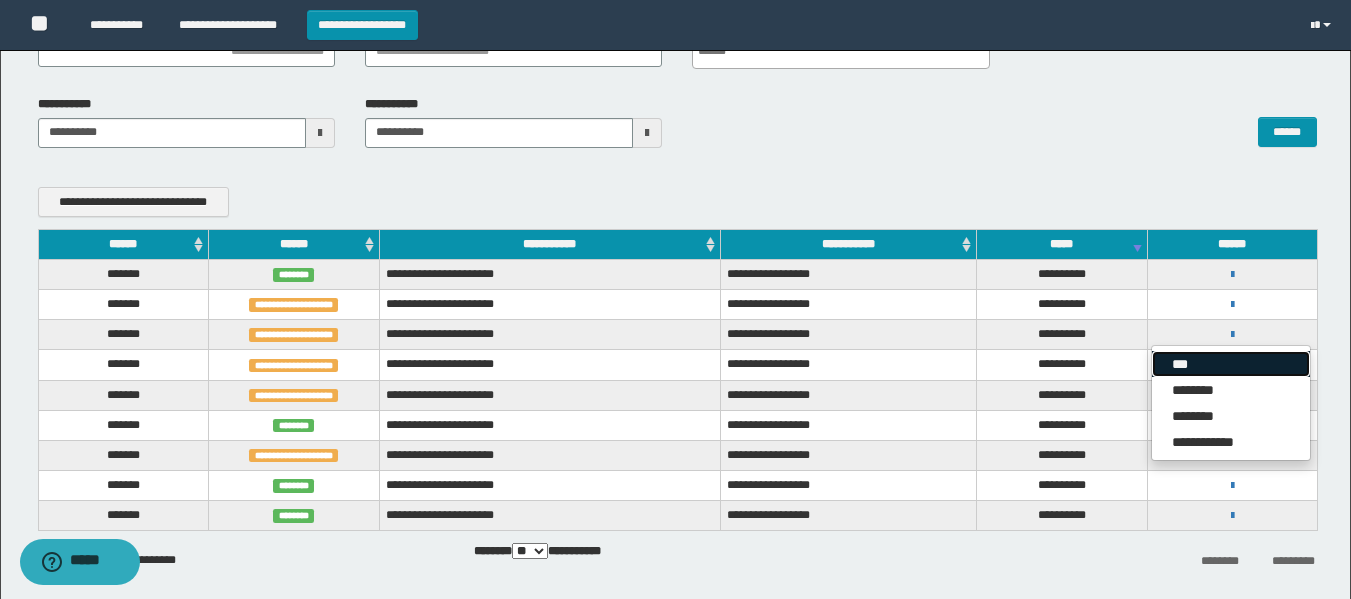 click on "***" at bounding box center [1231, 364] 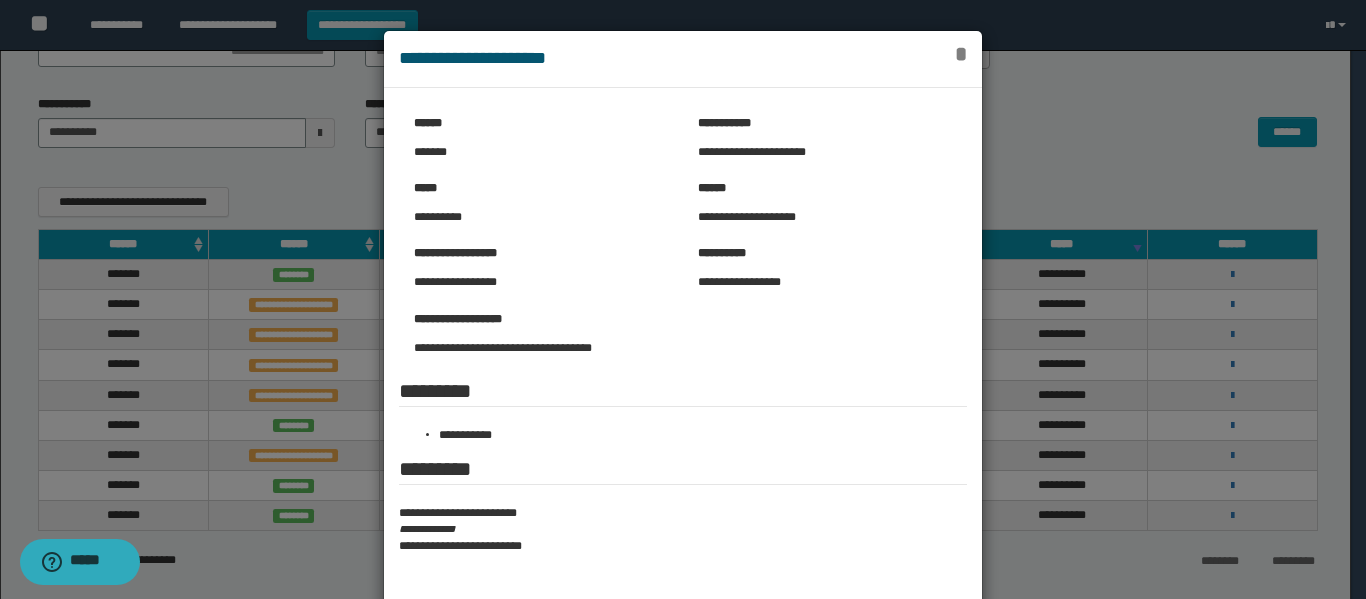 click on "*" at bounding box center (961, 54) 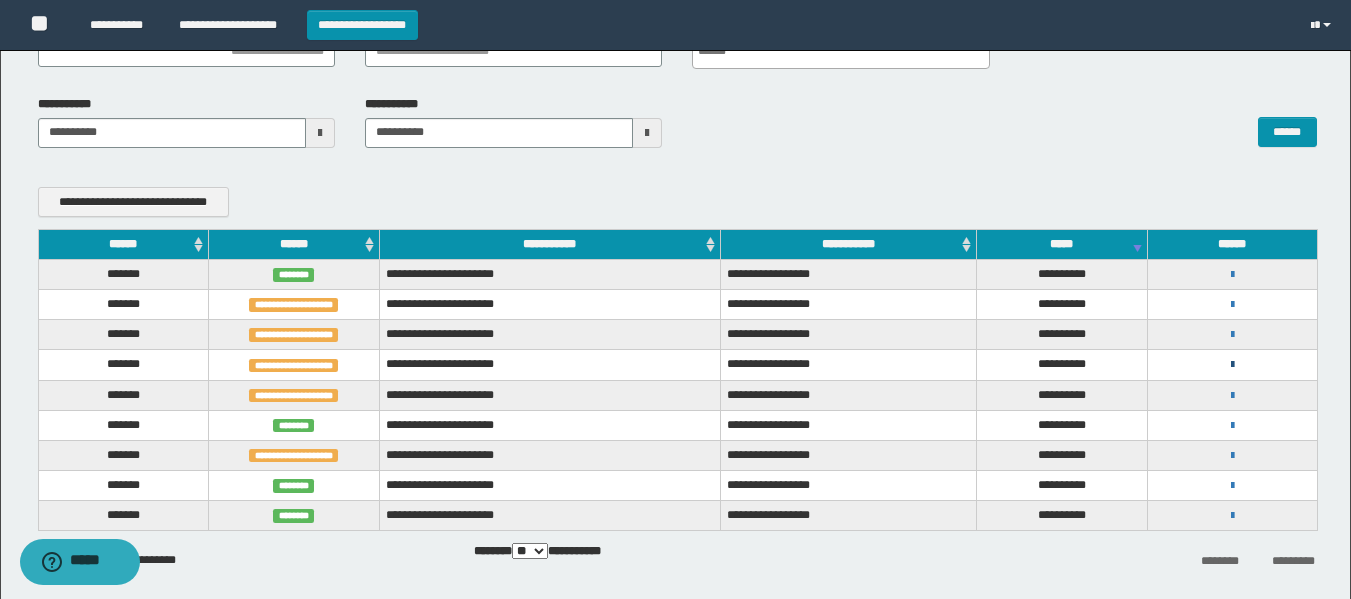 click at bounding box center [1232, 365] 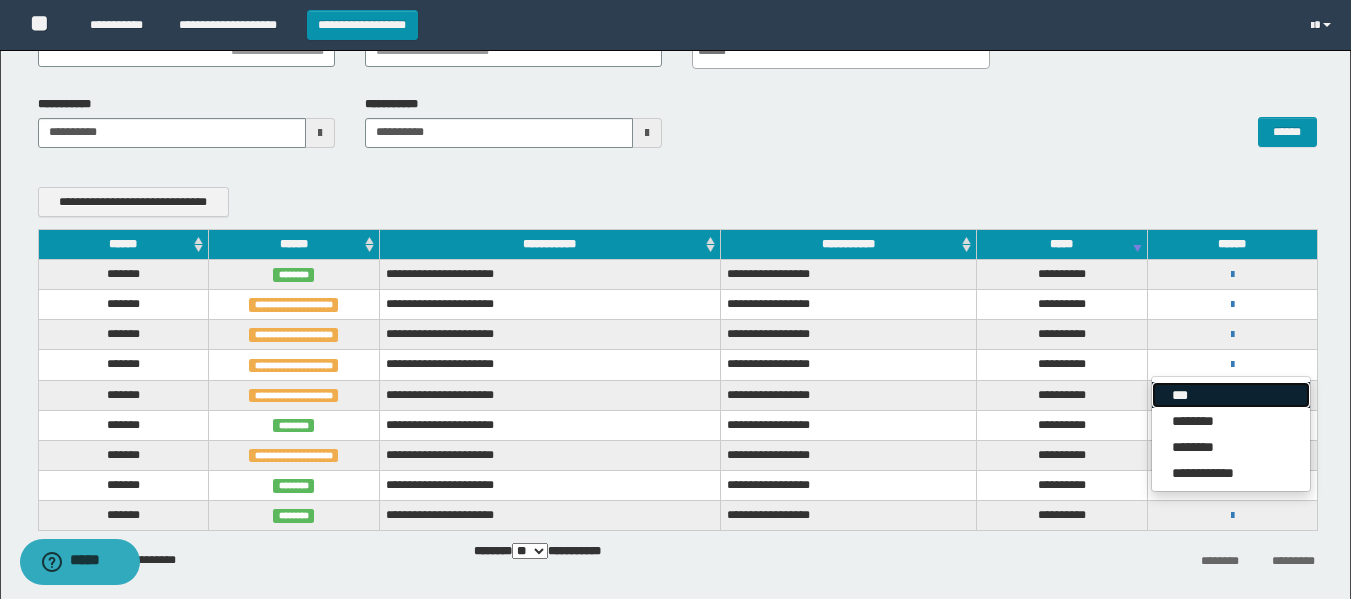 click on "***" at bounding box center (1231, 395) 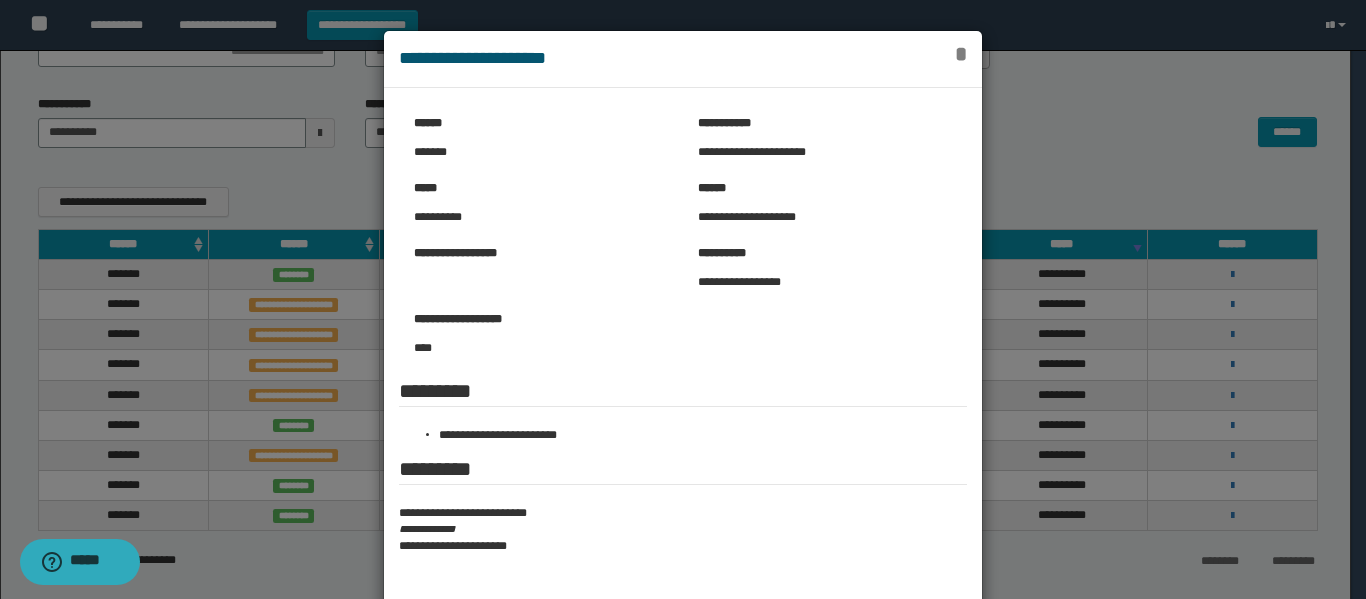 click on "*" at bounding box center [961, 54] 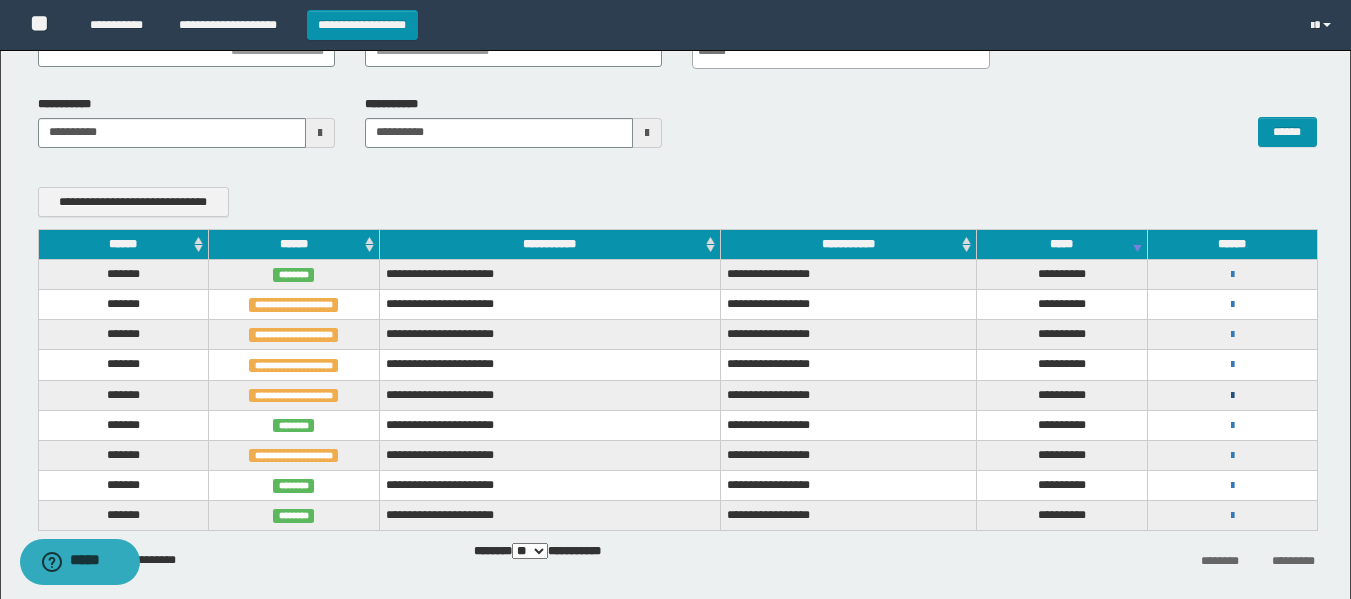 click at bounding box center (1232, 396) 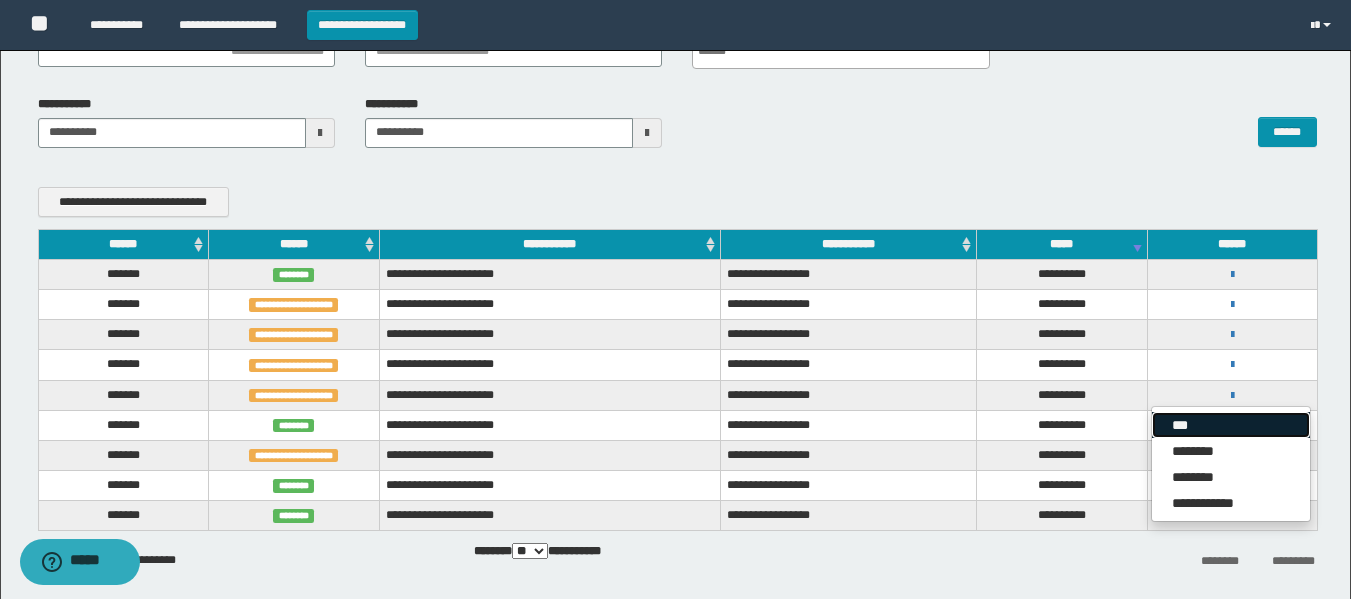 click on "***" at bounding box center [1231, 425] 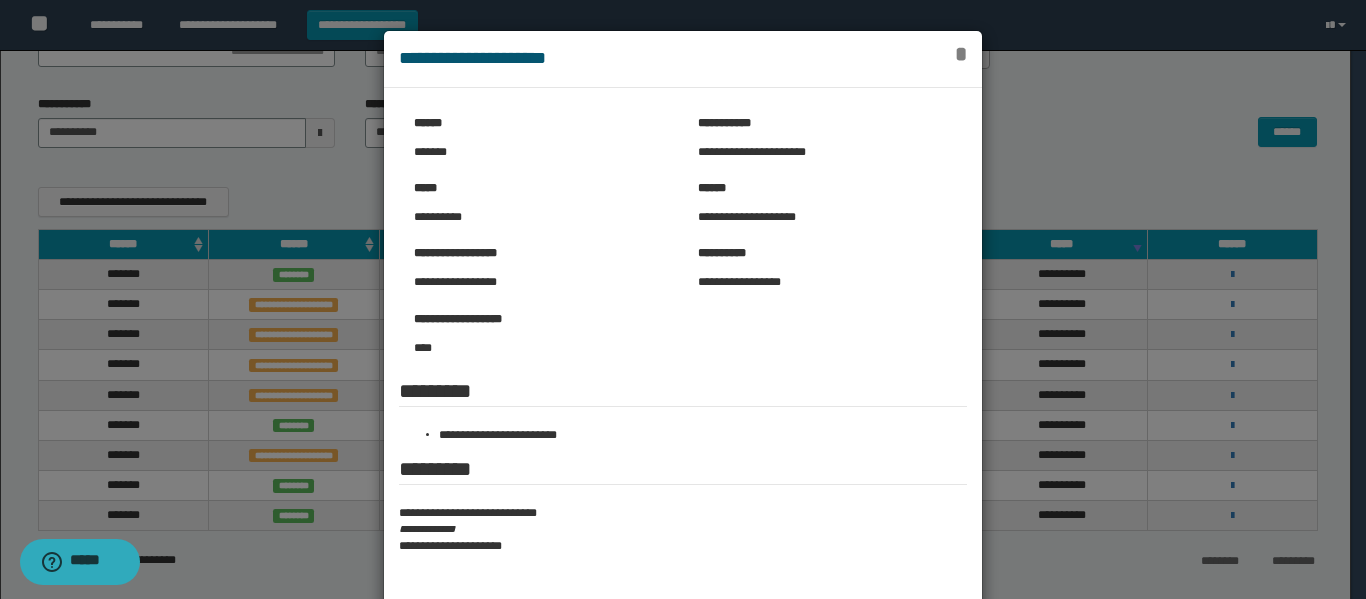 click on "*" at bounding box center [961, 54] 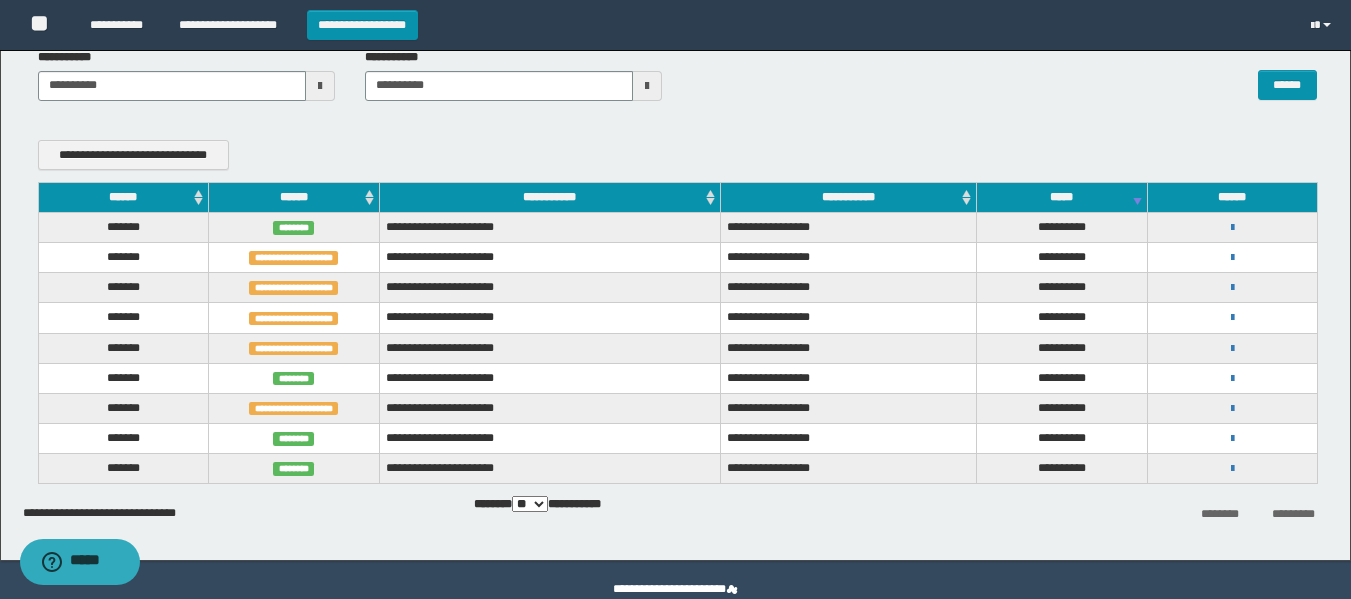 scroll, scrollTop: 284, scrollLeft: 0, axis: vertical 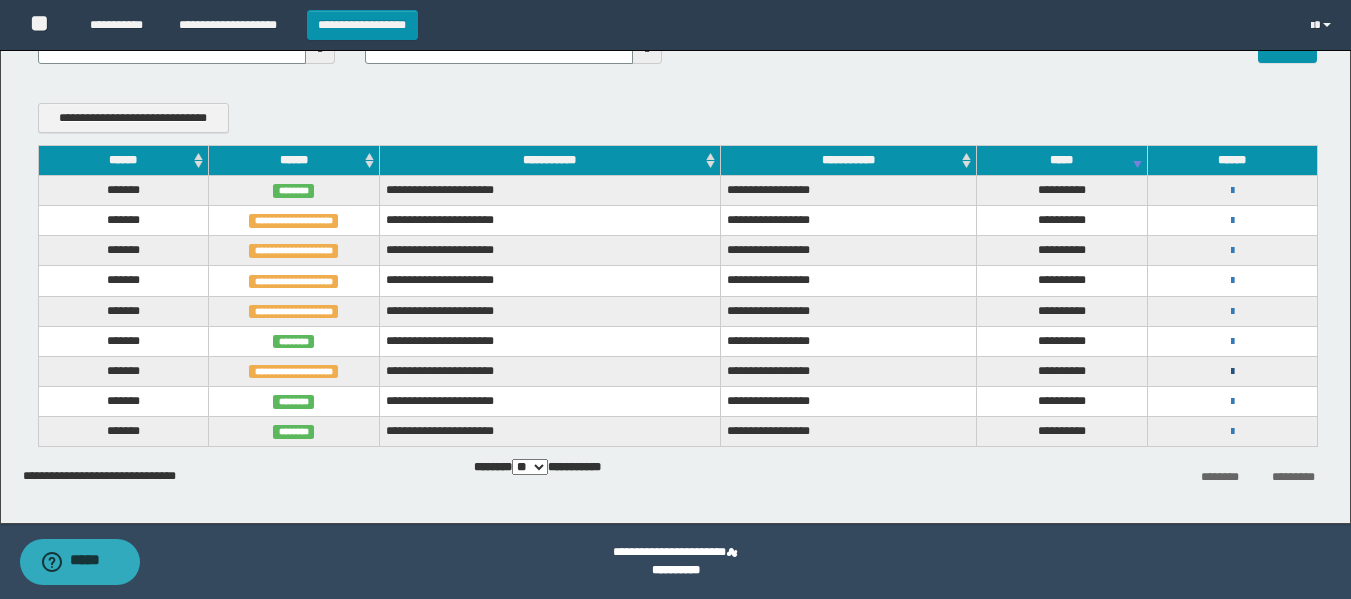 click at bounding box center [1232, 372] 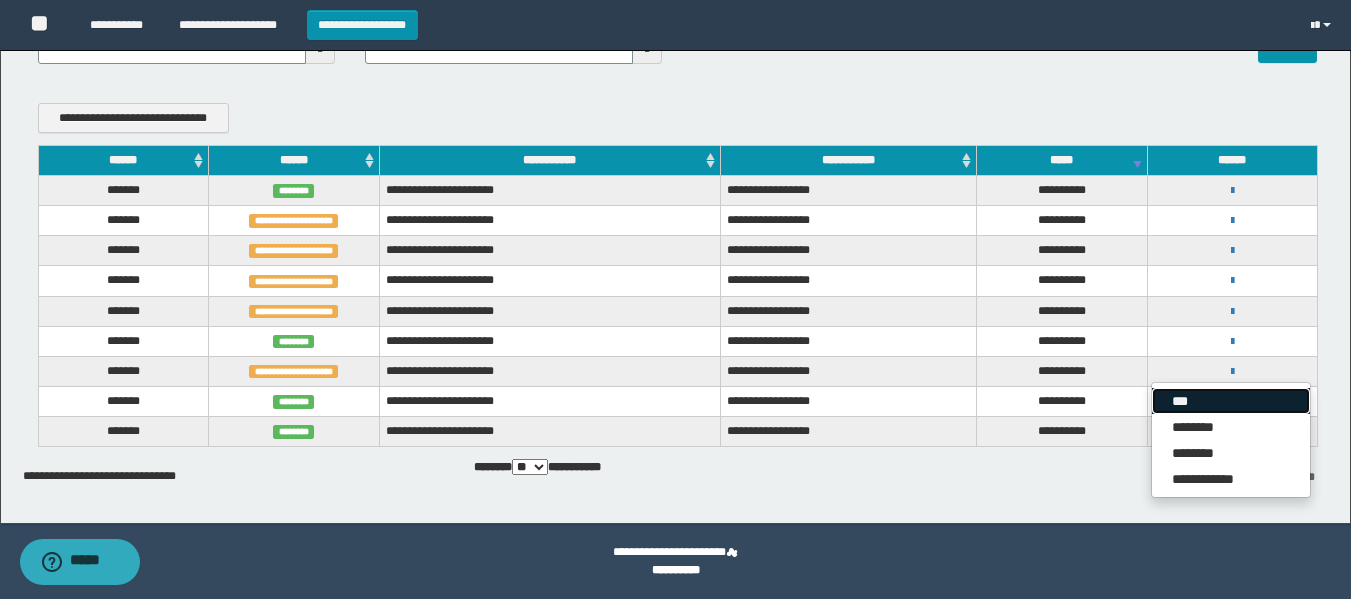 click on "***" at bounding box center (1231, 401) 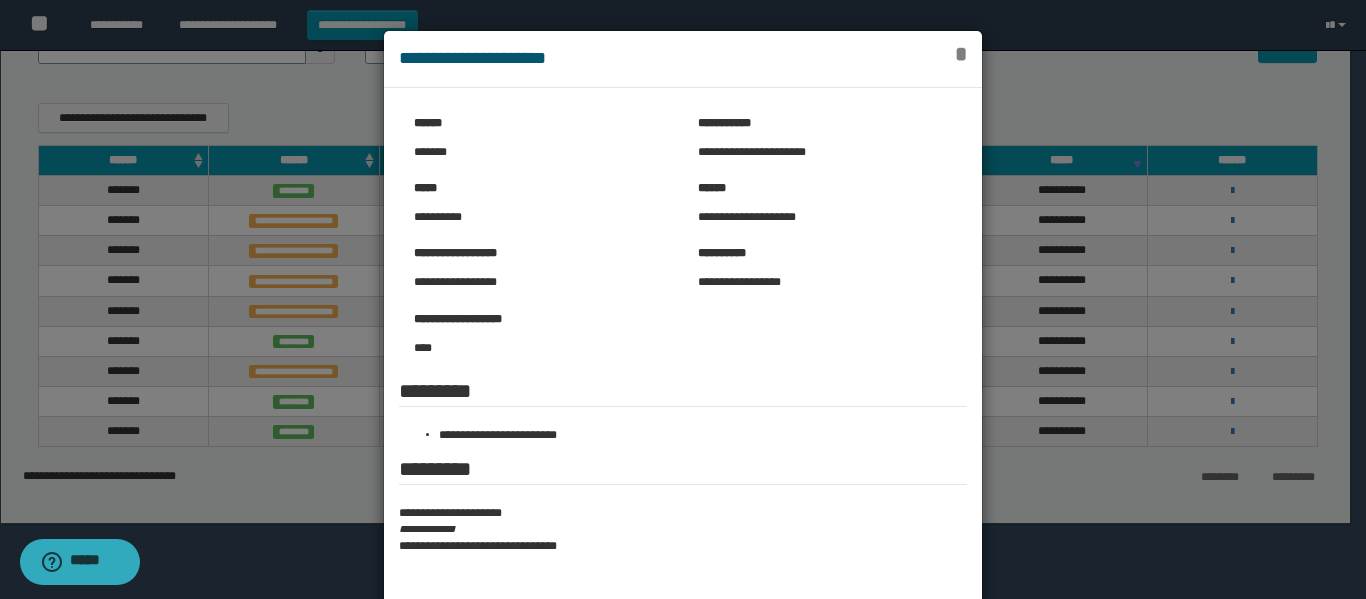 click on "*" at bounding box center (961, 54) 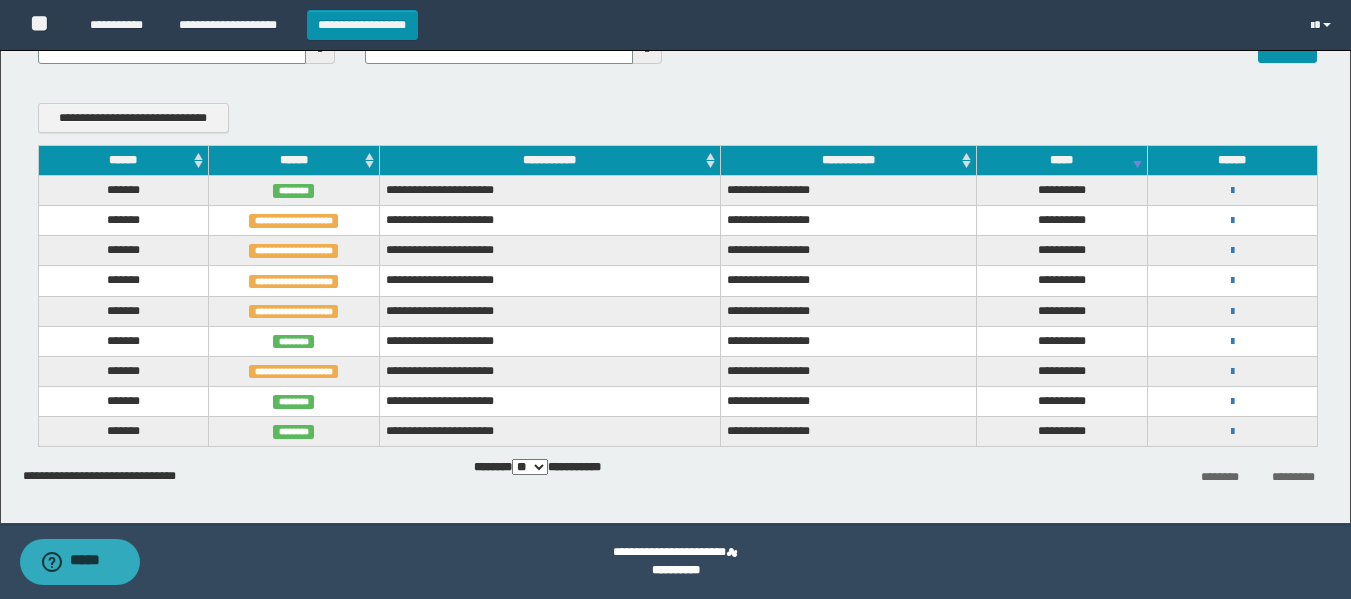 click on "** *** ***" at bounding box center [530, 467] 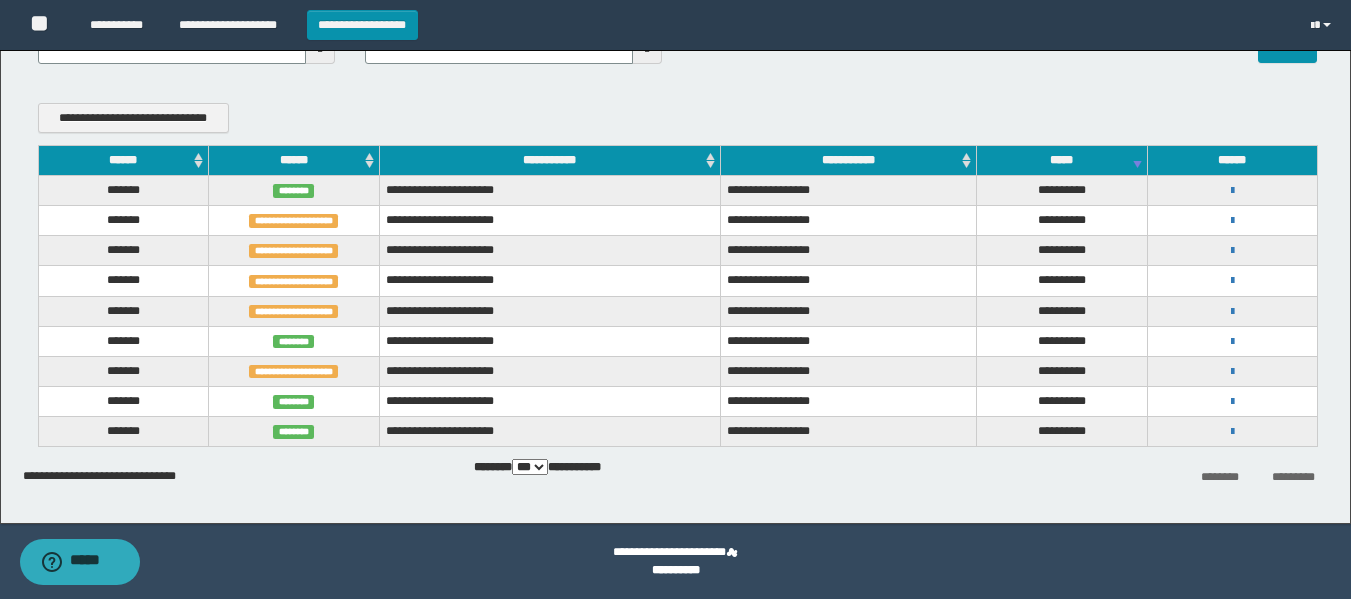 click on "** *** ***" at bounding box center [530, 467] 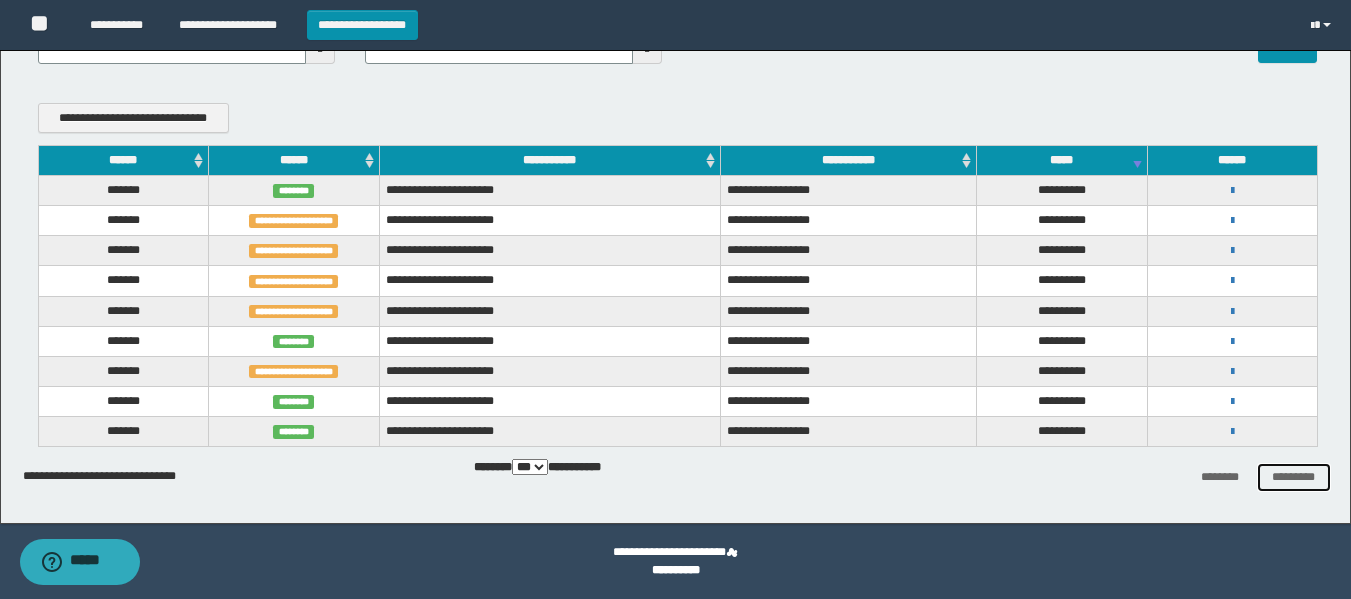 click on "*********" at bounding box center [1294, 477] 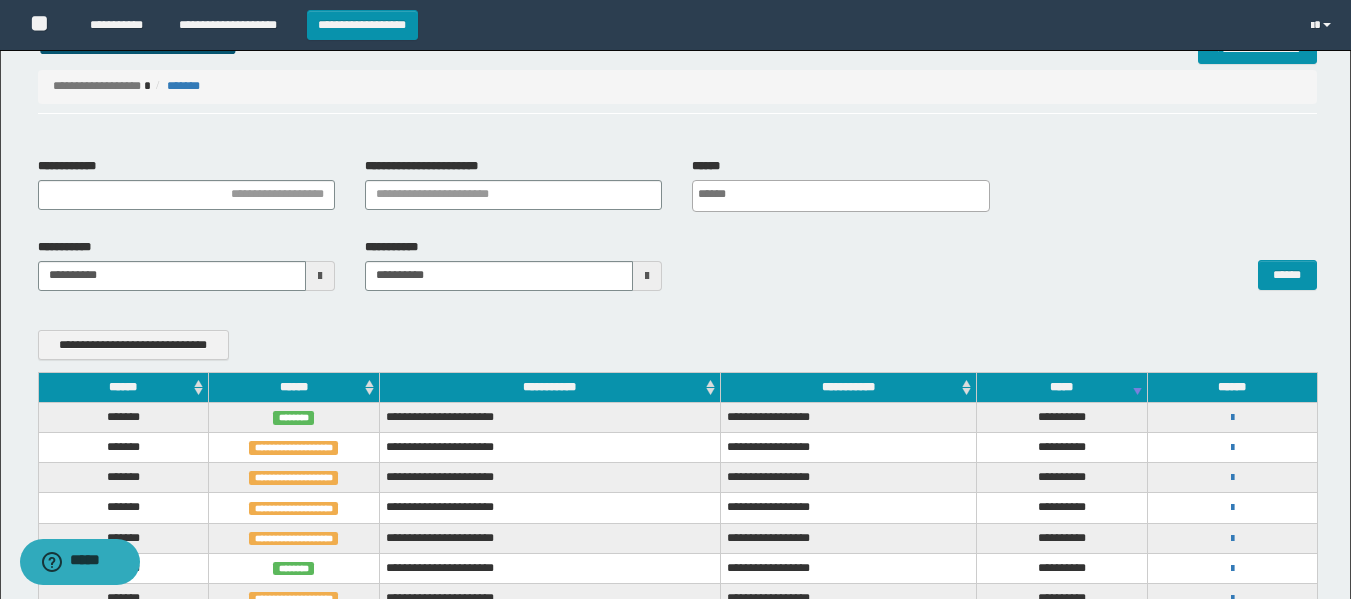 scroll, scrollTop: 0, scrollLeft: 0, axis: both 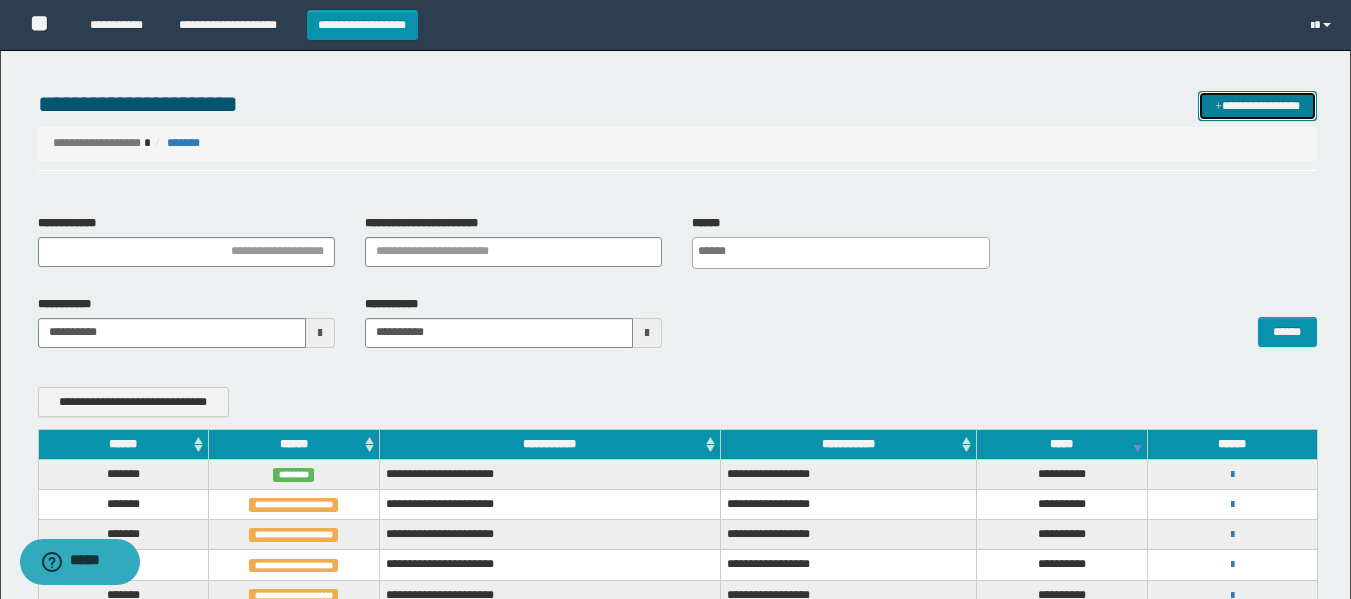 click on "**********" at bounding box center [1257, 106] 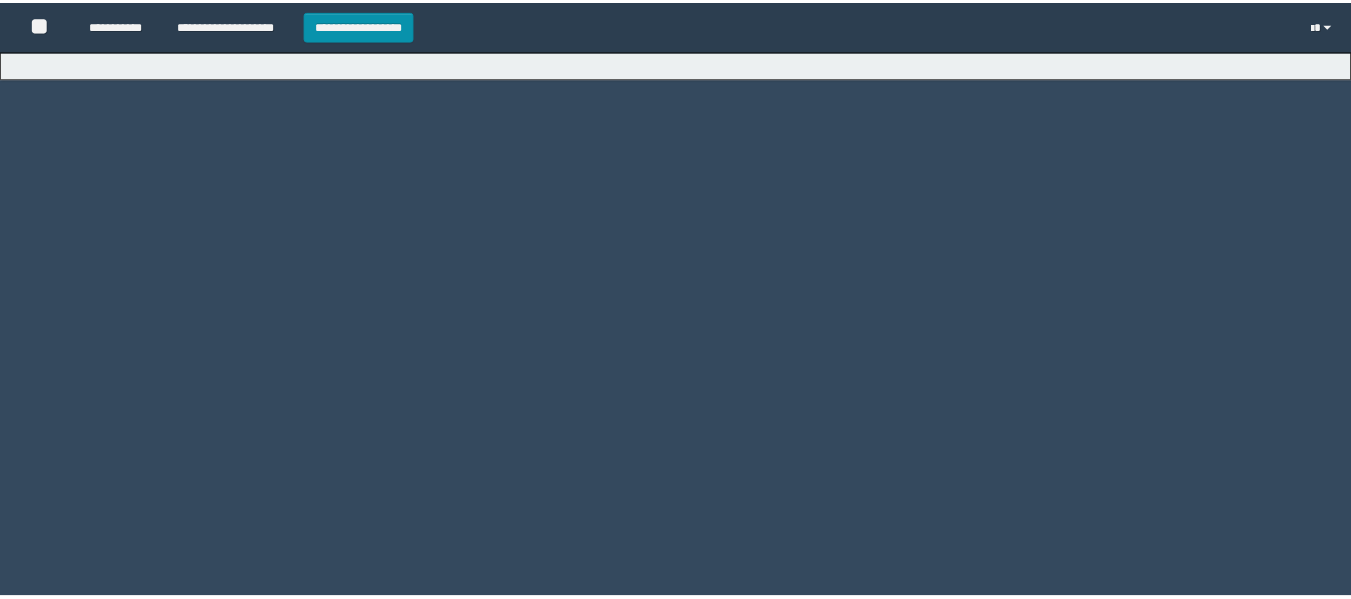 scroll, scrollTop: 0, scrollLeft: 0, axis: both 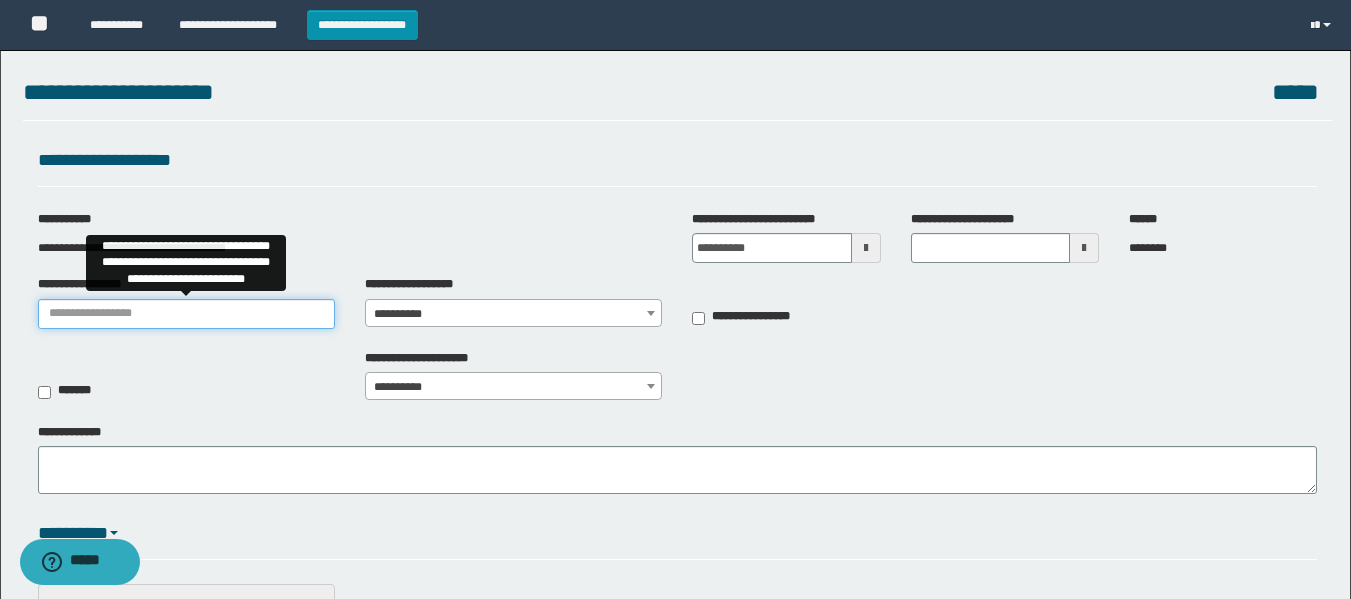 click on "**********" at bounding box center (186, 314) 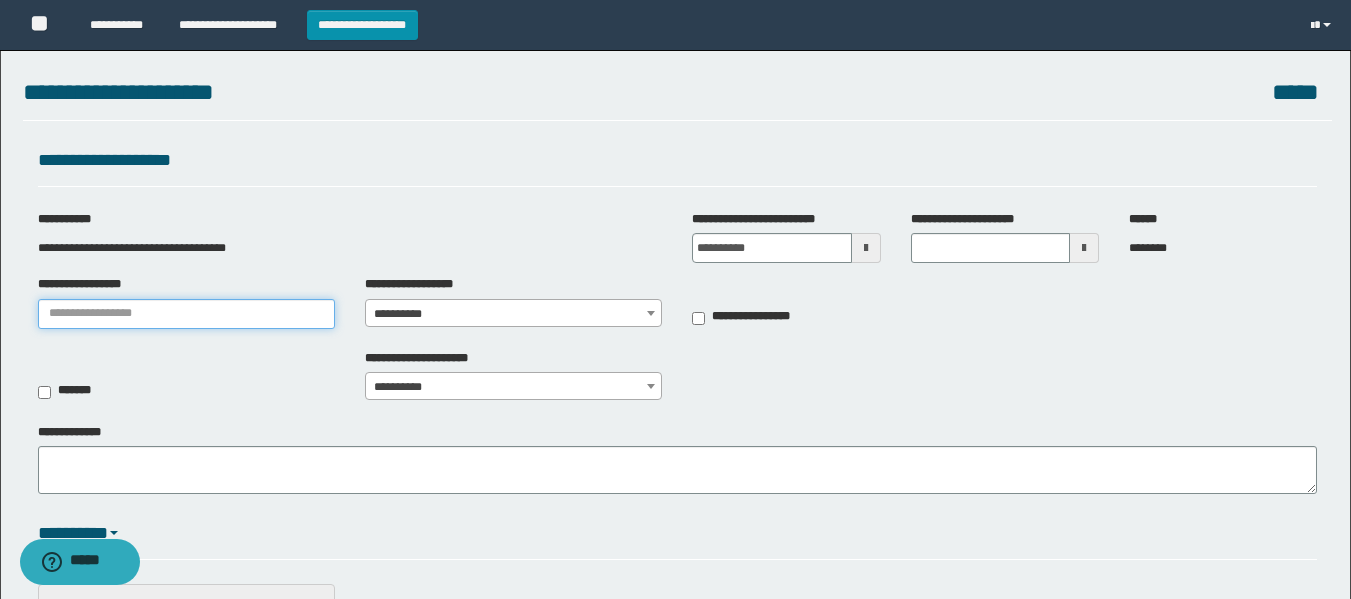 type on "**********" 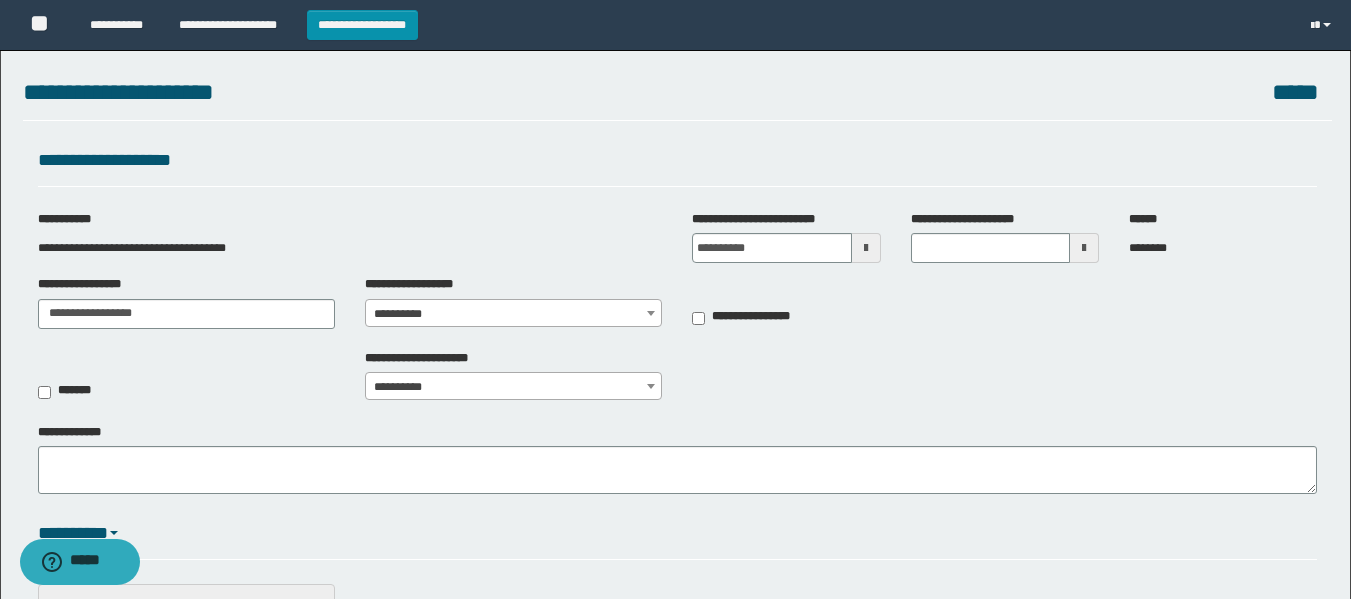 click on "**********" at bounding box center (513, 314) 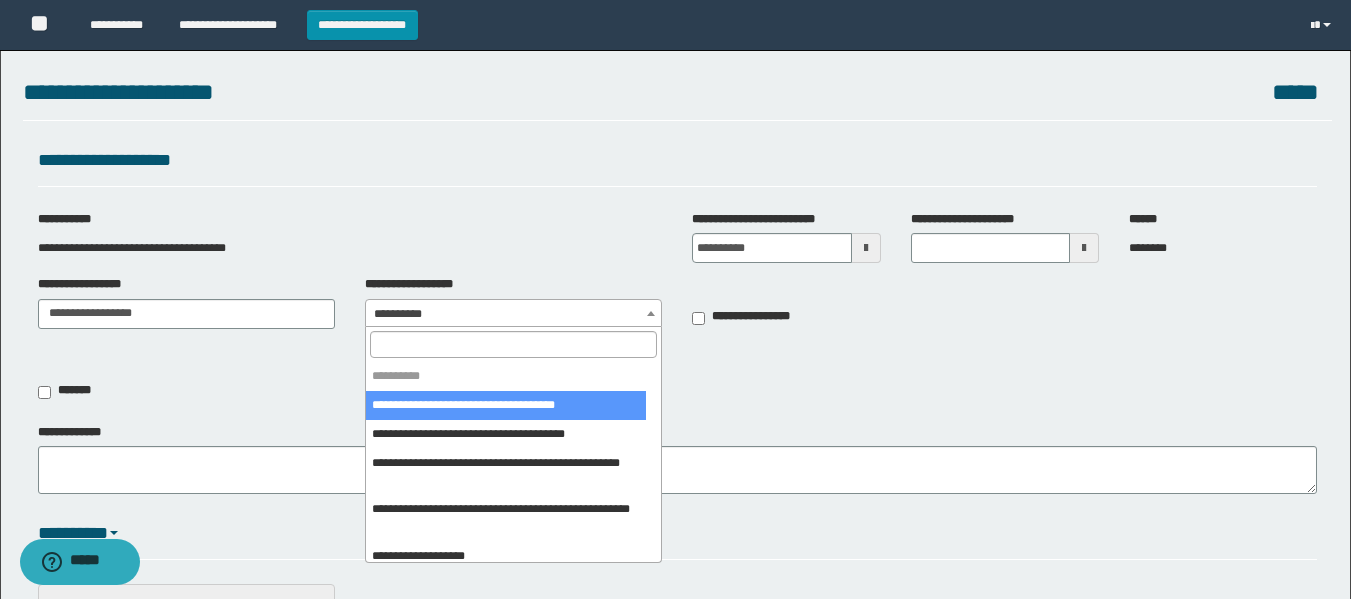 click at bounding box center [513, 344] 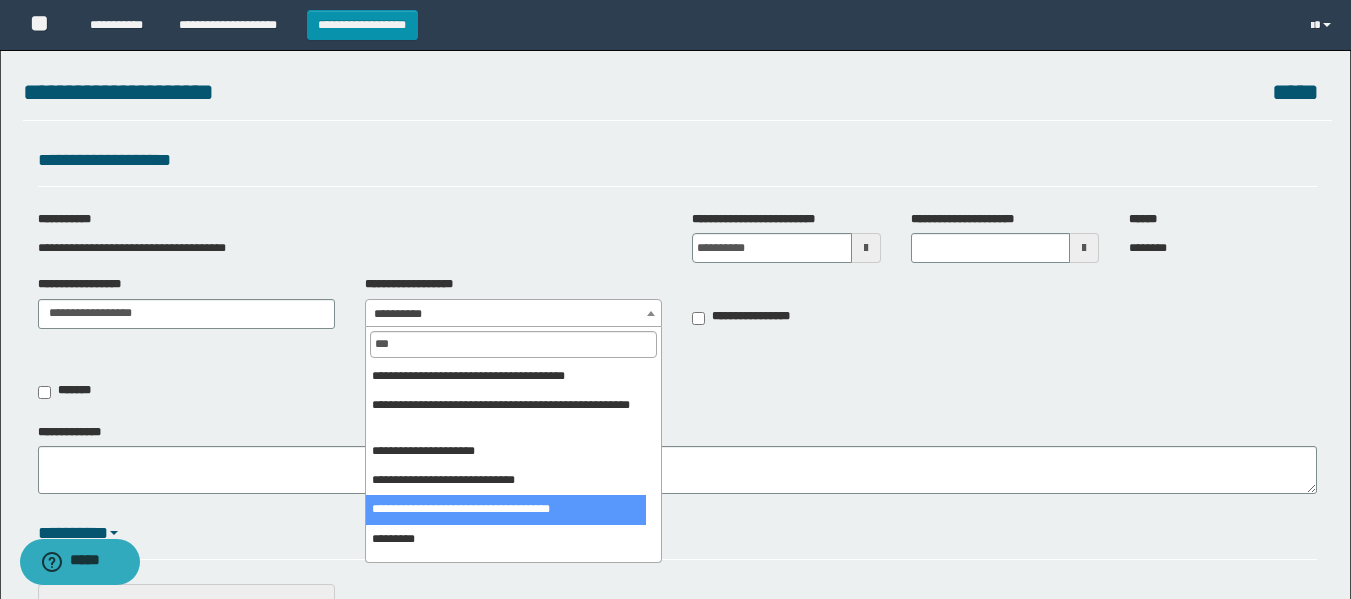 type on "***" 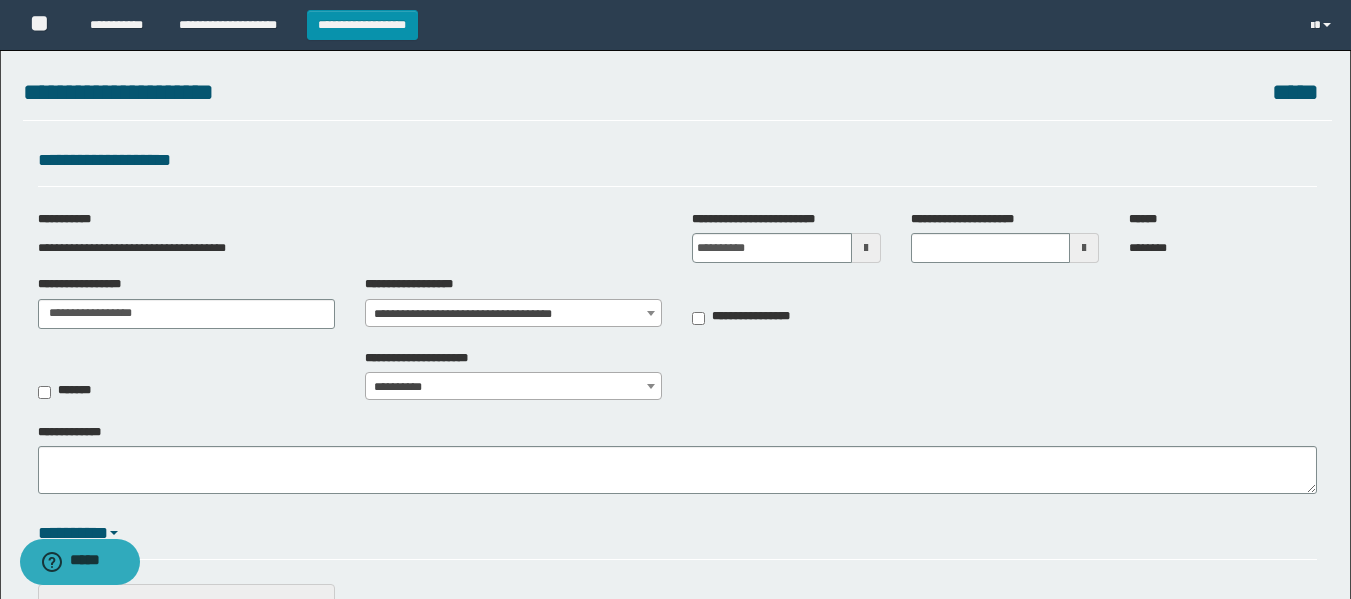click at bounding box center (866, 248) 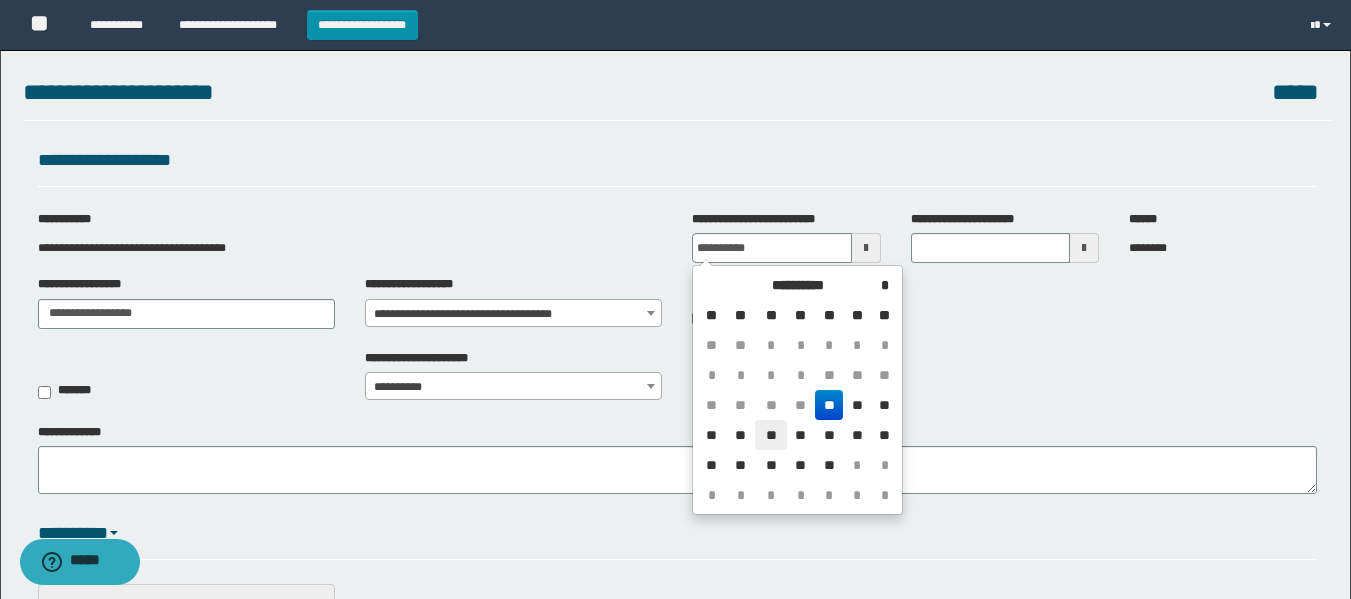 click on "**" at bounding box center (771, 435) 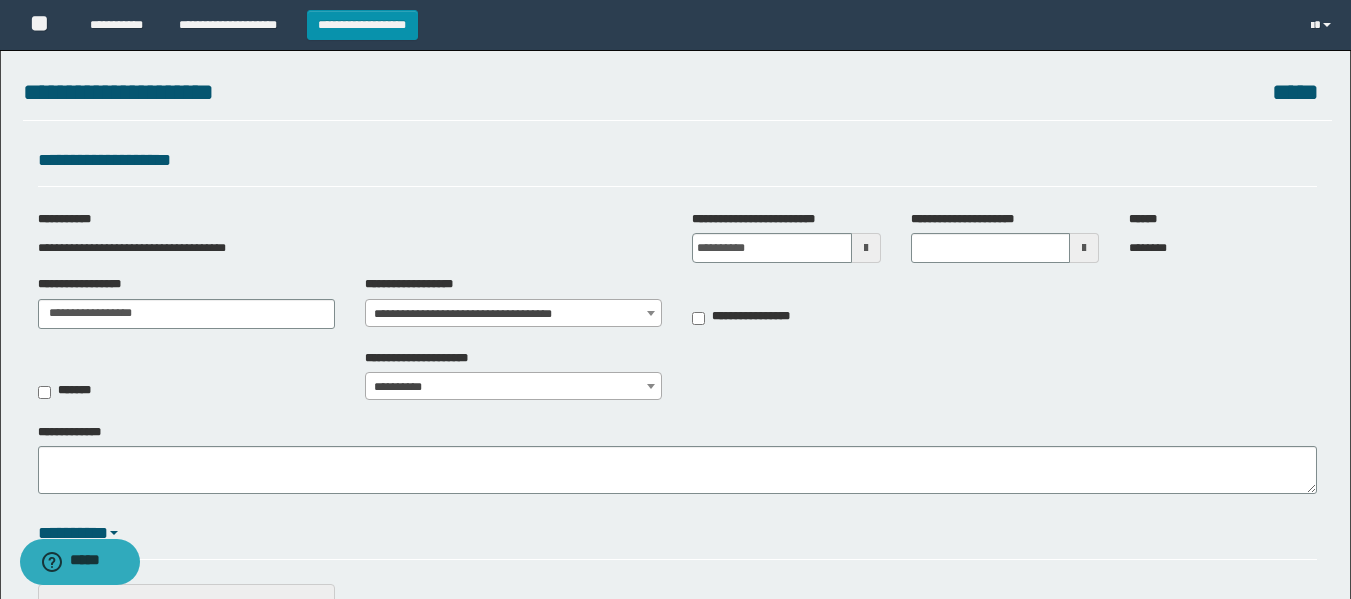 click at bounding box center [1084, 248] 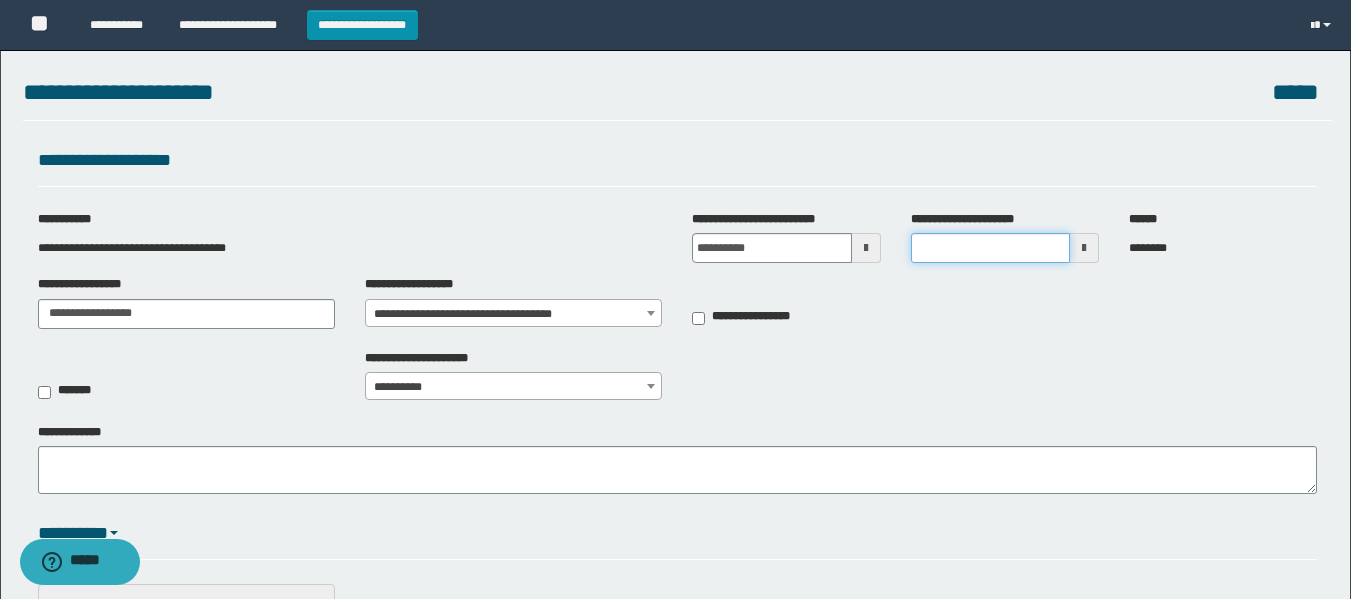 click on "**********" at bounding box center (990, 248) 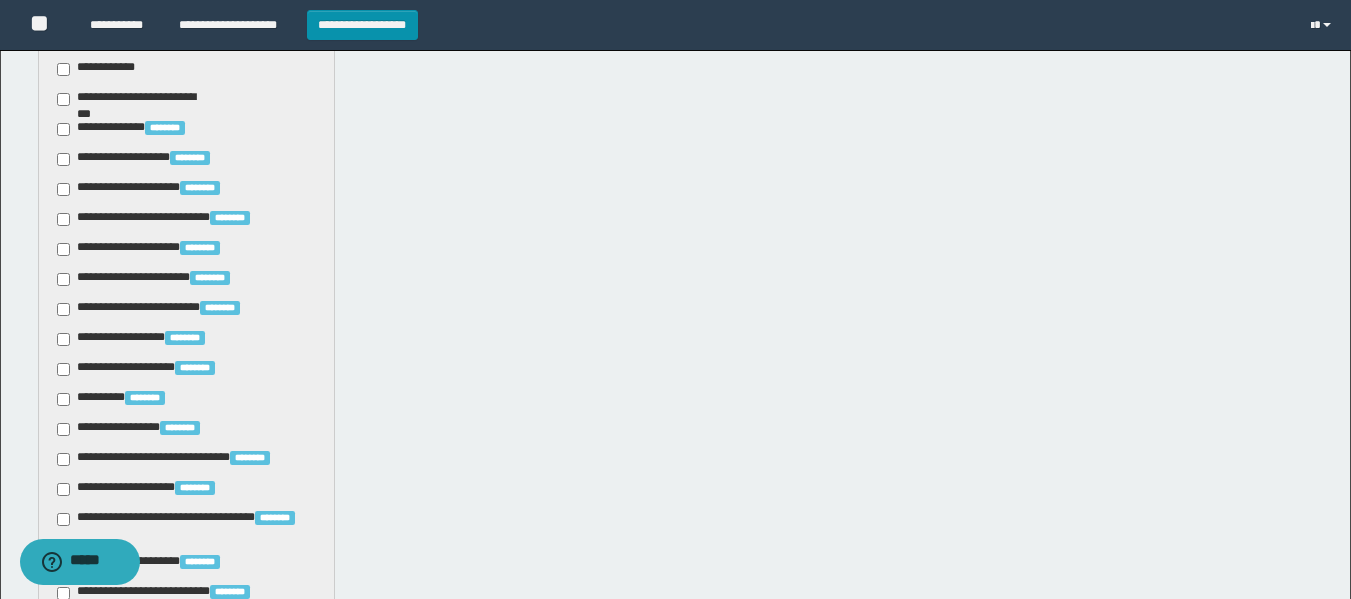 scroll, scrollTop: 800, scrollLeft: 0, axis: vertical 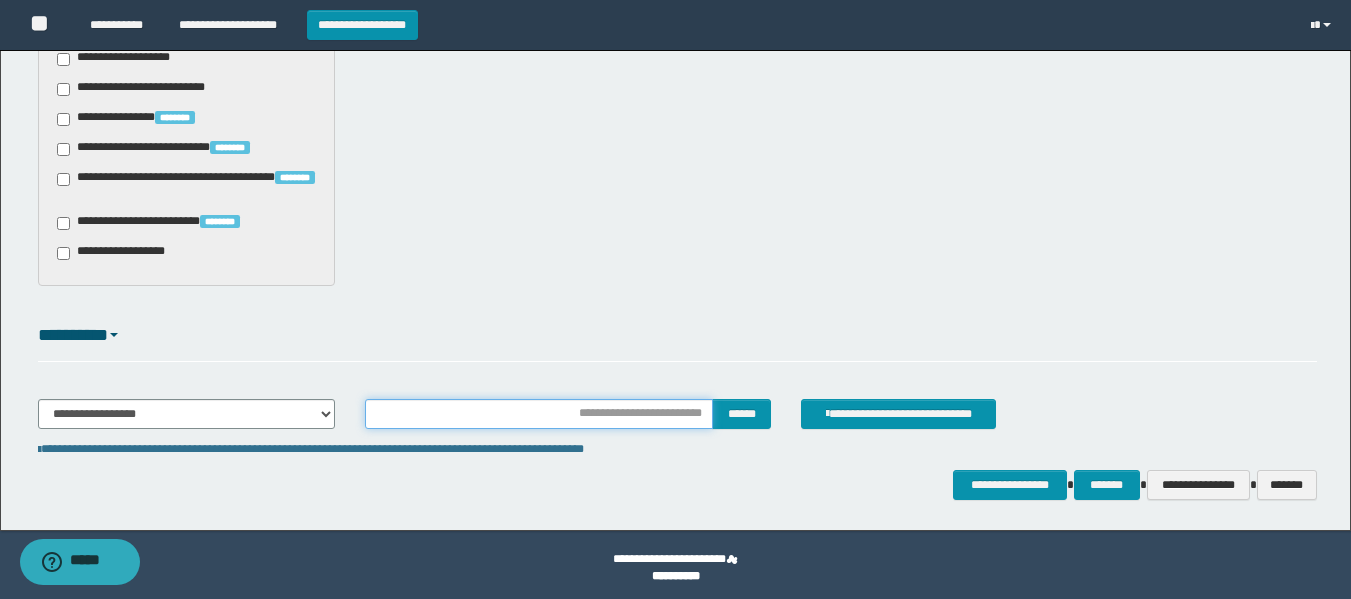 click at bounding box center (539, 414) 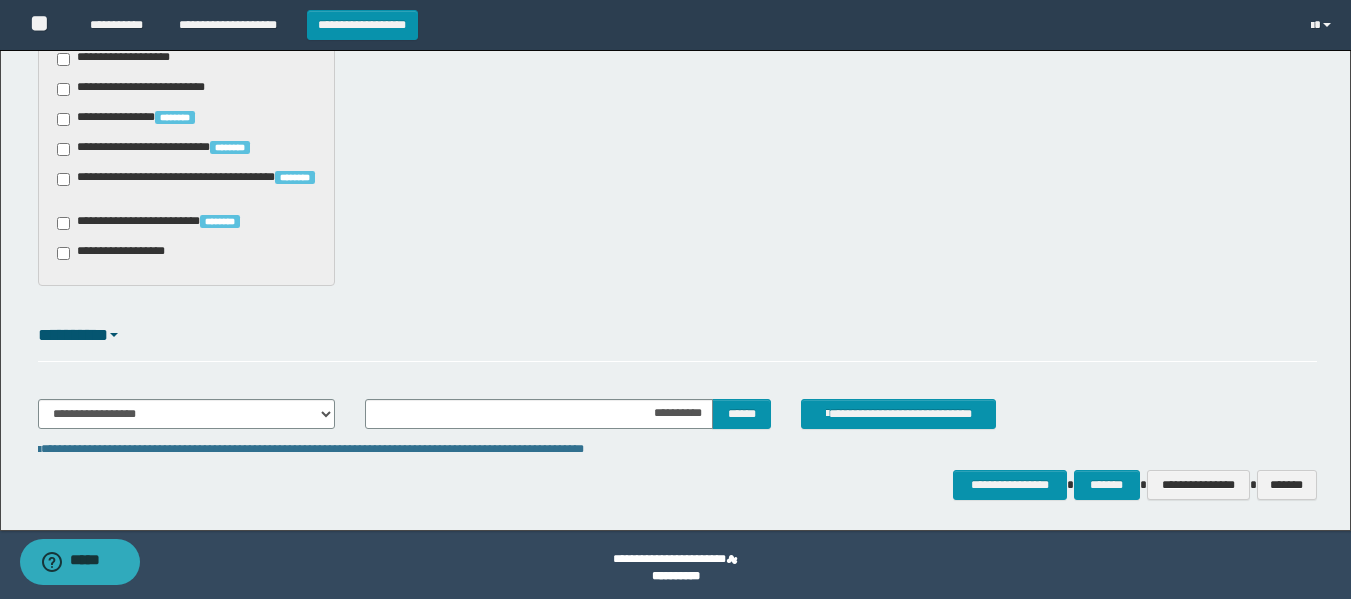click on "*********" at bounding box center [677, 336] 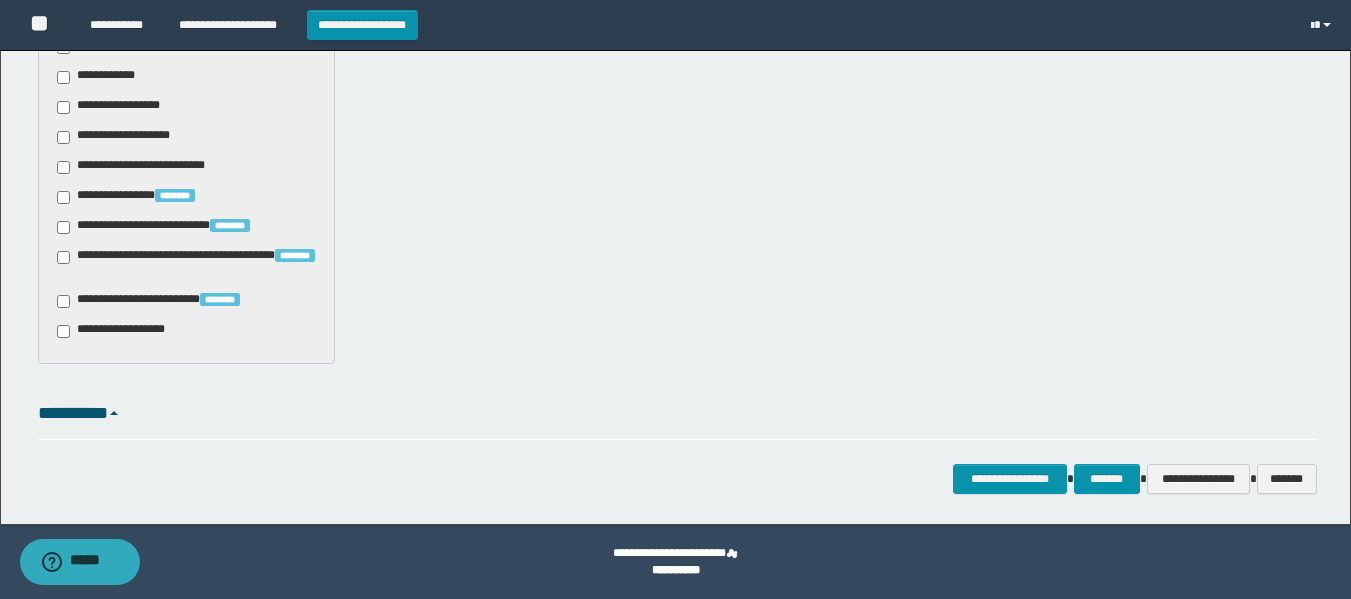 click on "*********" at bounding box center [677, 414] 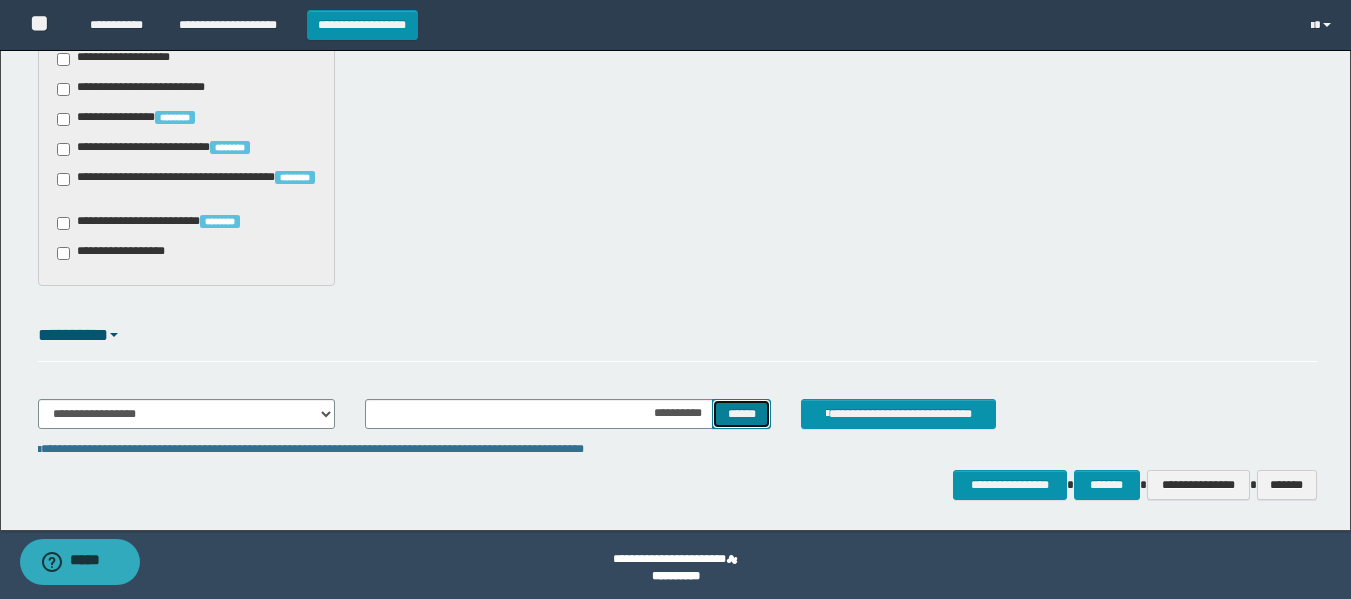 click on "******" at bounding box center (741, 414) 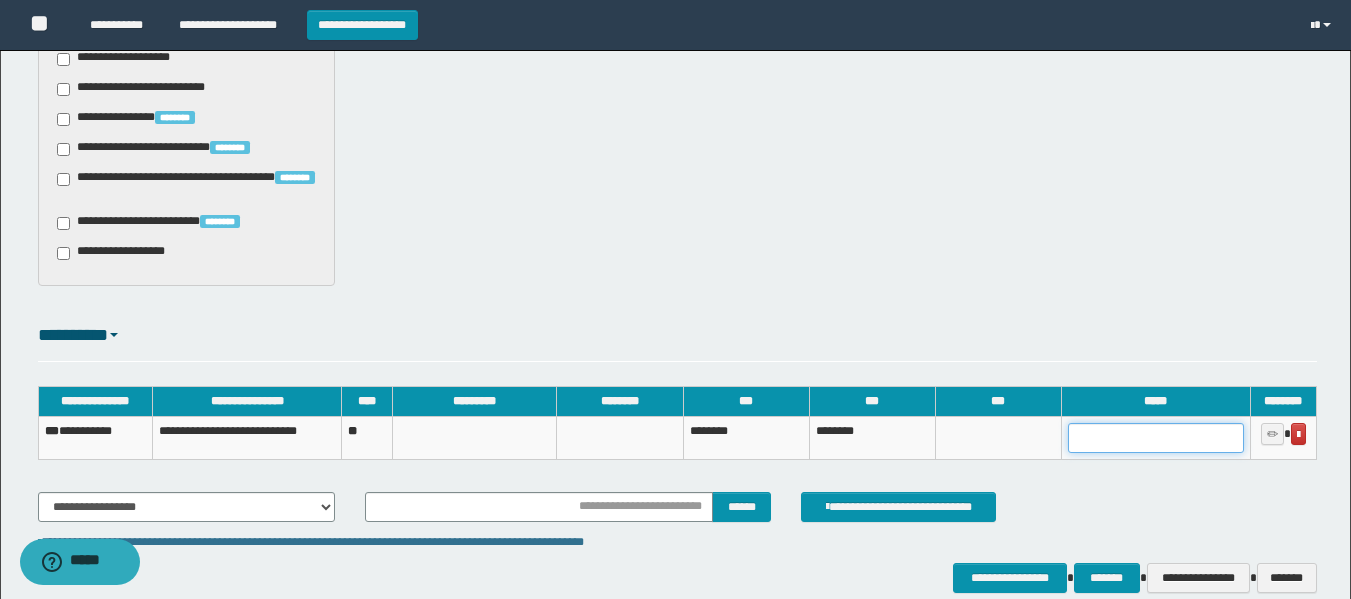 click at bounding box center [1156, 438] 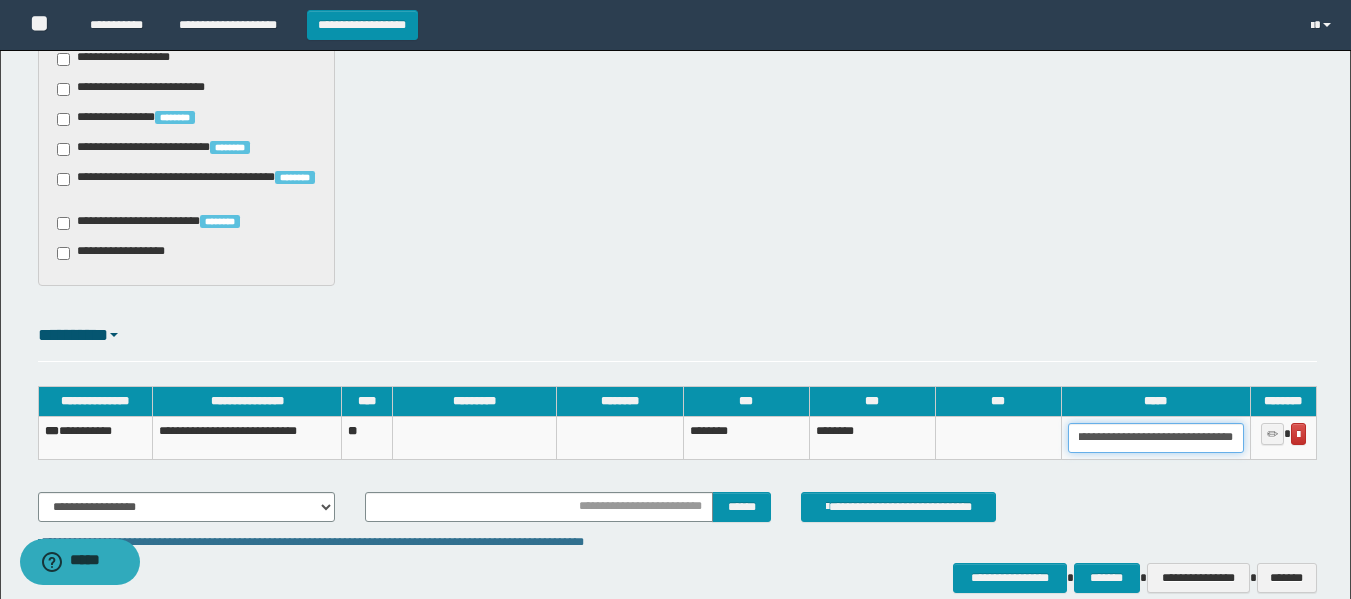 scroll, scrollTop: 0, scrollLeft: 84, axis: horizontal 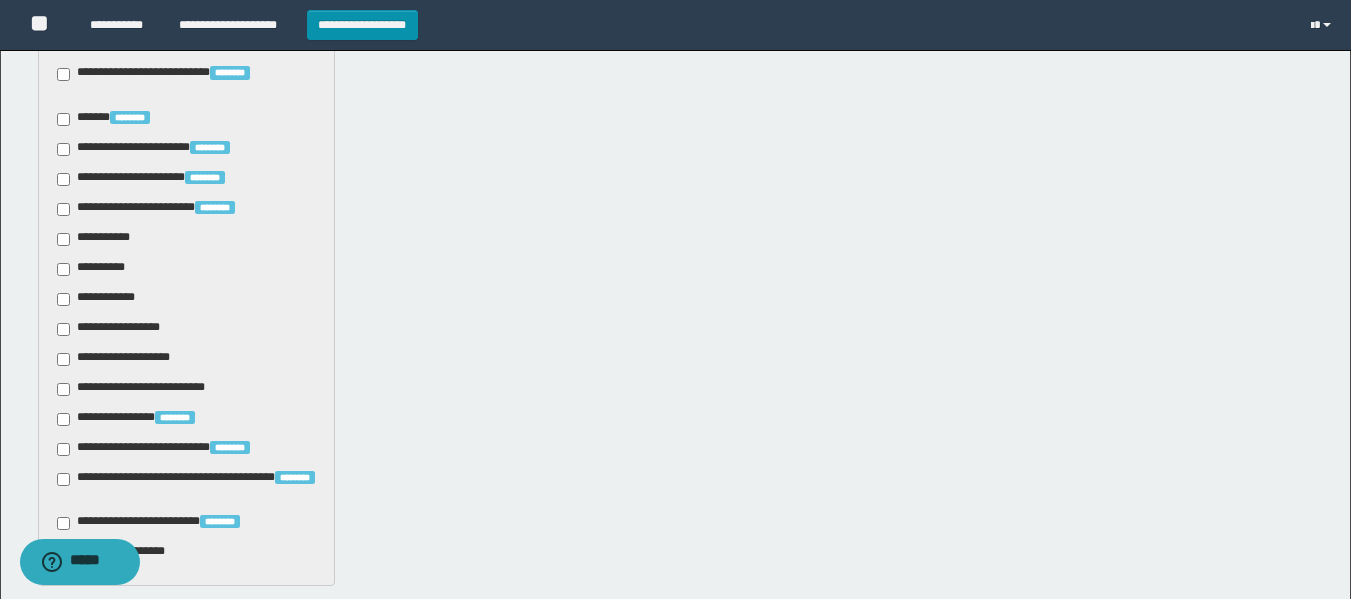 type on "**********" 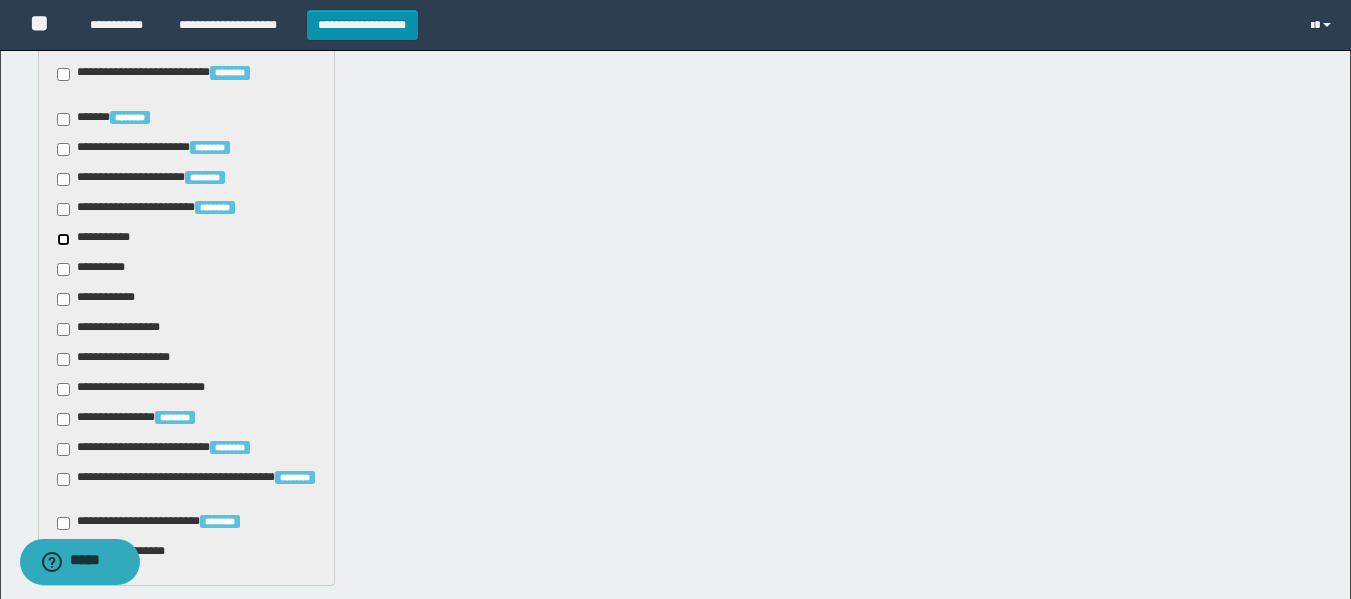 scroll, scrollTop: 0, scrollLeft: 0, axis: both 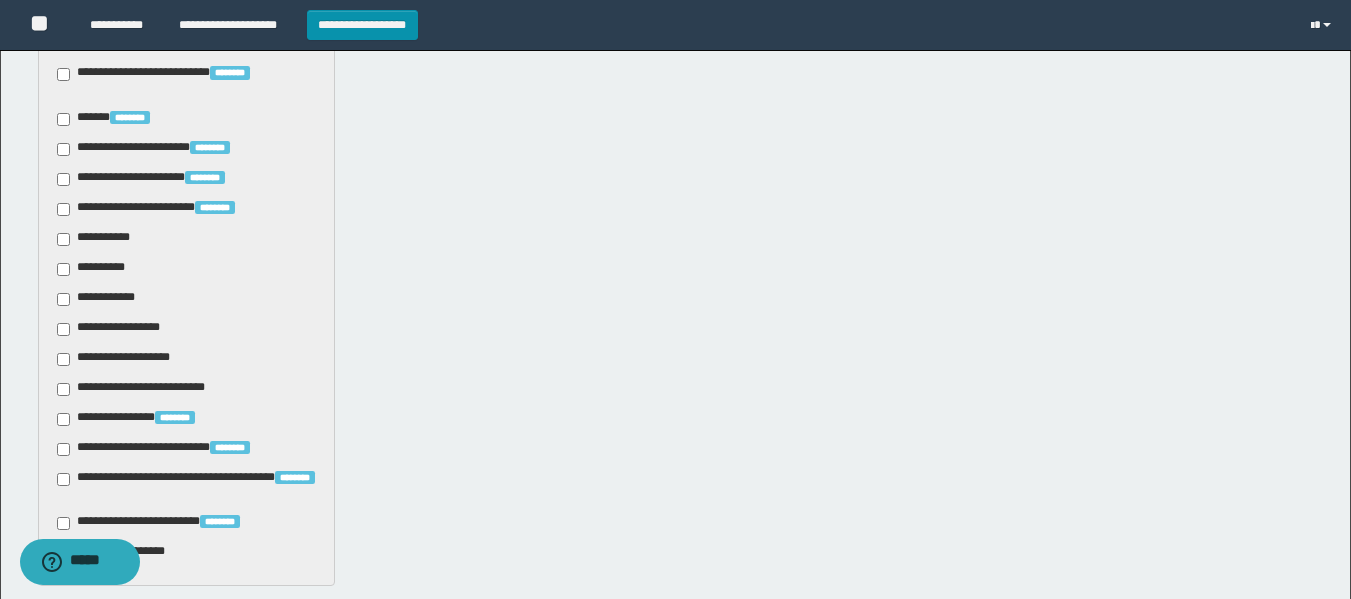 click on "**********" at bounding box center [186, -1] 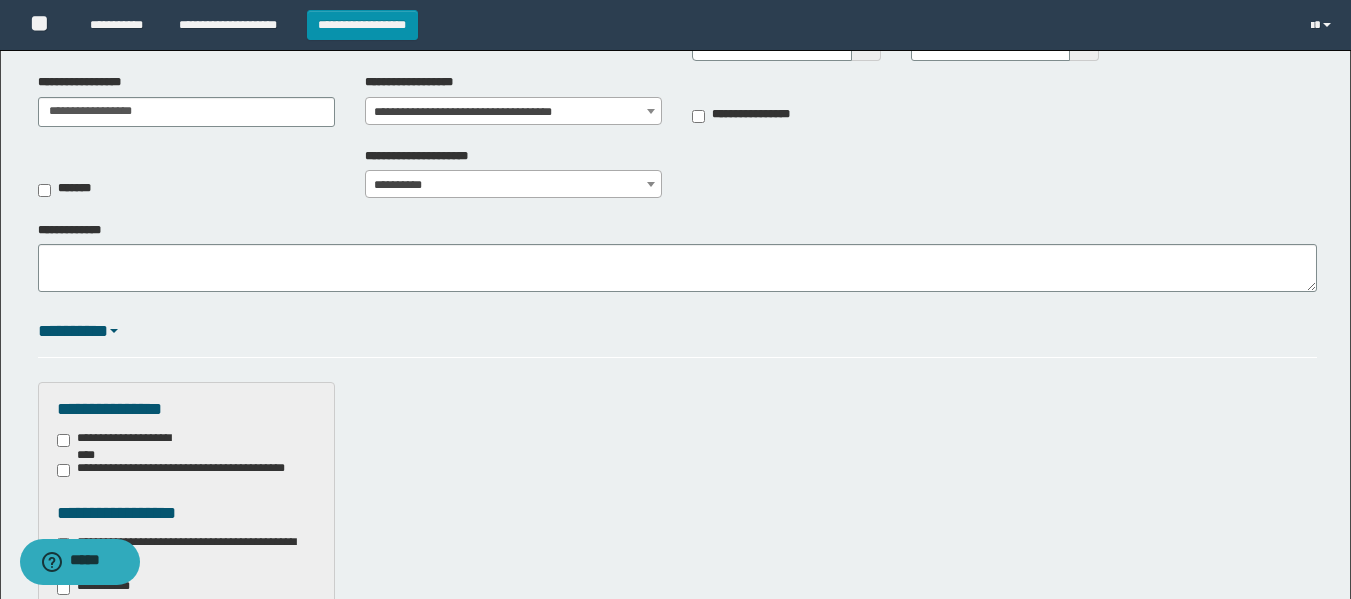 scroll, scrollTop: 200, scrollLeft: 0, axis: vertical 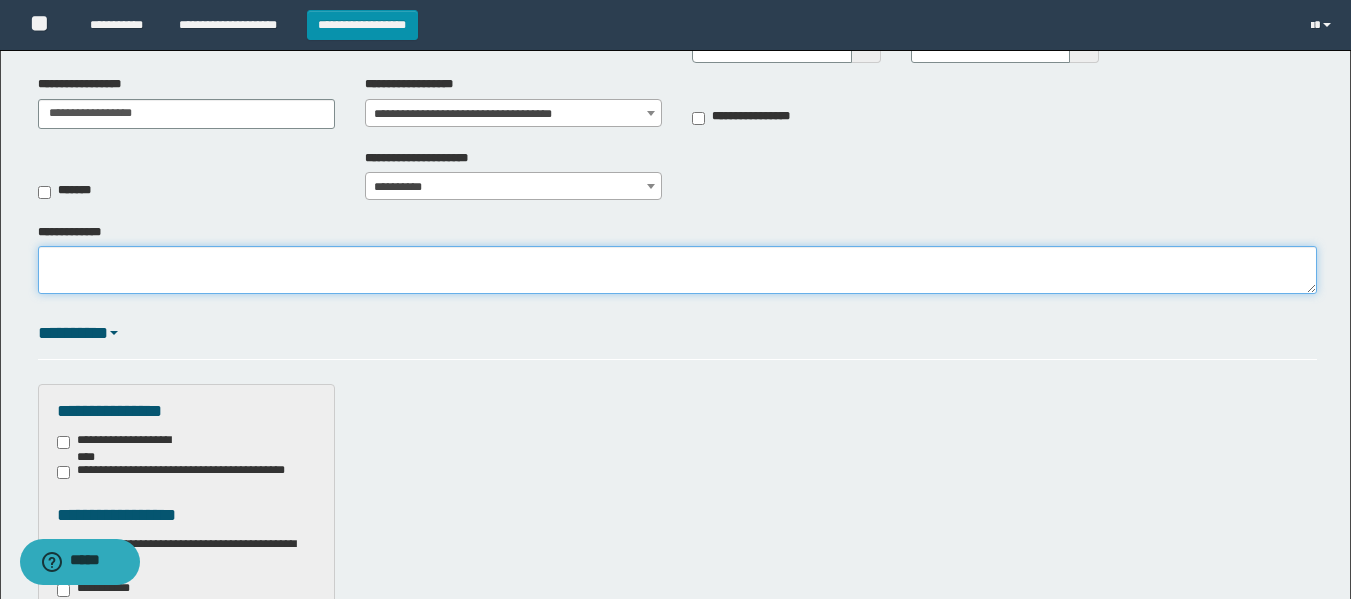 click on "**********" at bounding box center [677, 270] 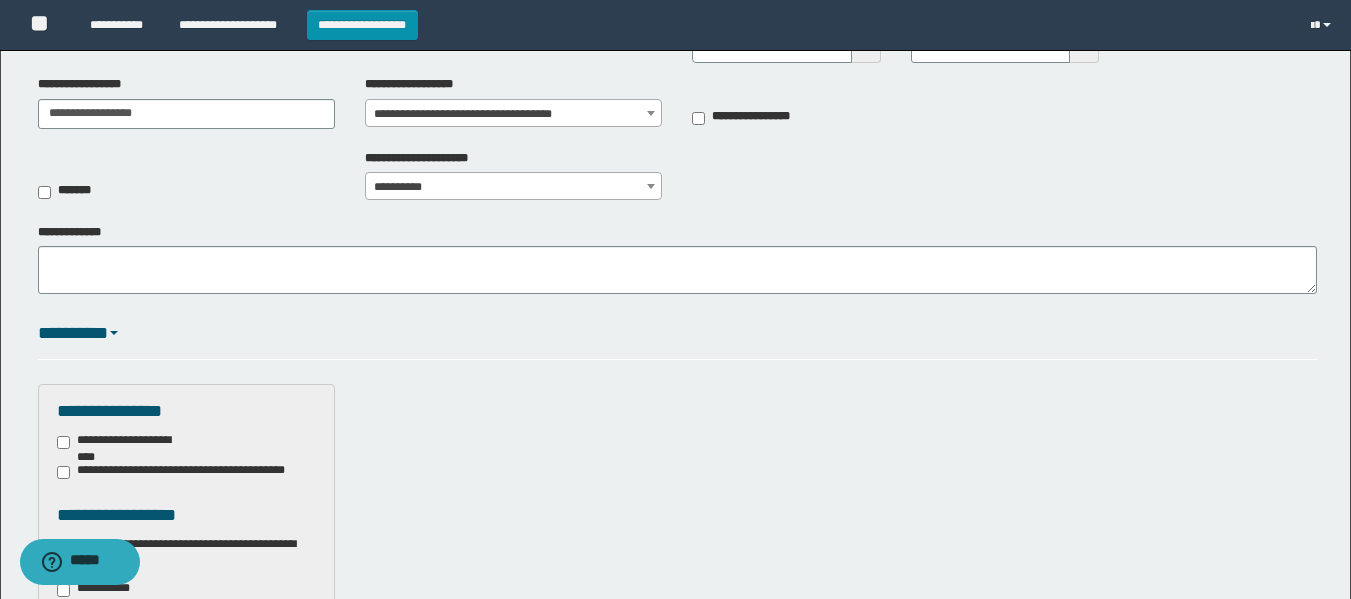 click on "**********" at bounding box center (677, 259) 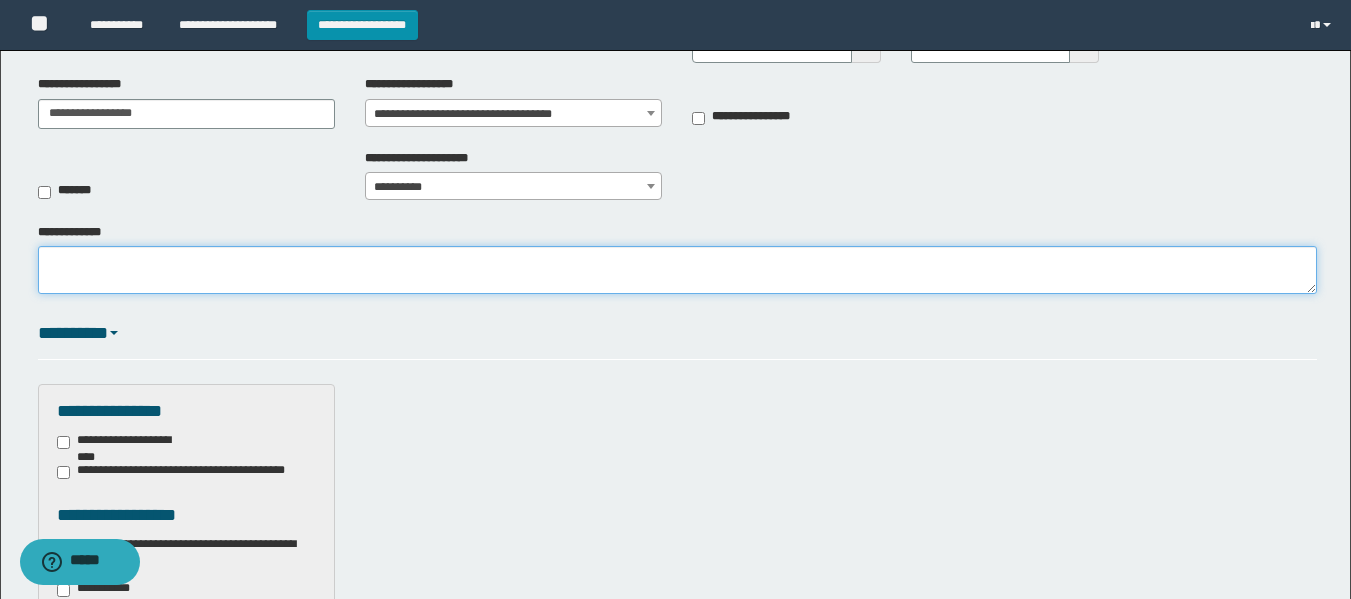 click on "**********" at bounding box center [677, 270] 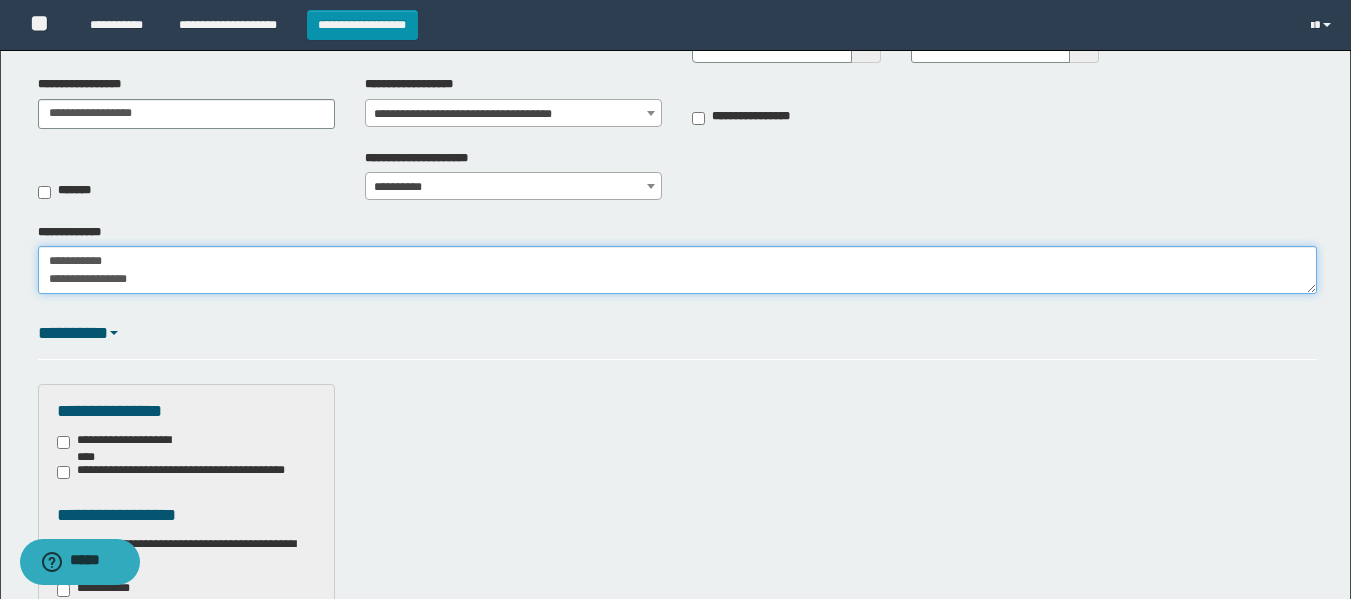click on "**********" at bounding box center [677, 270] 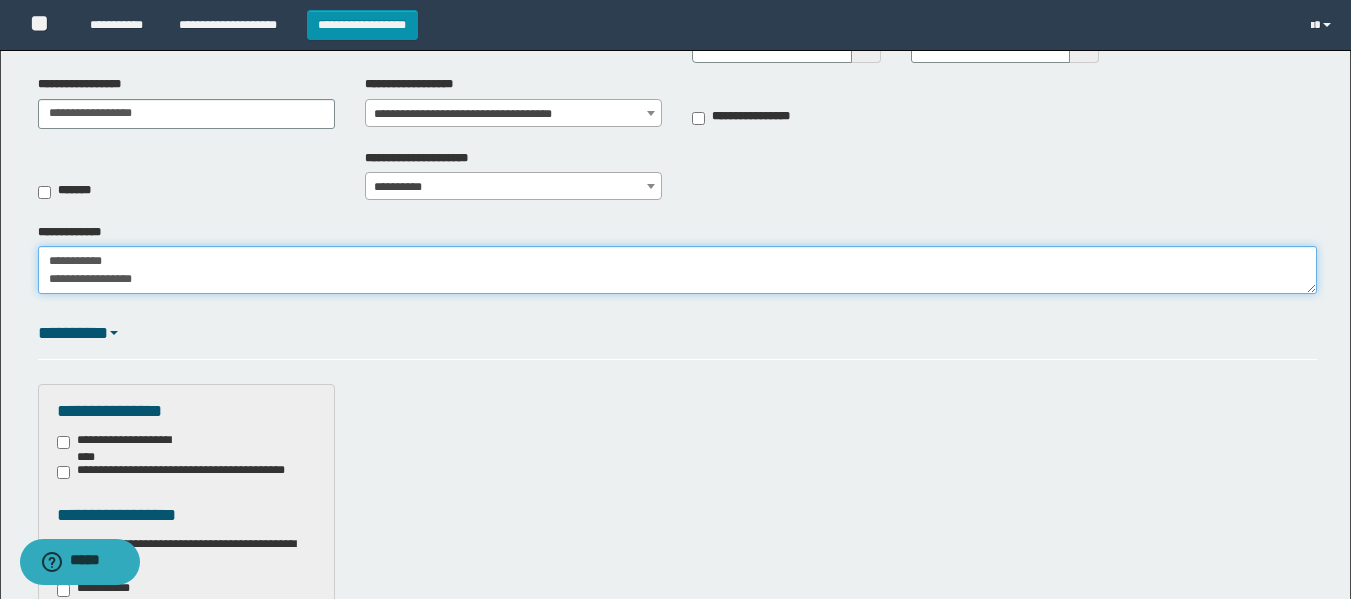 scroll, scrollTop: 36, scrollLeft: 0, axis: vertical 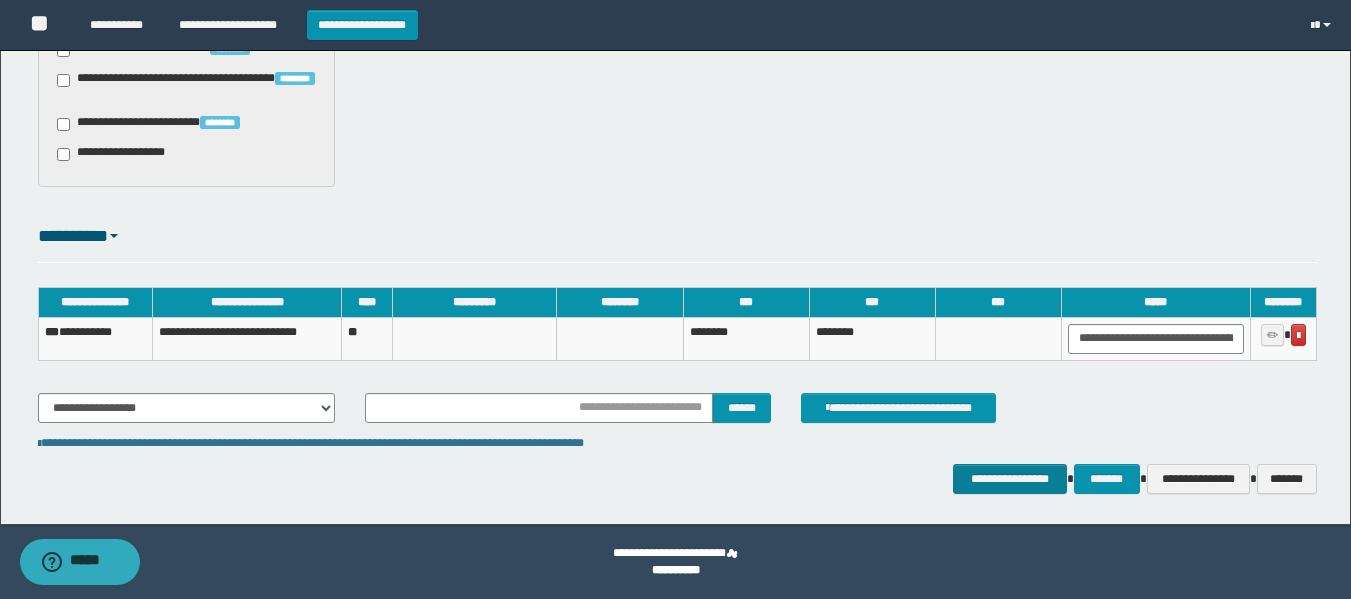 type on "**********" 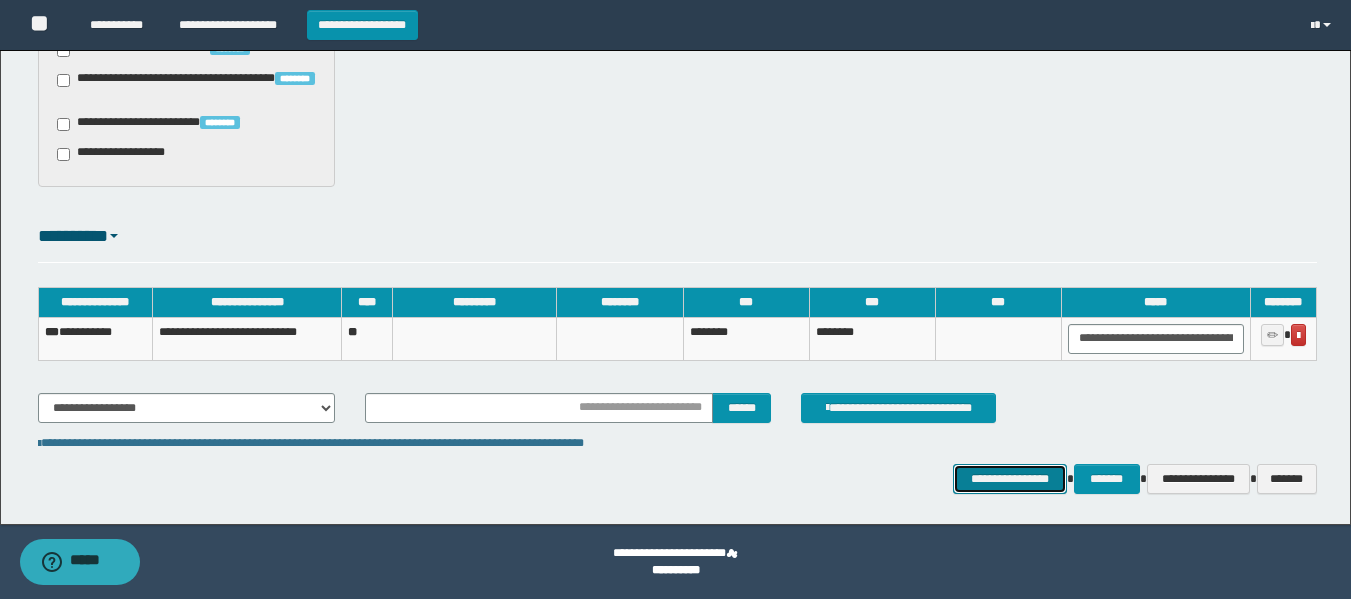click on "**********" at bounding box center (1009, 479) 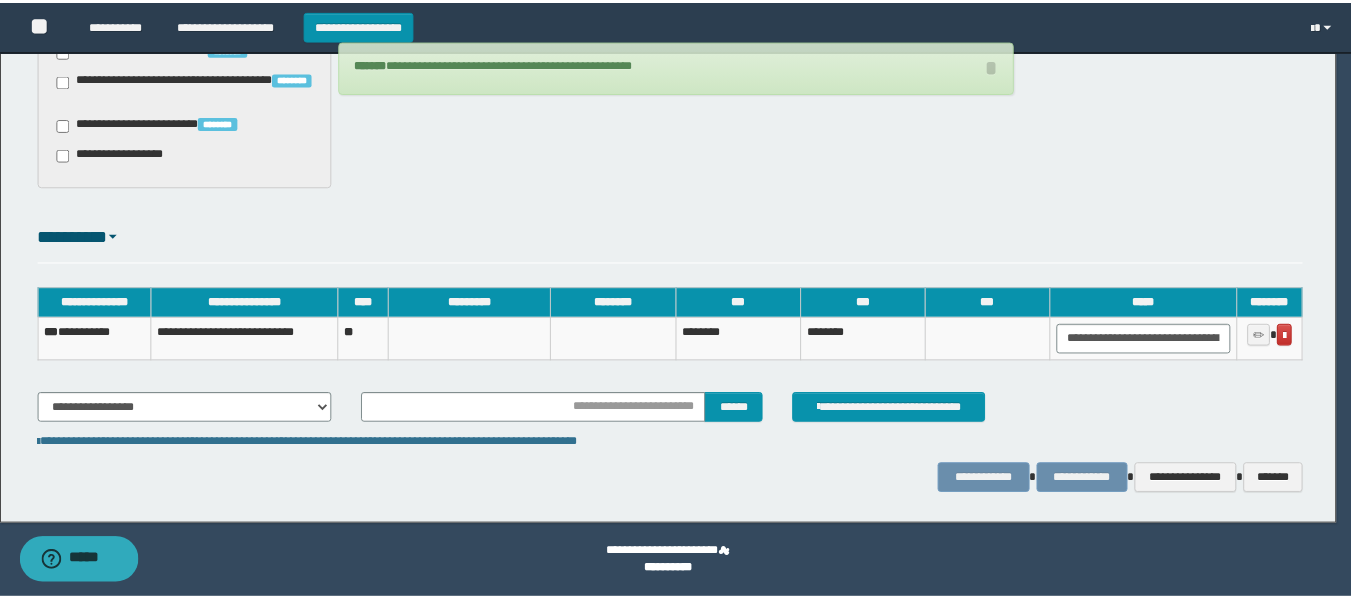 scroll, scrollTop: 1685, scrollLeft: 0, axis: vertical 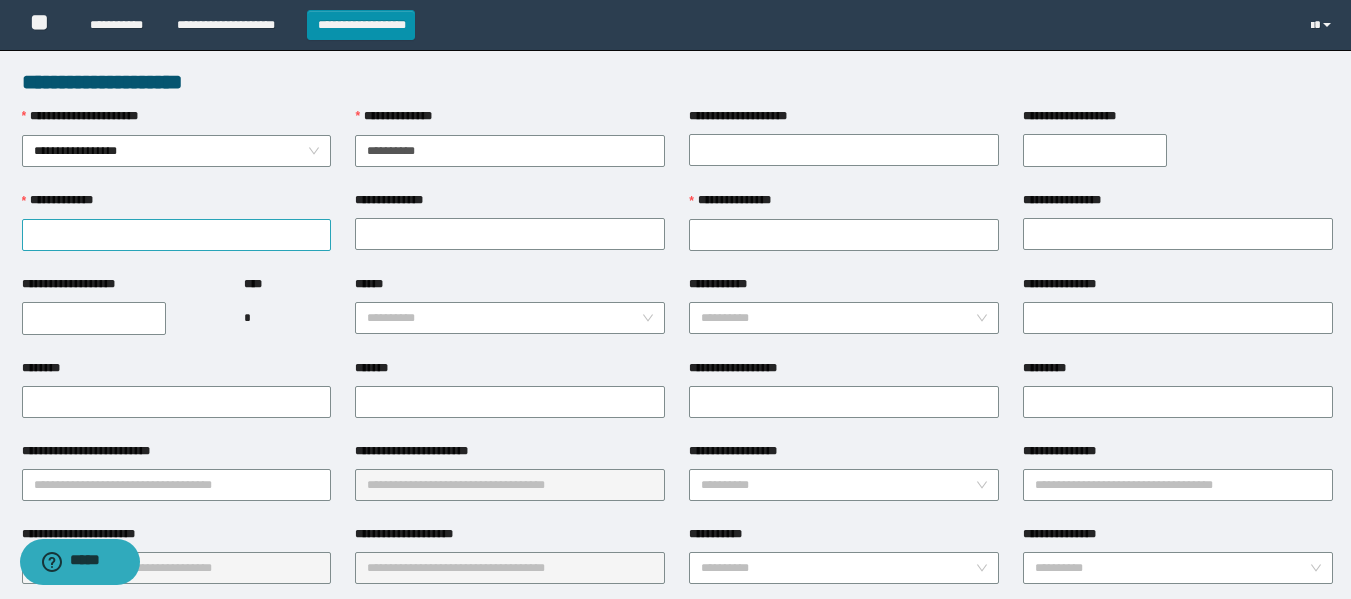 type on "**********" 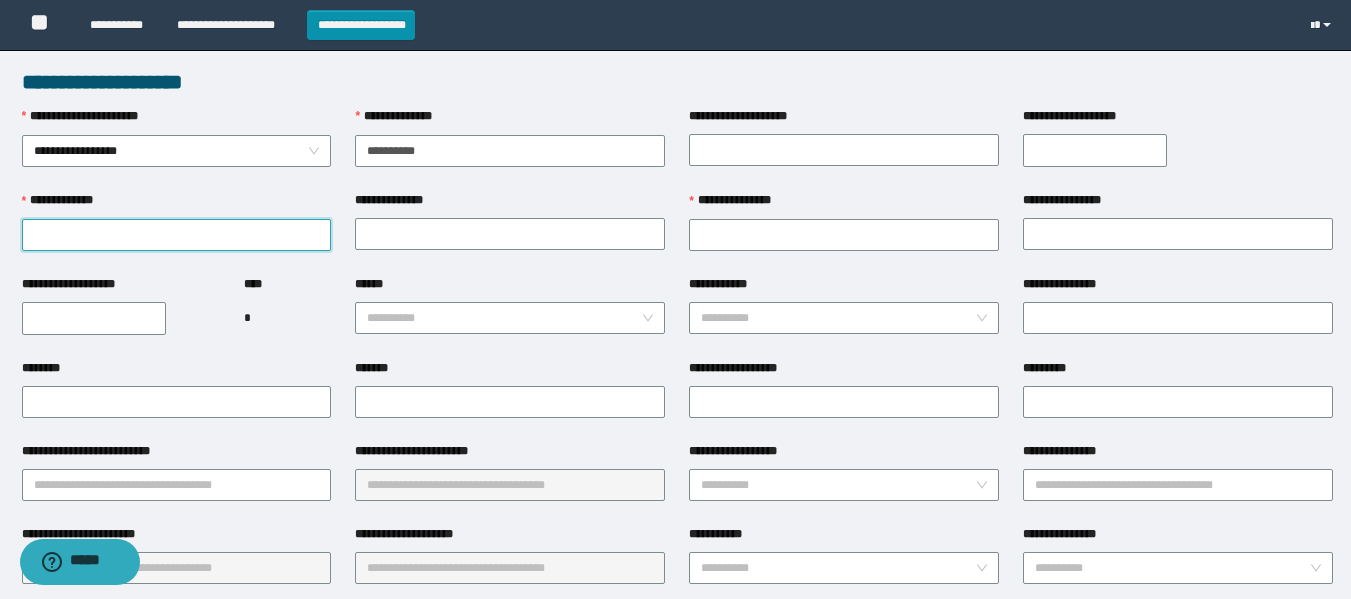 click on "**********" at bounding box center [177, 235] 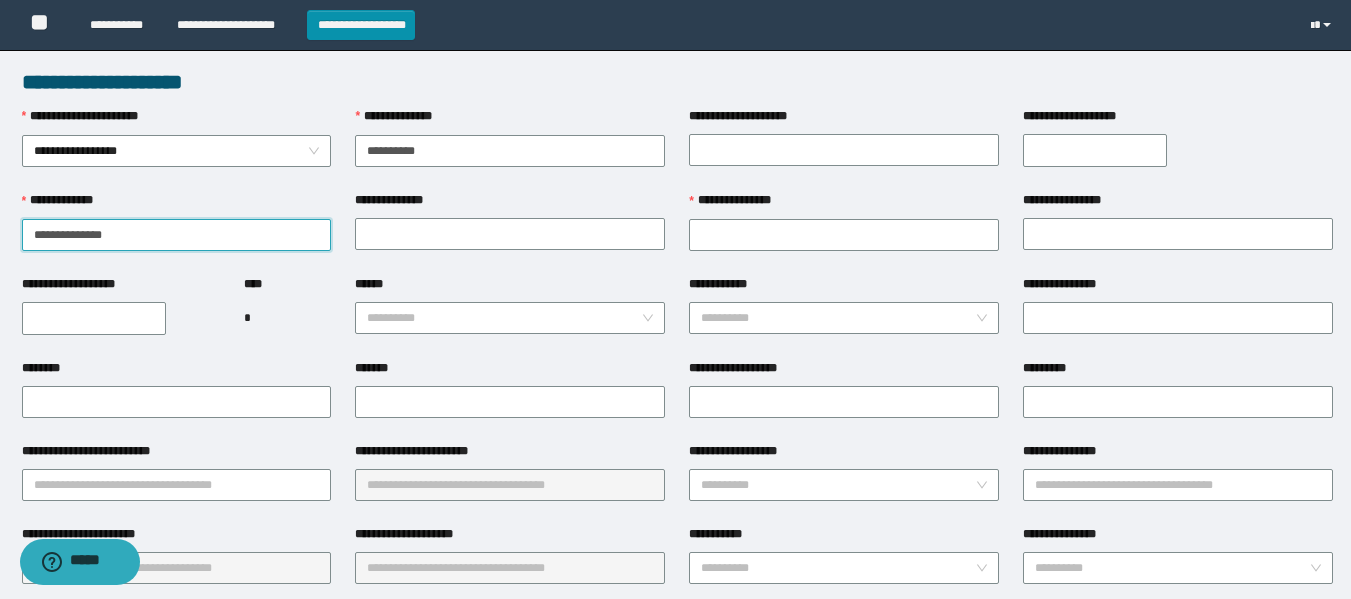 drag, startPoint x: 135, startPoint y: 237, endPoint x: 77, endPoint y: 242, distance: 58.21512 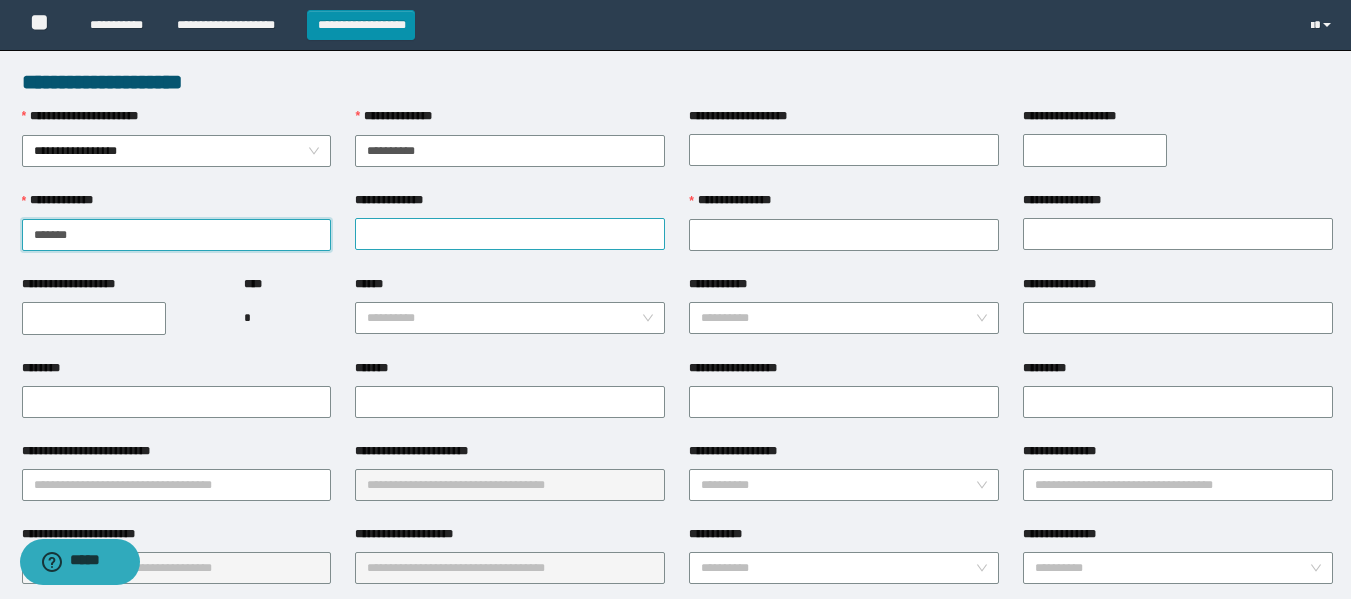 type on "******" 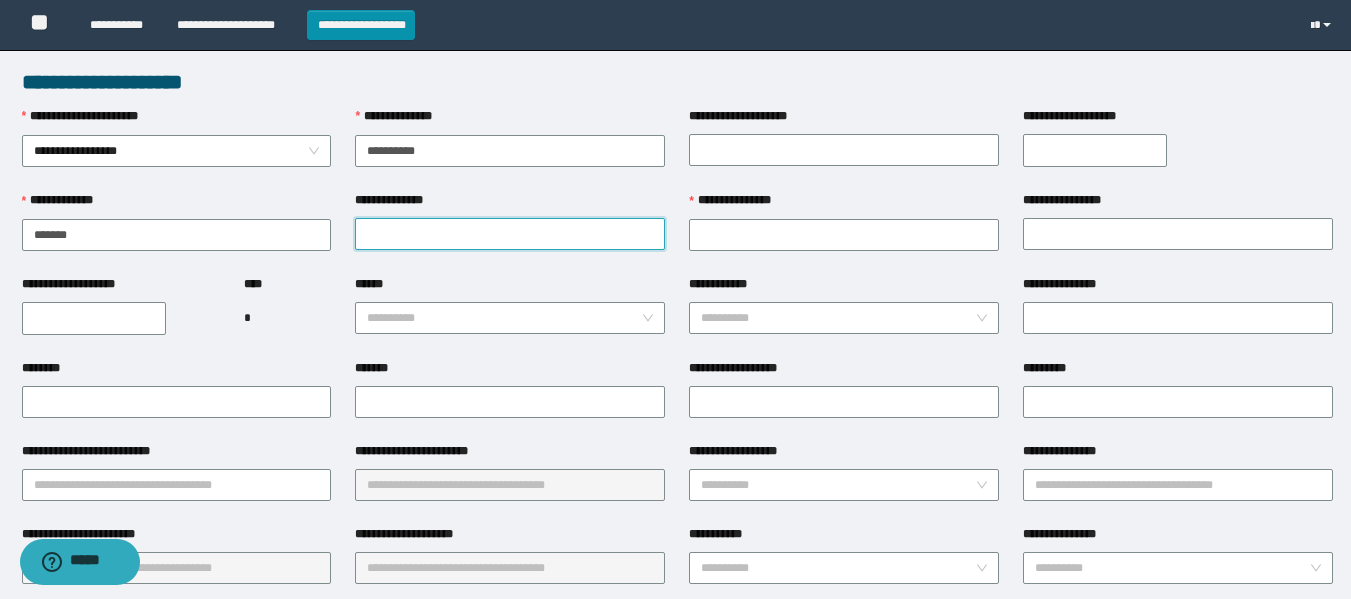 click on "**********" at bounding box center (510, 234) 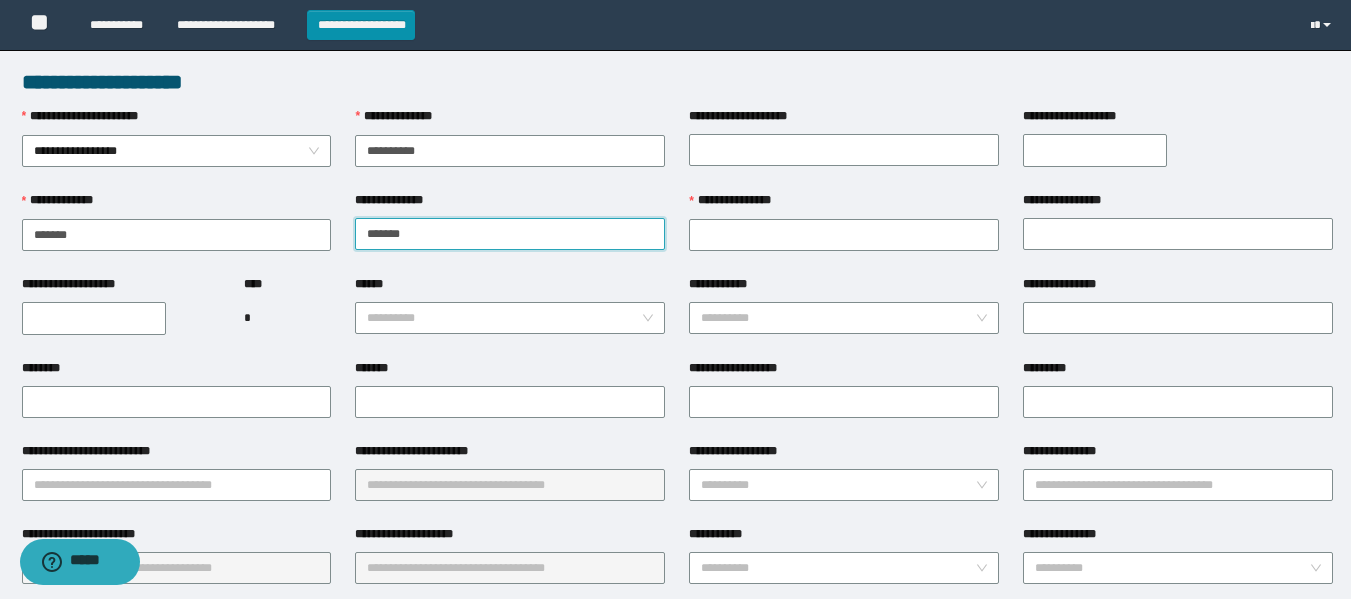 type on "*******" 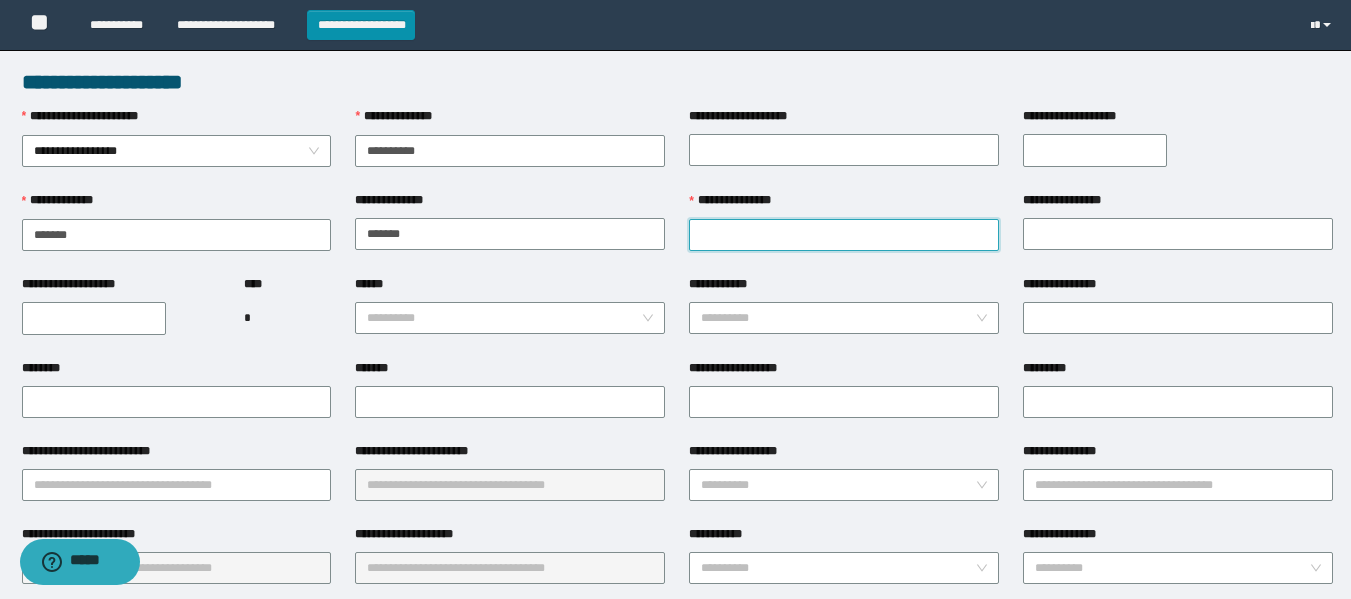 click on "**********" at bounding box center (844, 235) 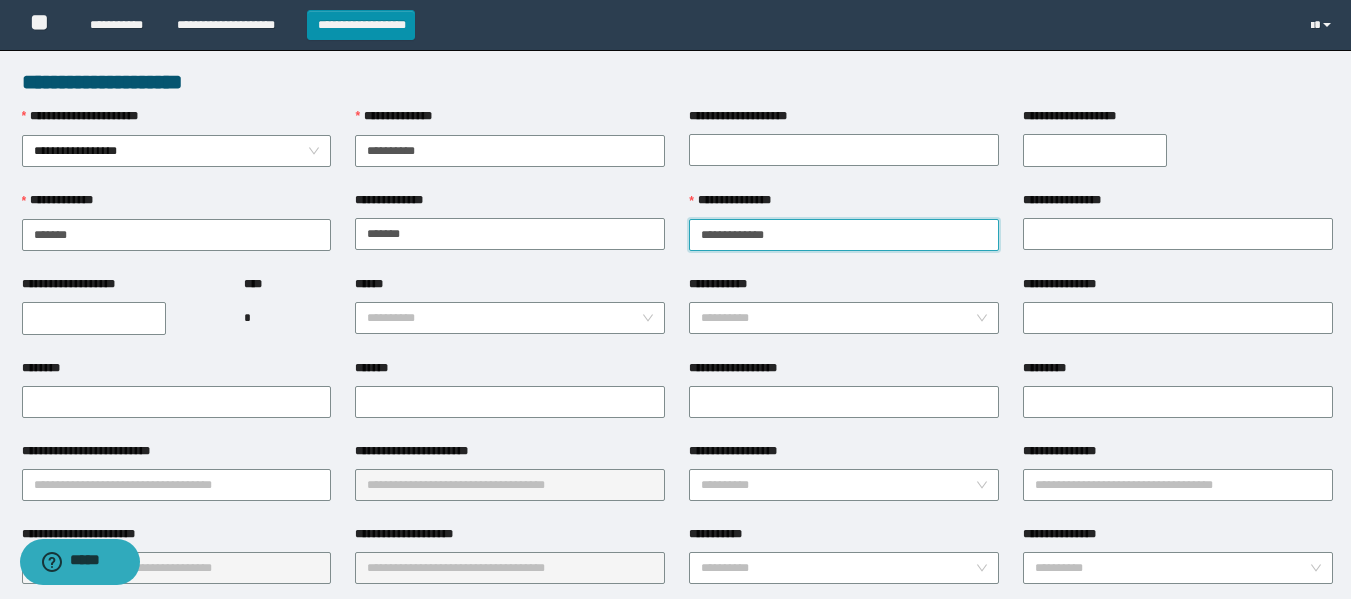 drag, startPoint x: 879, startPoint y: 230, endPoint x: 742, endPoint y: 250, distance: 138.45216 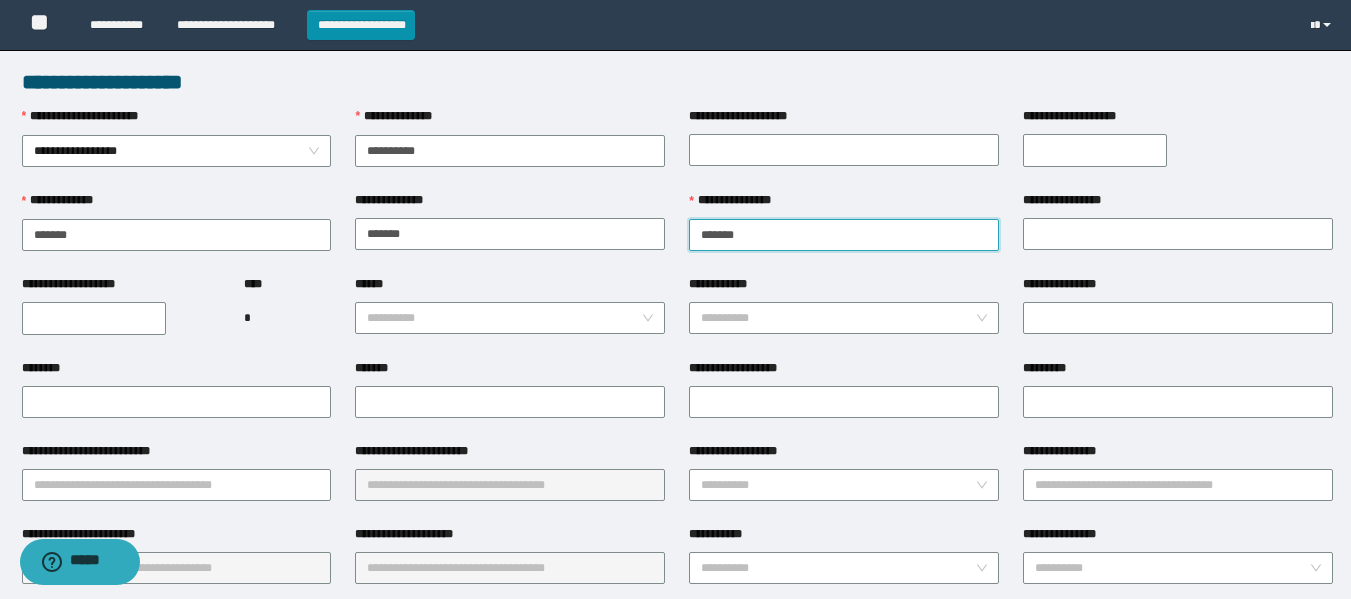 type on "******" 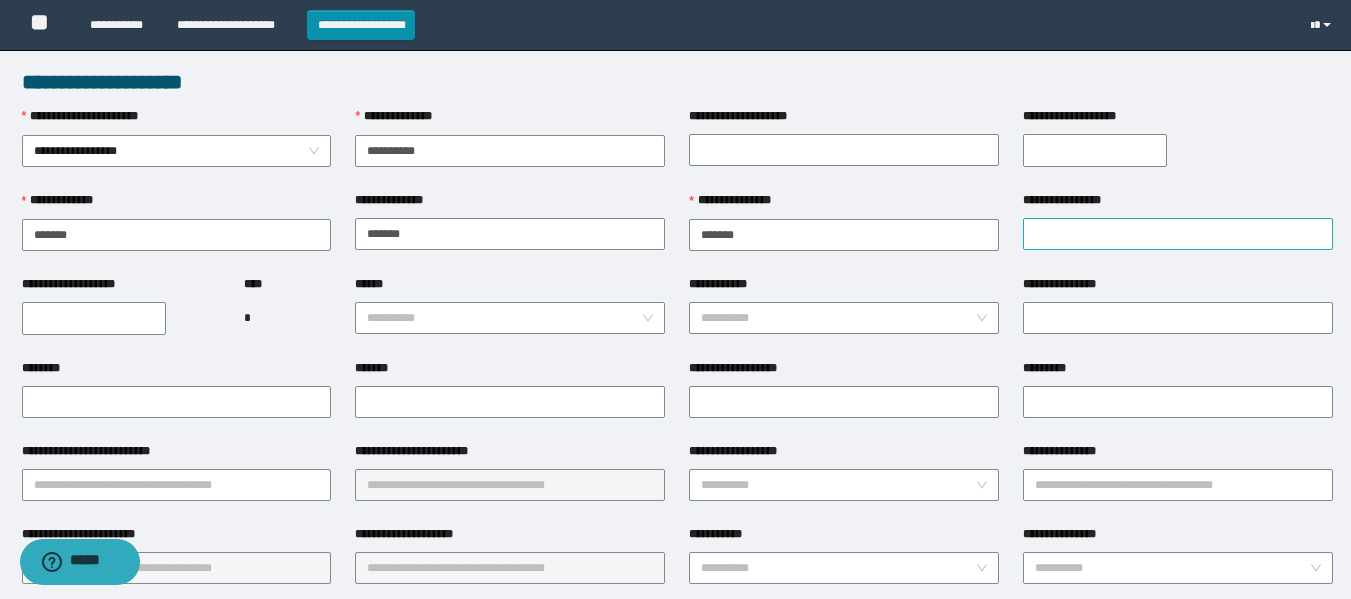 drag, startPoint x: 1091, startPoint y: 211, endPoint x: 1081, endPoint y: 230, distance: 21.470911 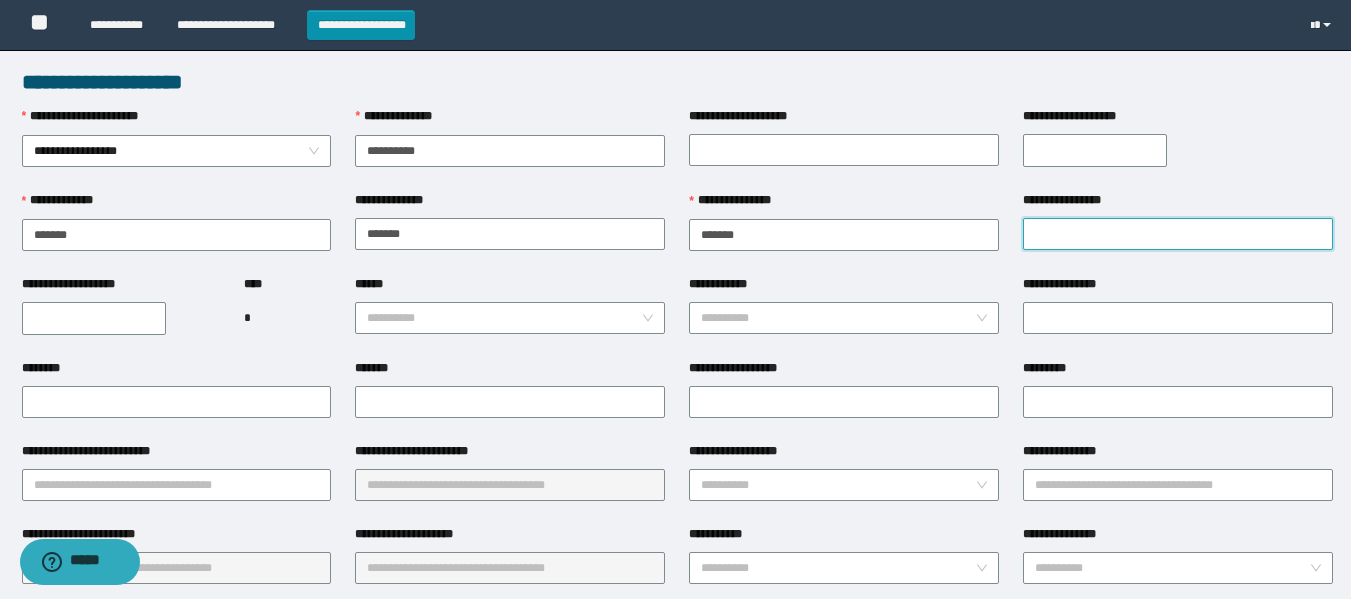 click on "**********" at bounding box center (1178, 234) 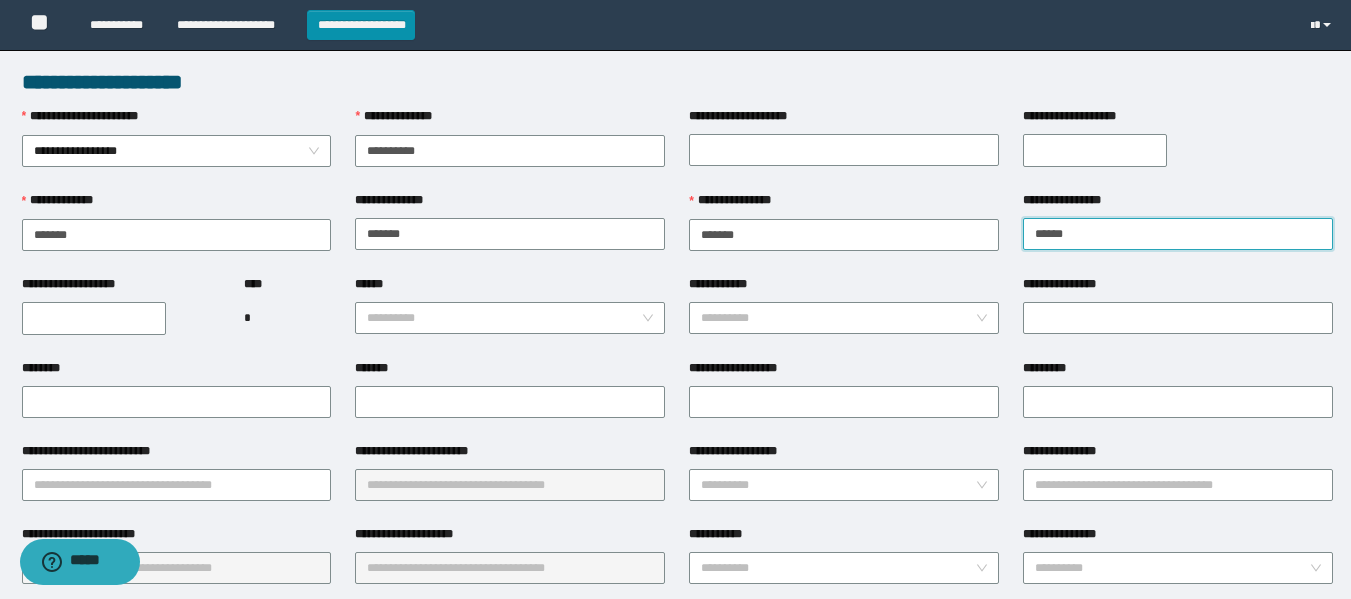 type on "******" 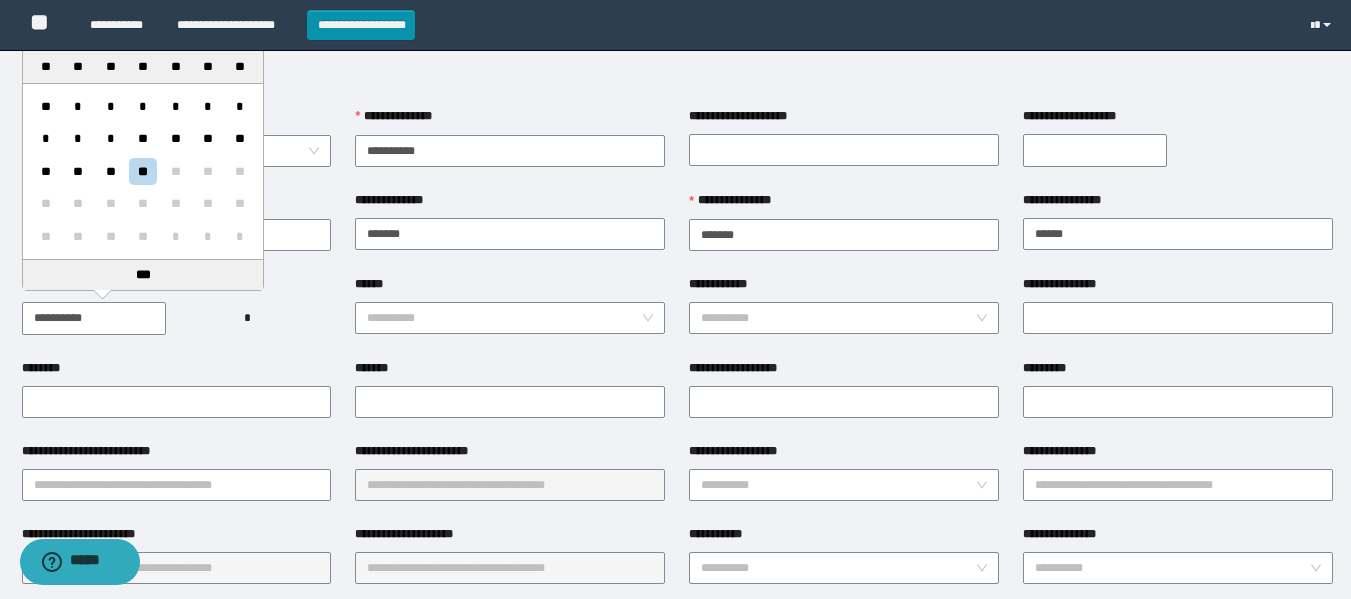 click on "**********" at bounding box center (94, 318) 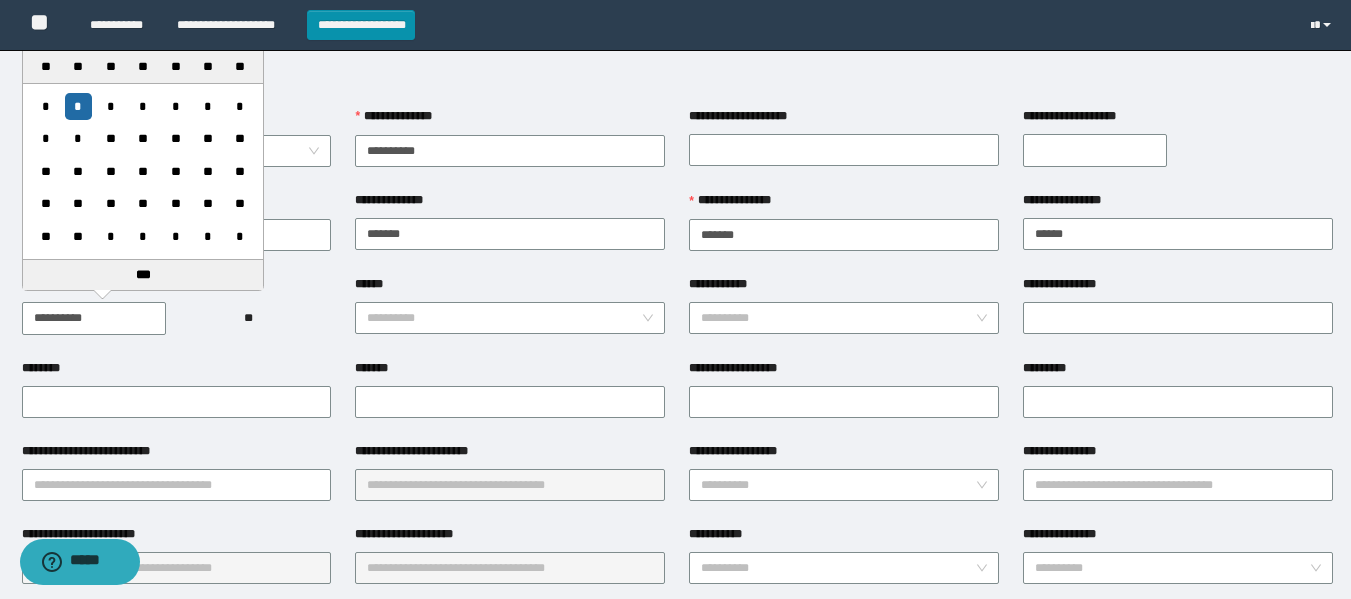 type on "**********" 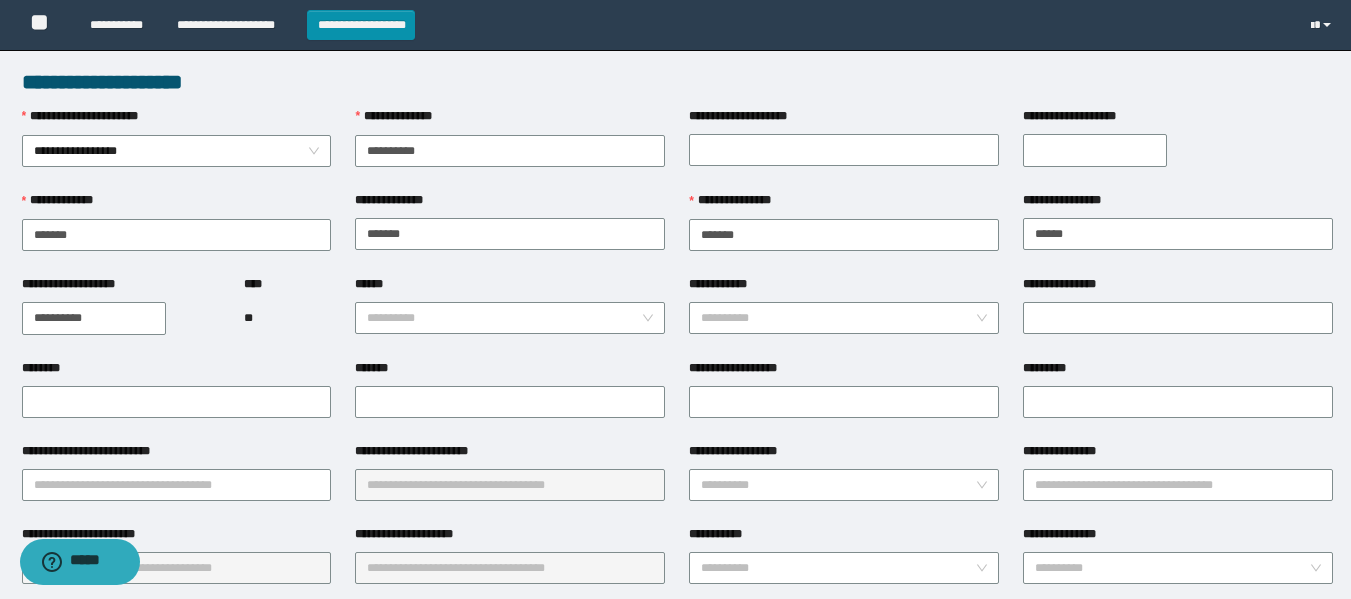click on "**********" at bounding box center [121, 317] 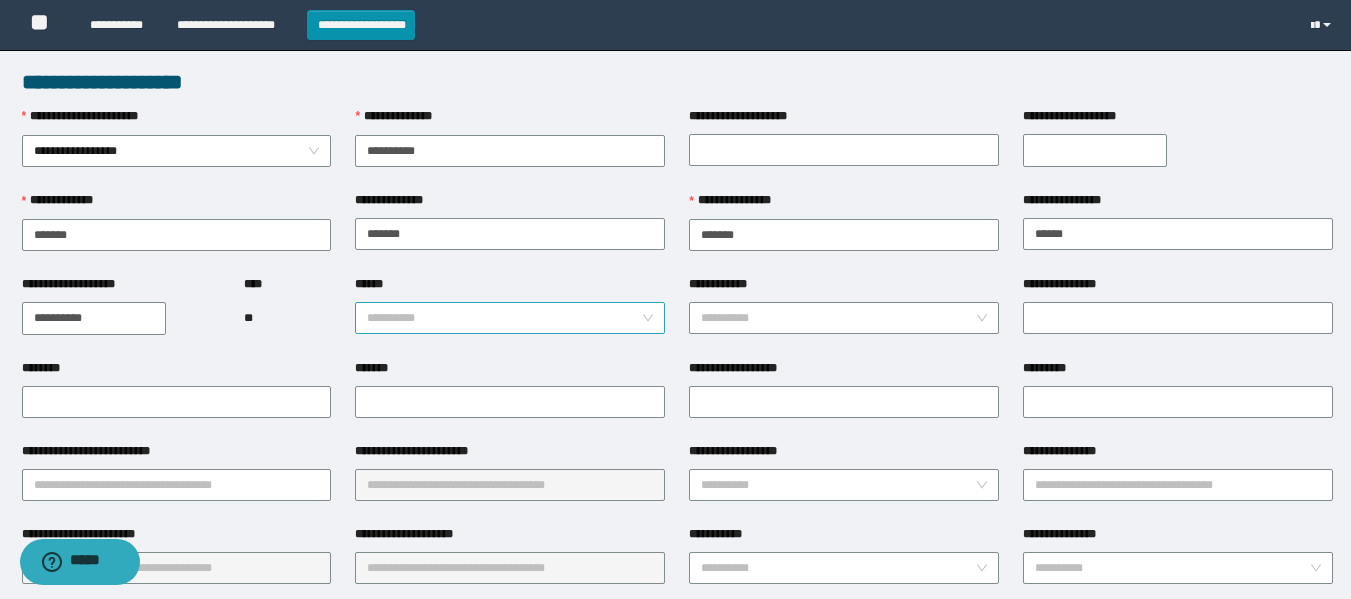click on "******" at bounding box center (504, 318) 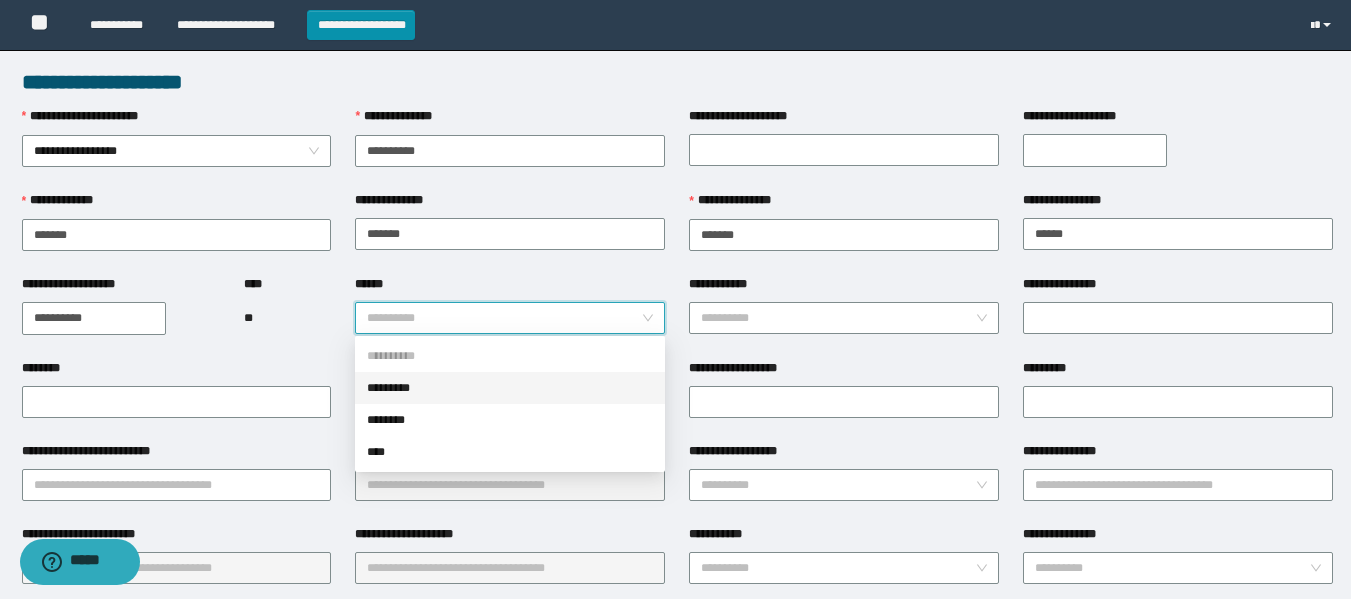 click on "*********" at bounding box center (510, 388) 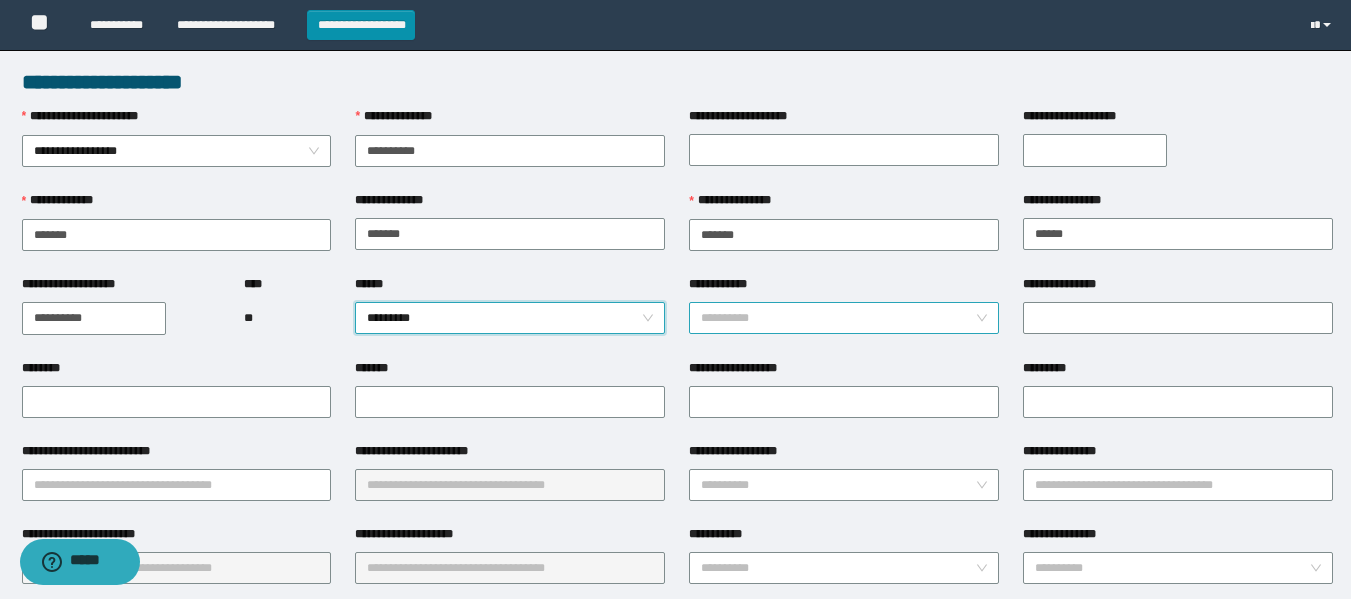 click on "**********" at bounding box center [838, 318] 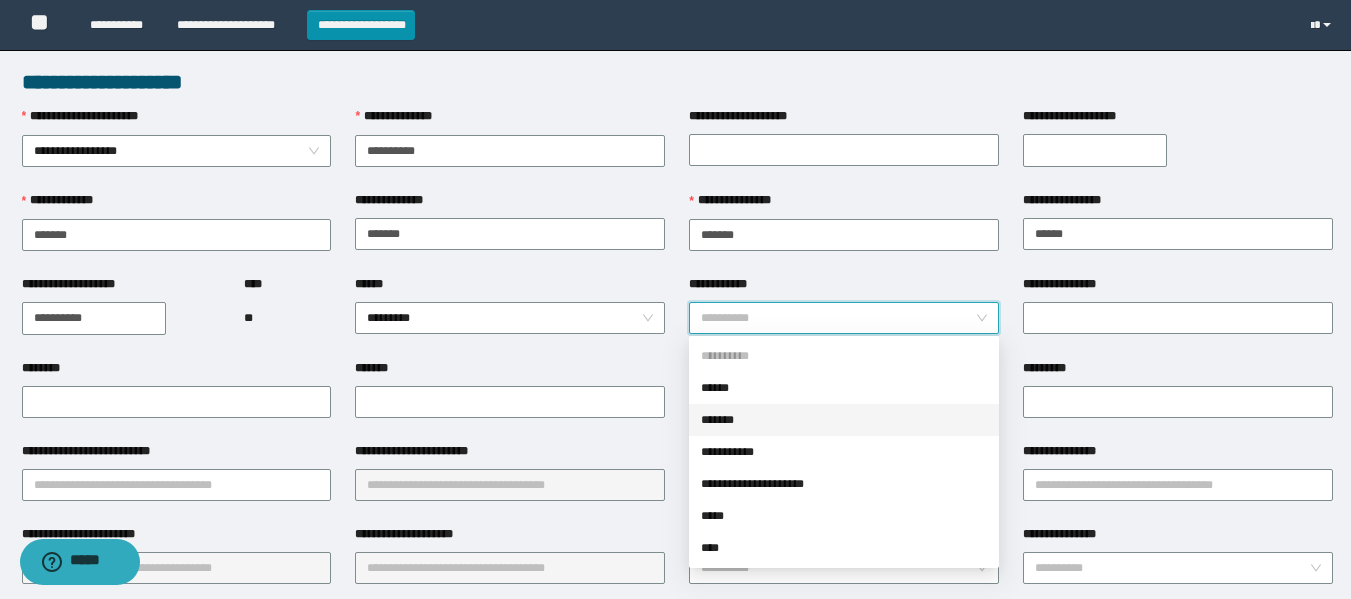 click on "*******" at bounding box center (844, 420) 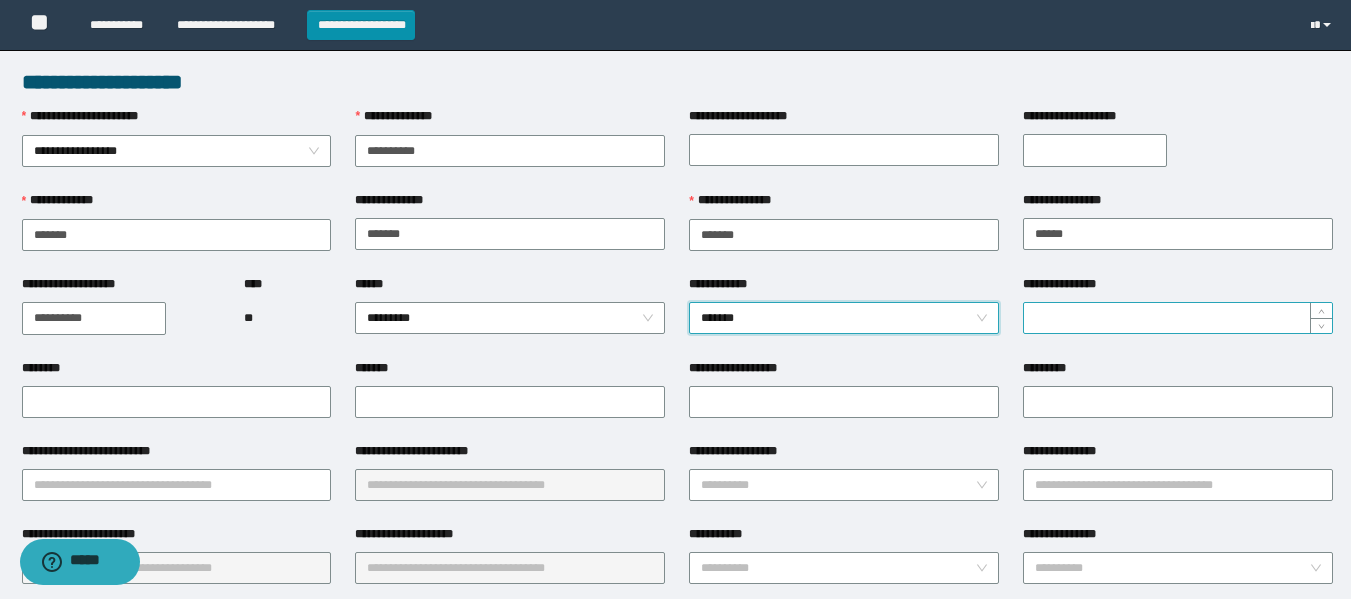 click on "**********" at bounding box center (1178, 318) 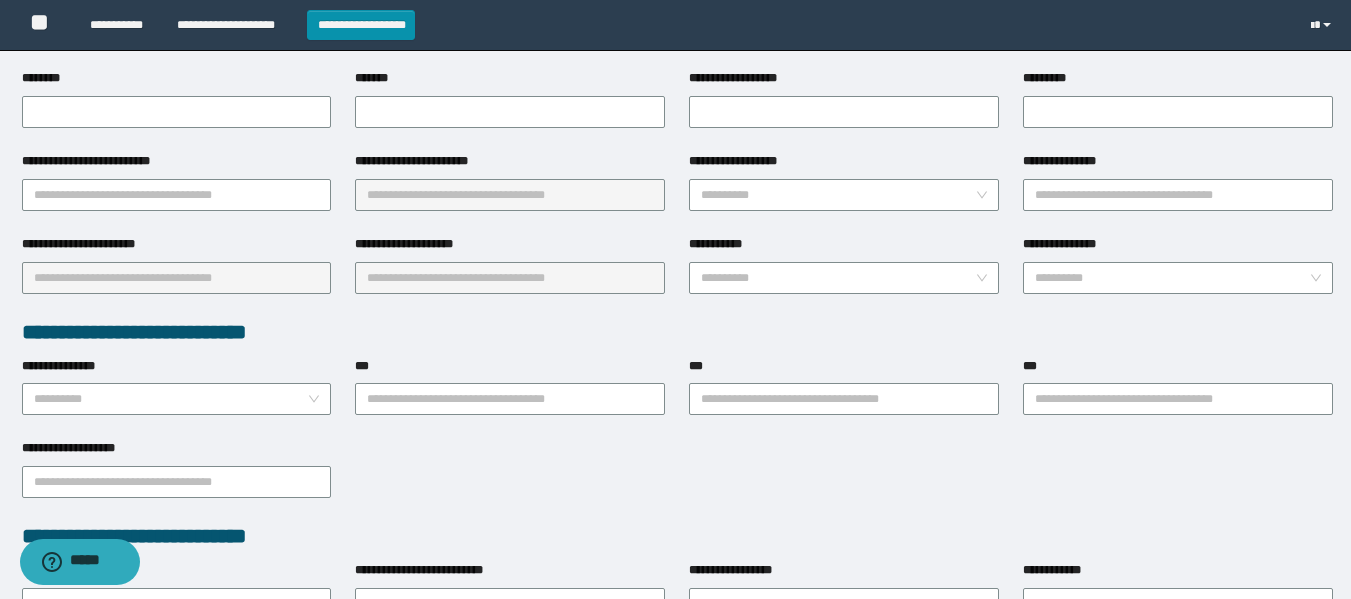 scroll, scrollTop: 300, scrollLeft: 0, axis: vertical 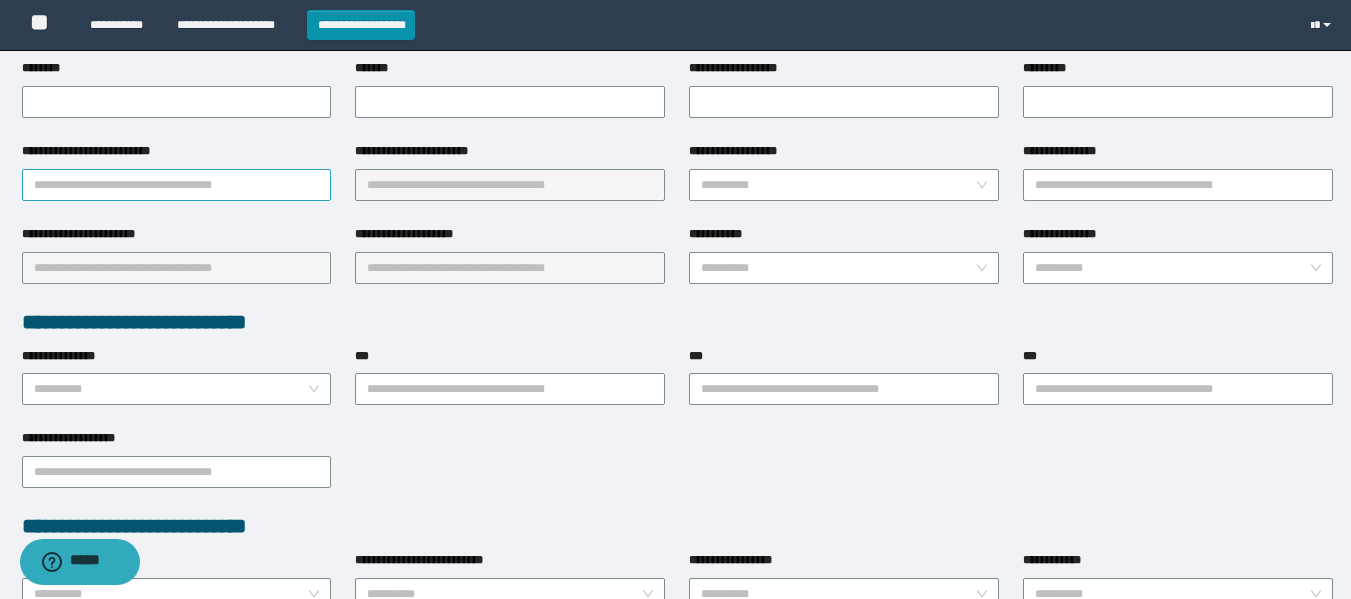 type on "*" 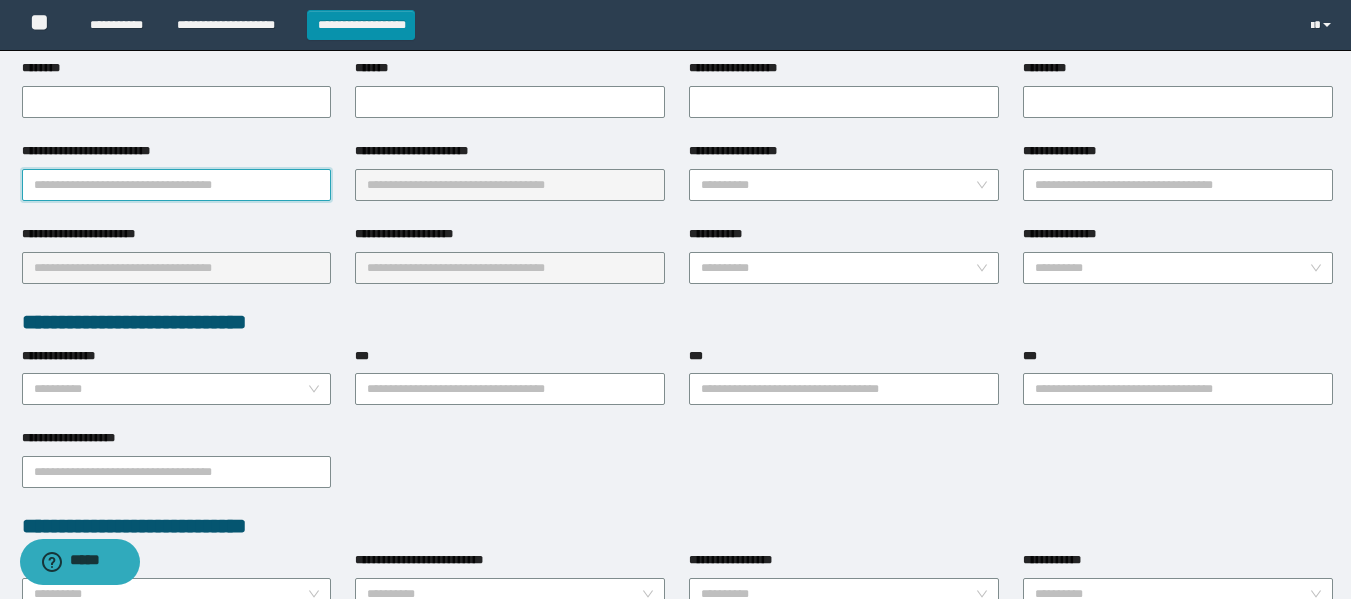 click on "**********" at bounding box center (177, 185) 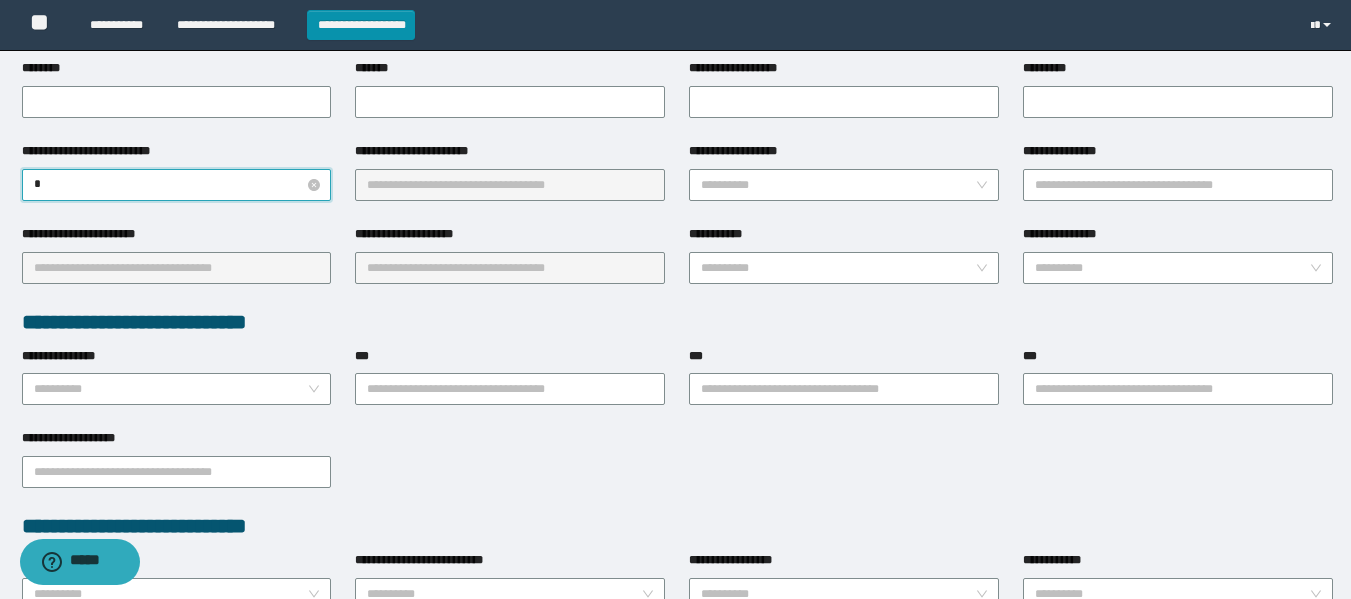 type on "**" 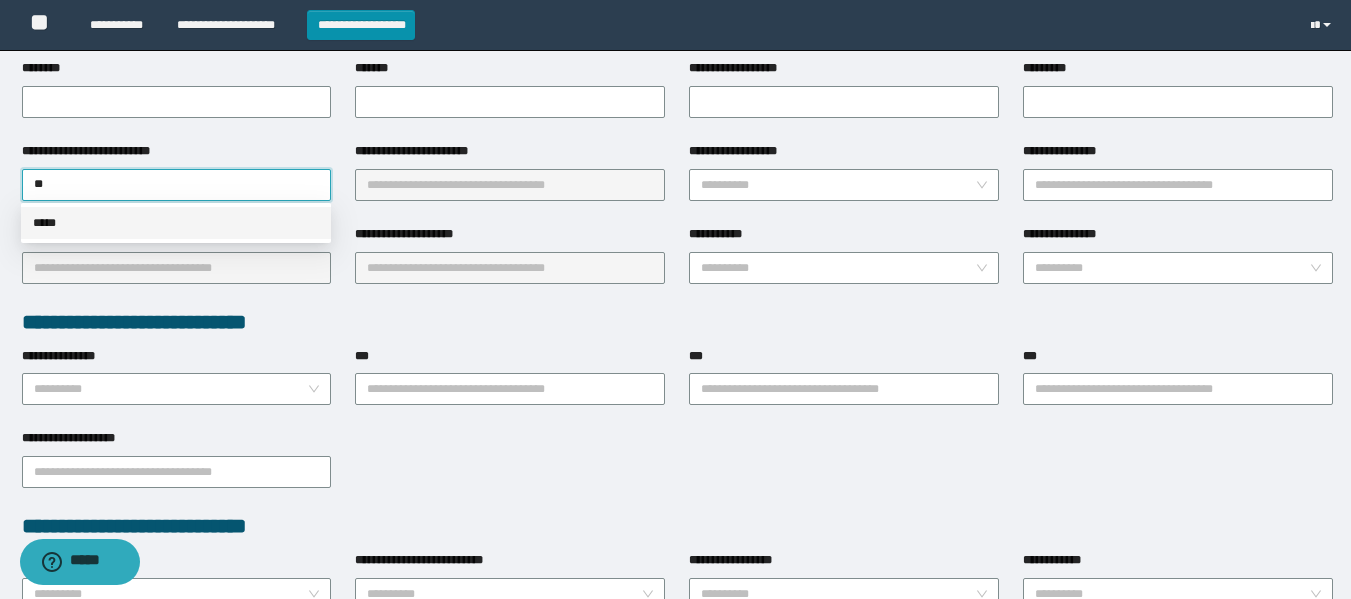 click on "*****" at bounding box center [176, 223] 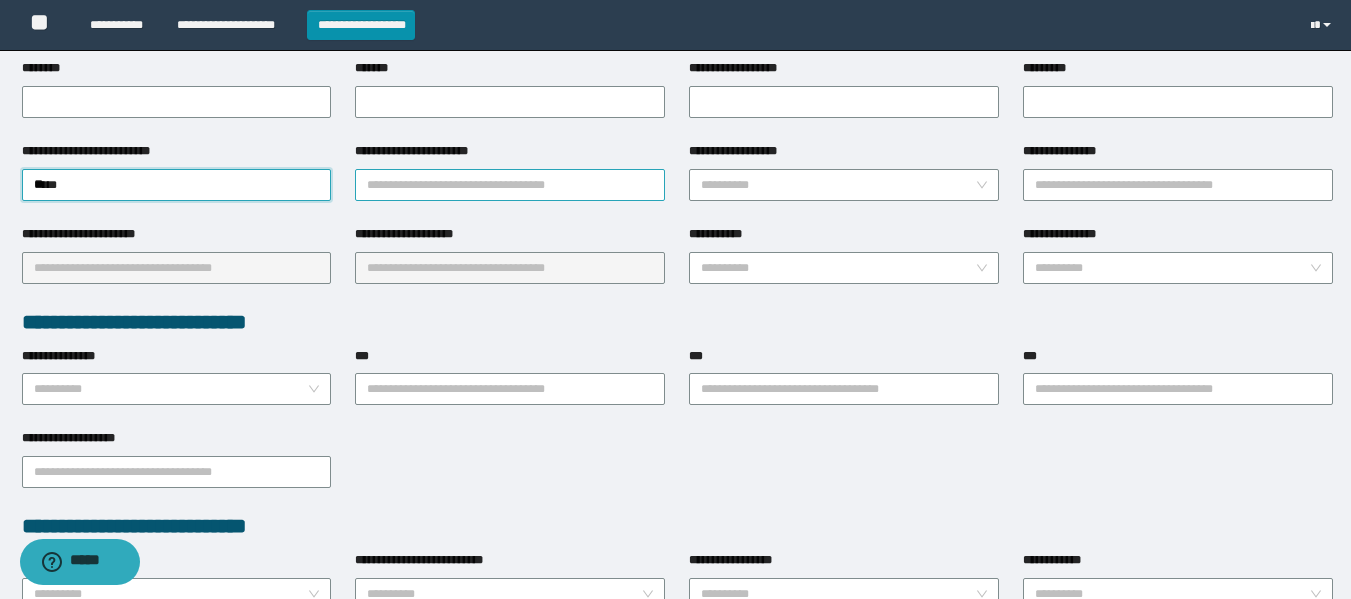click on "**********" at bounding box center (510, 185) 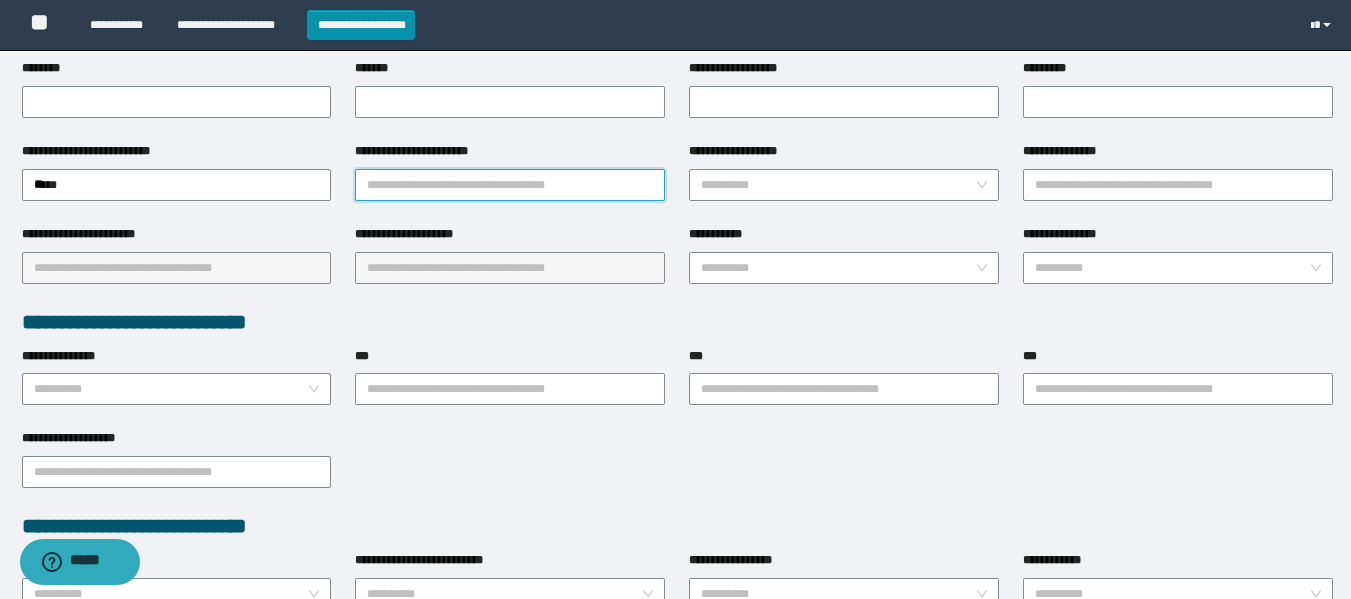type on "*" 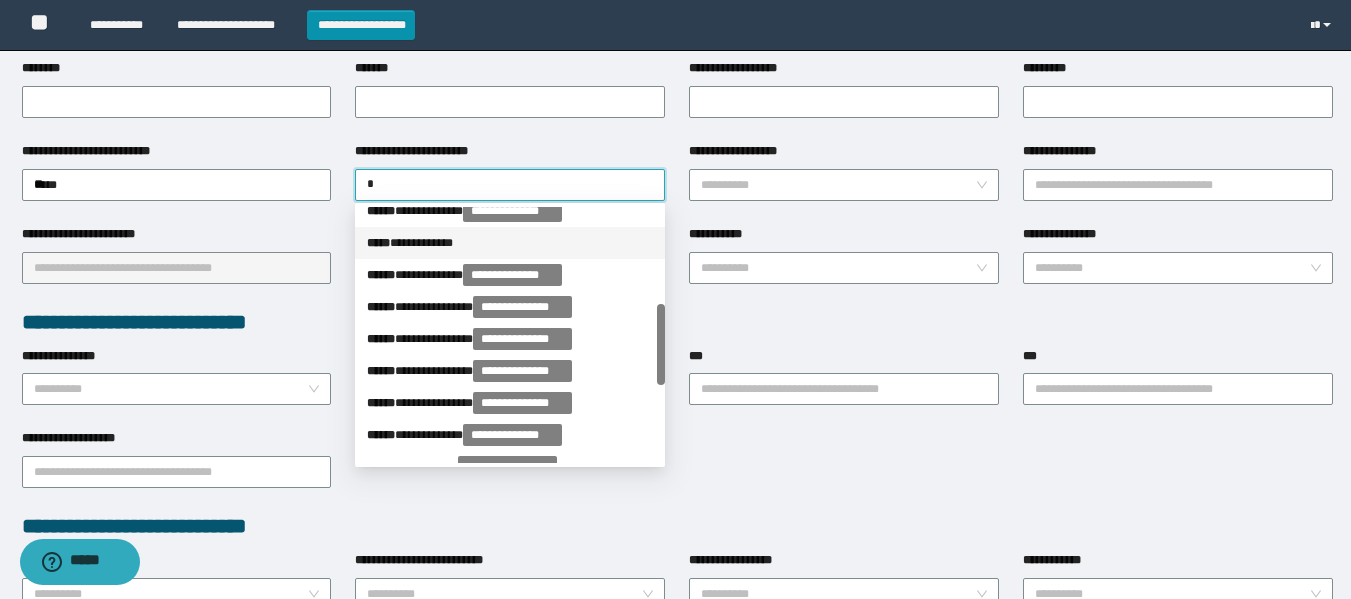 scroll, scrollTop: 544, scrollLeft: 0, axis: vertical 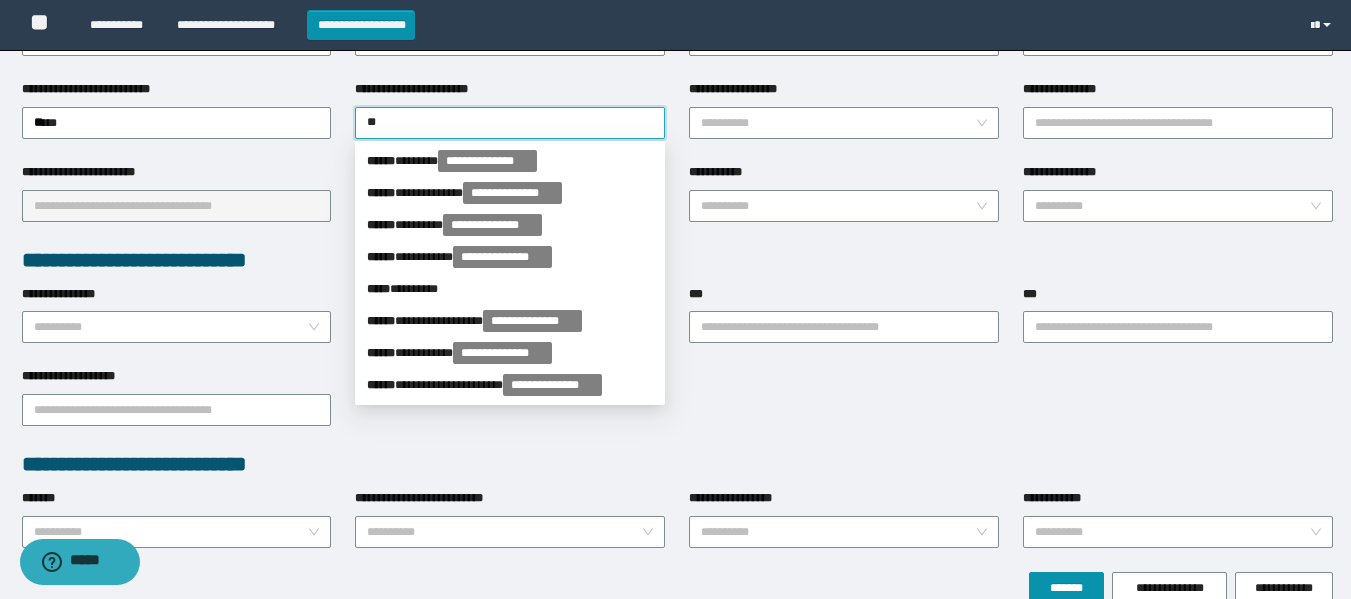 type on "***" 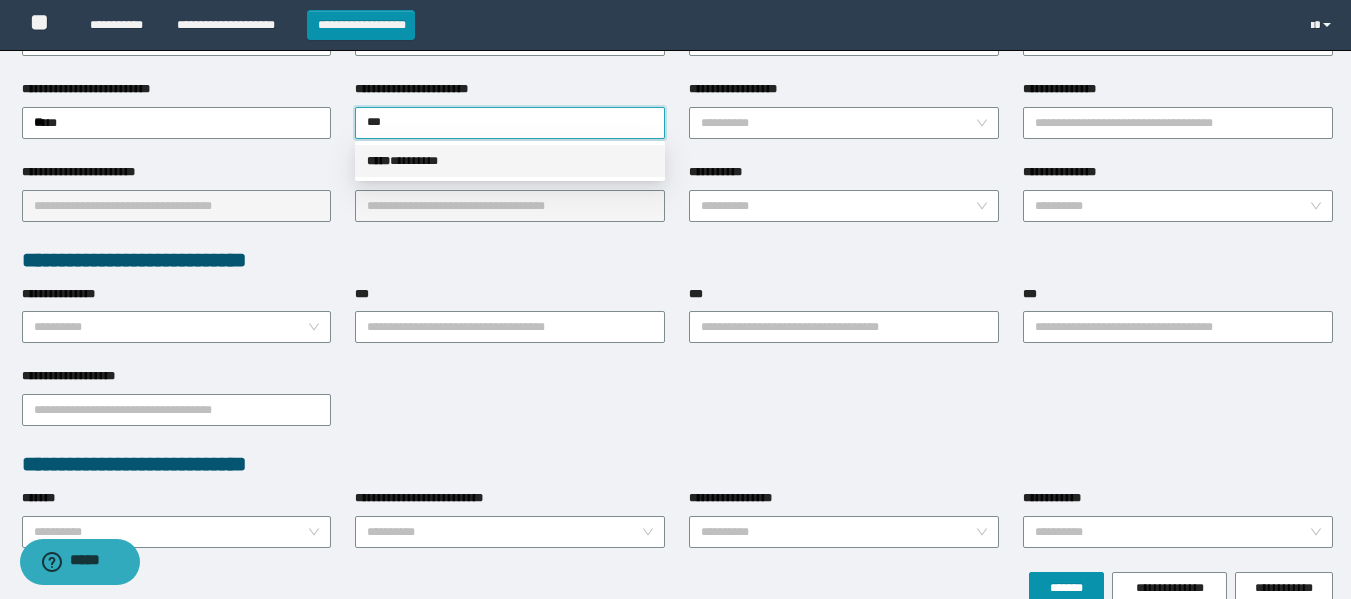 click on "***** * *******" at bounding box center (510, 161) 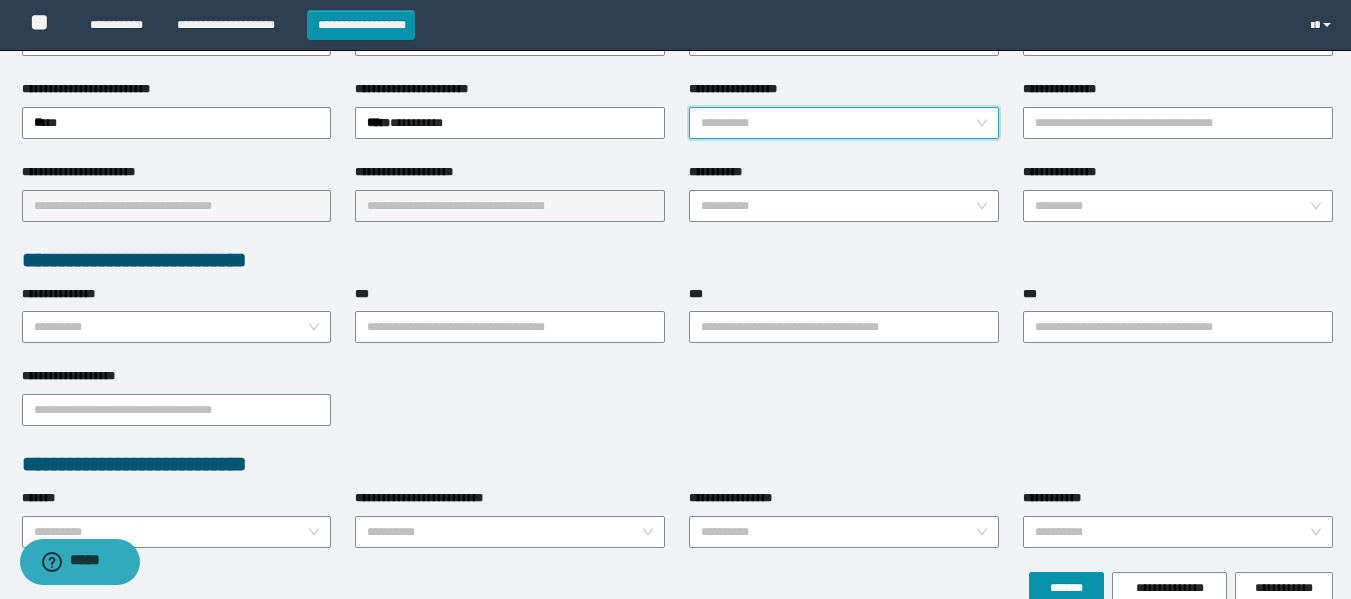 click on "**********" at bounding box center (838, 123) 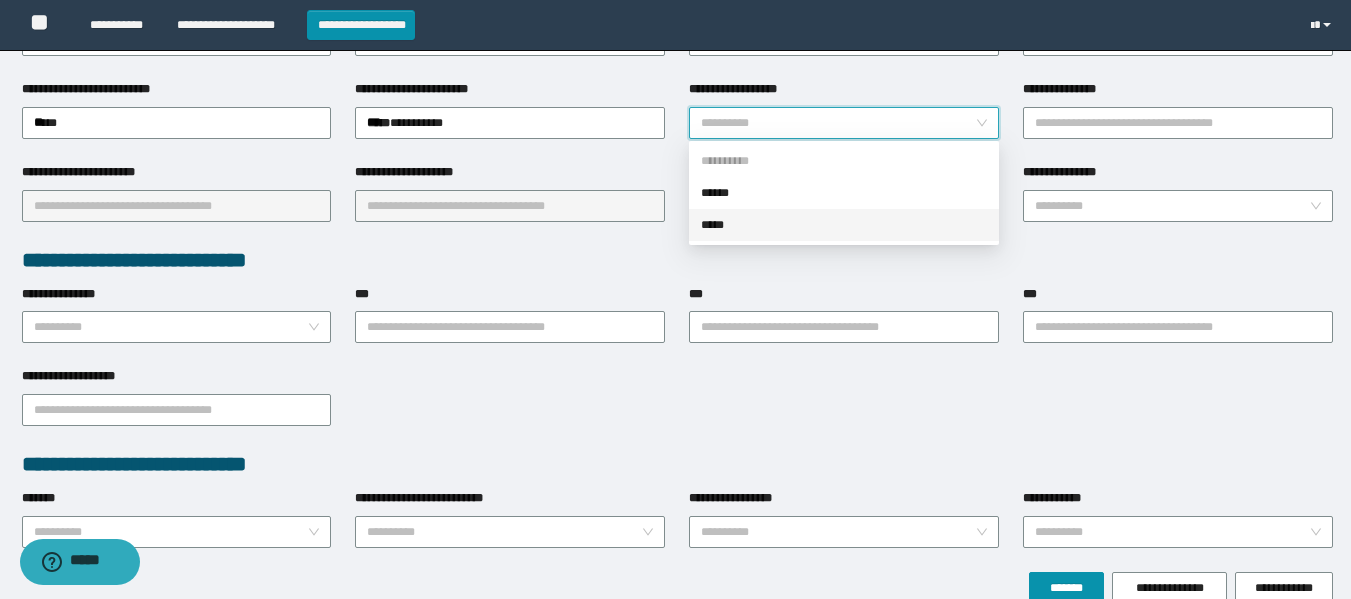 drag, startPoint x: 733, startPoint y: 218, endPoint x: 806, endPoint y: 191, distance: 77.83315 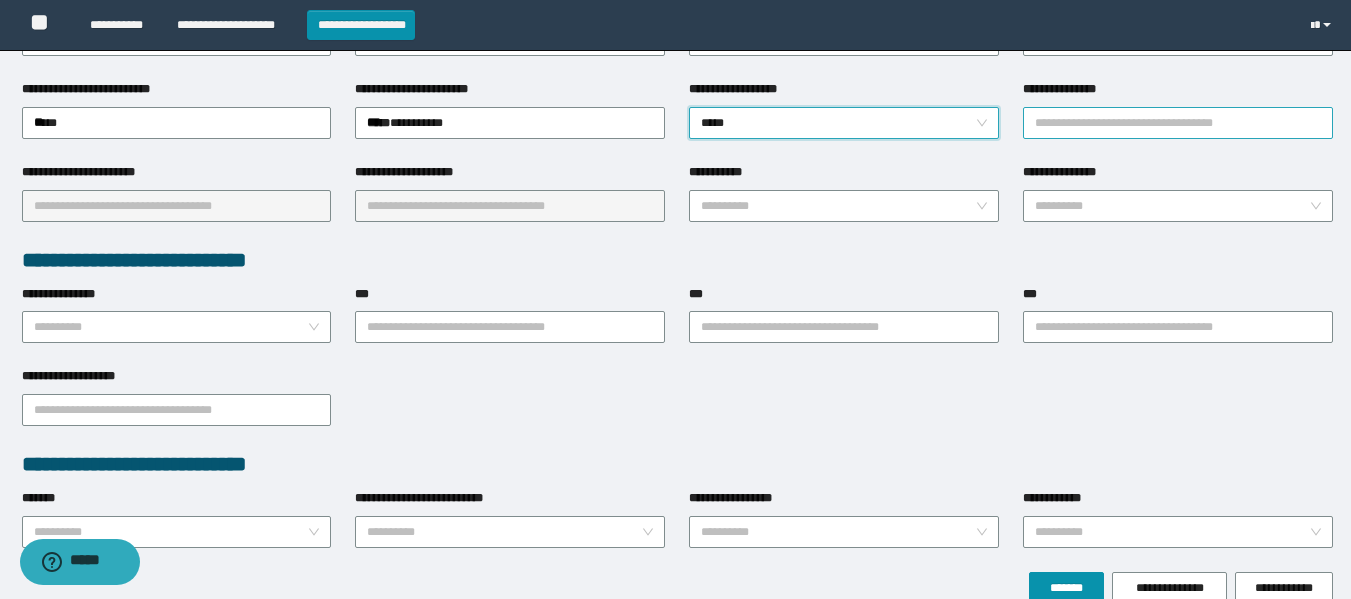 click on "**********" at bounding box center [1178, 123] 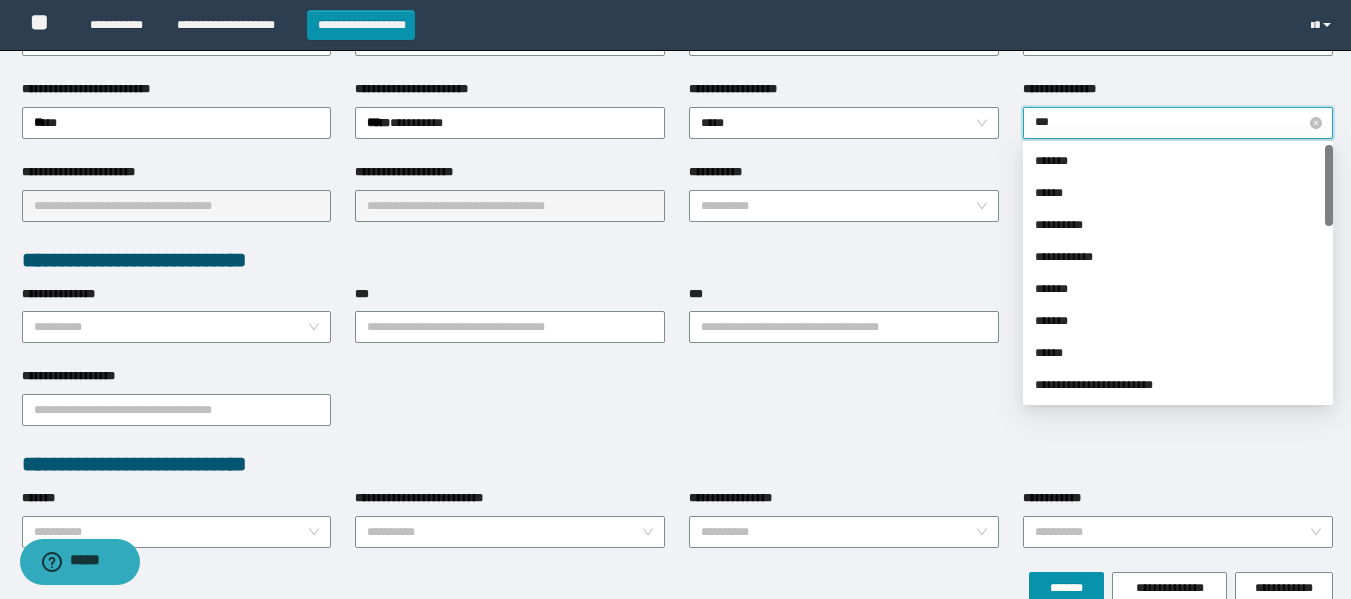 type on "****" 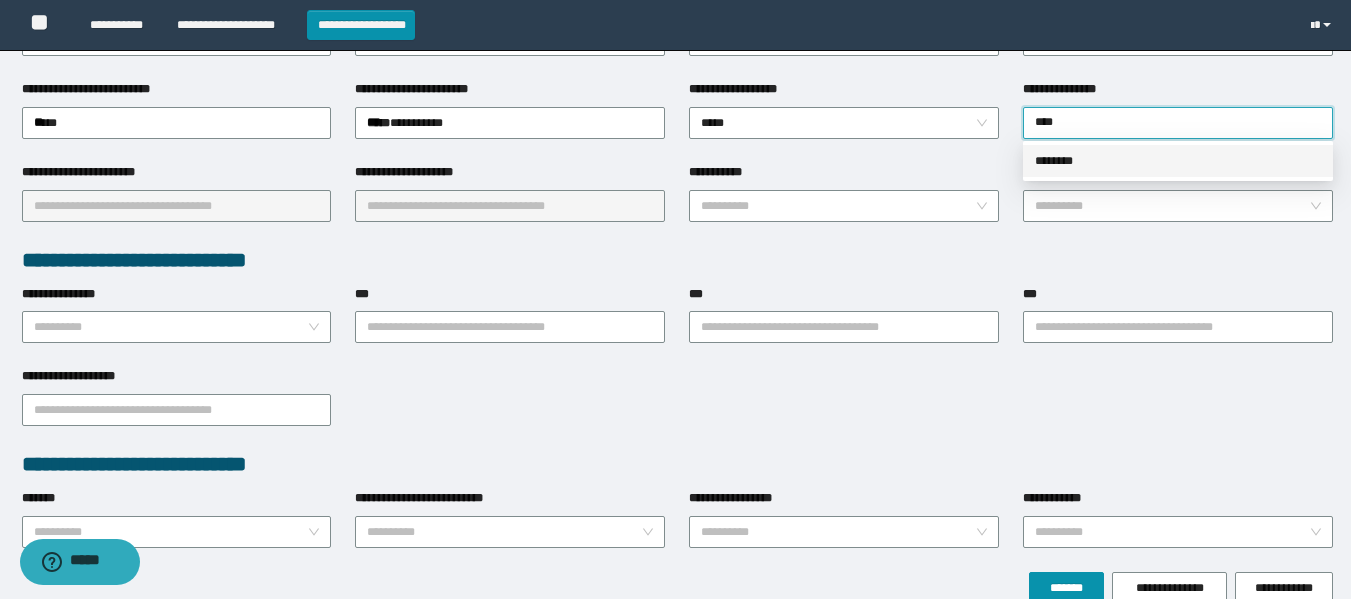 click on "********" at bounding box center (1178, 161) 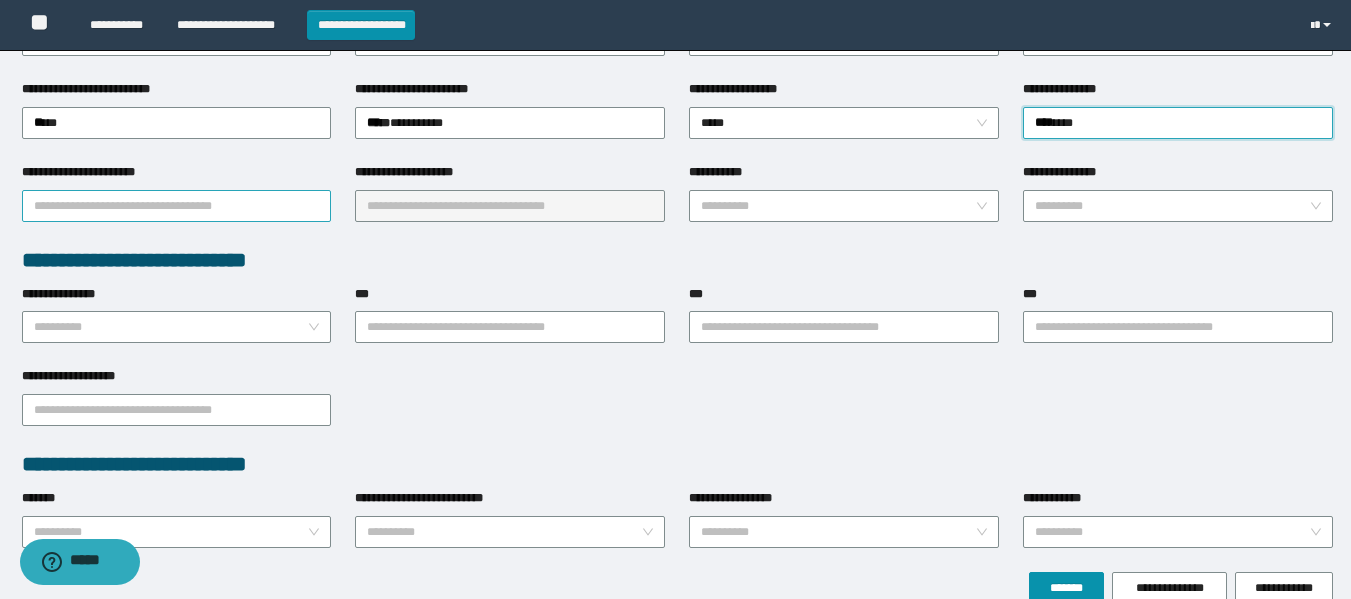 click on "**********" at bounding box center [177, 206] 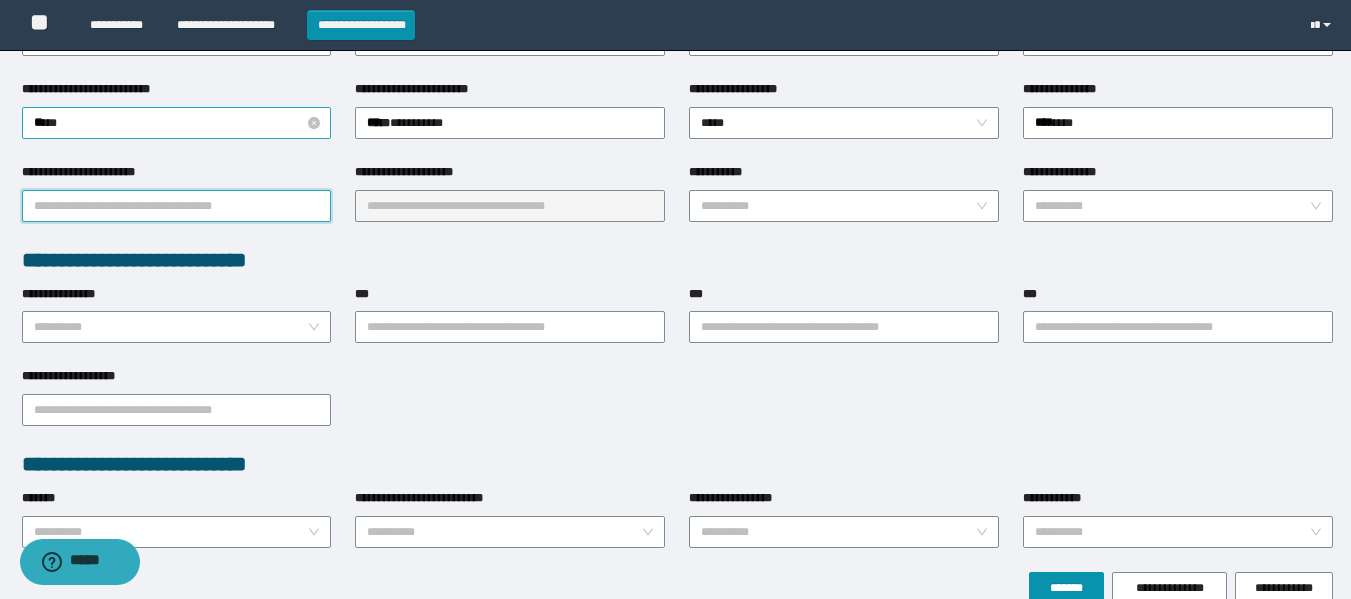 click on "*****" at bounding box center (177, 123) 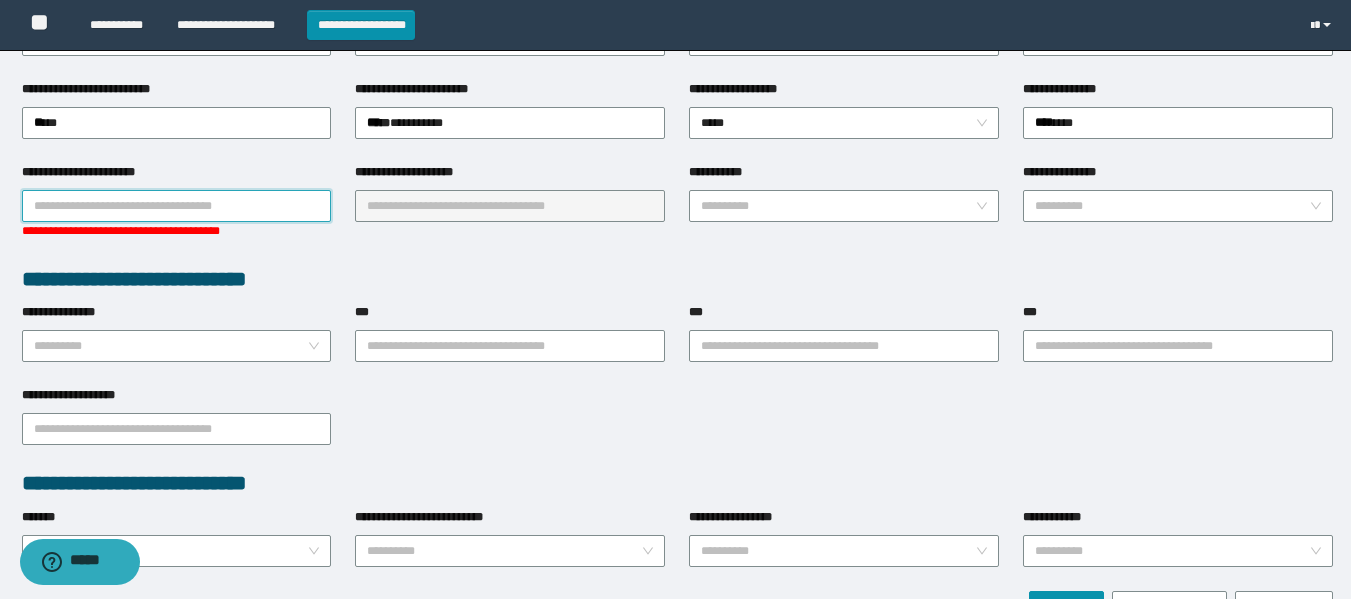 click on "**********" at bounding box center [177, 206] 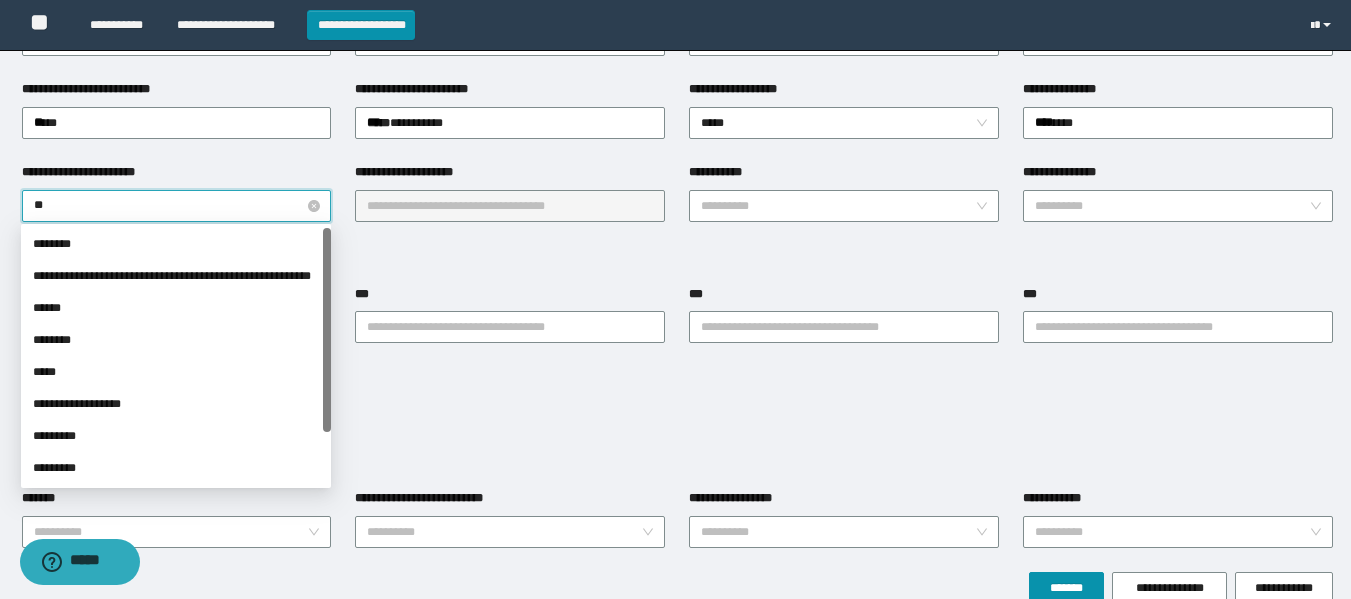 type on "***" 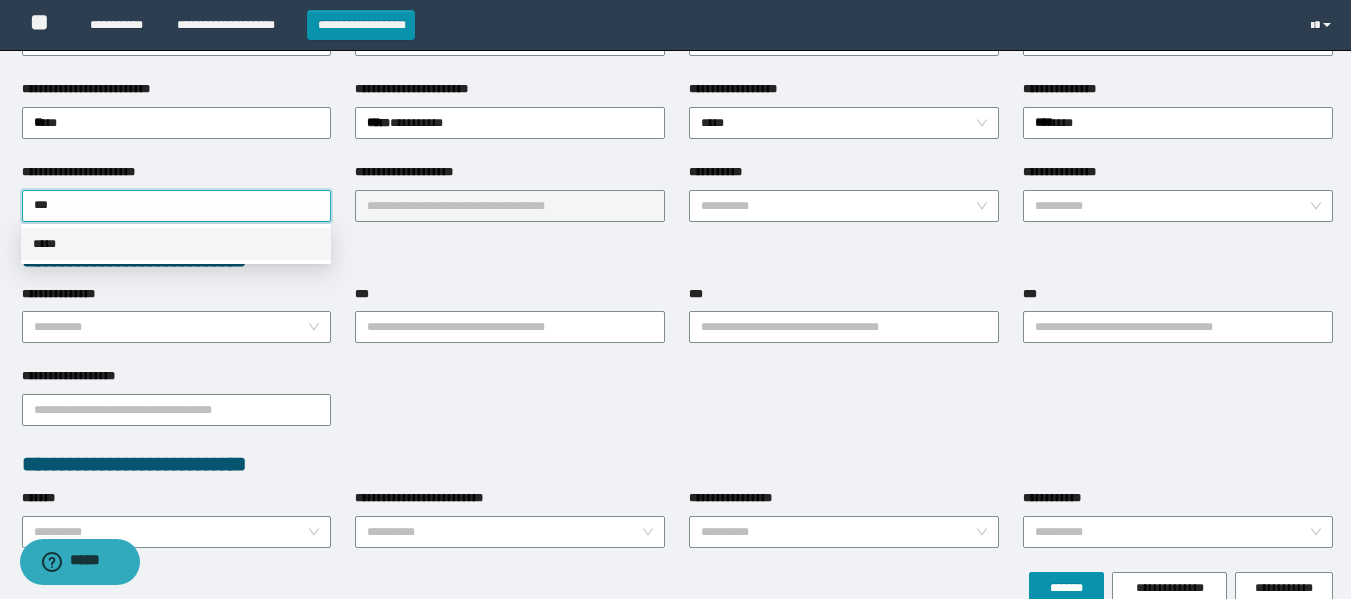 click on "*****" at bounding box center [176, 244] 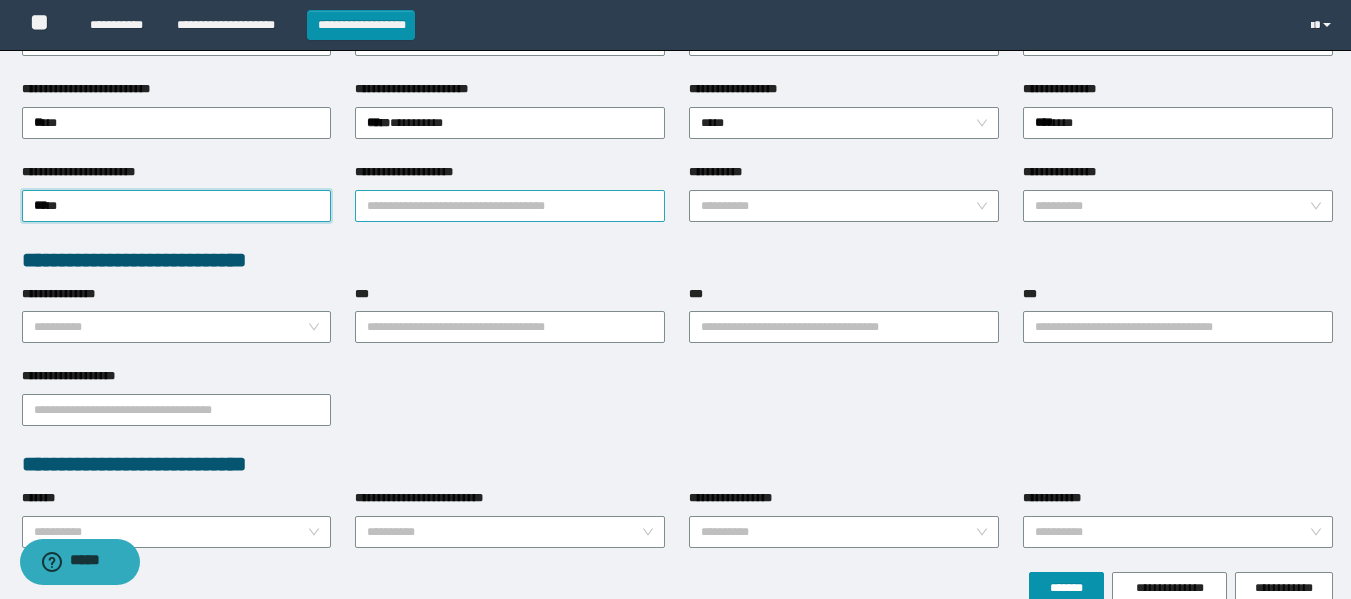 click on "**********" at bounding box center [510, 206] 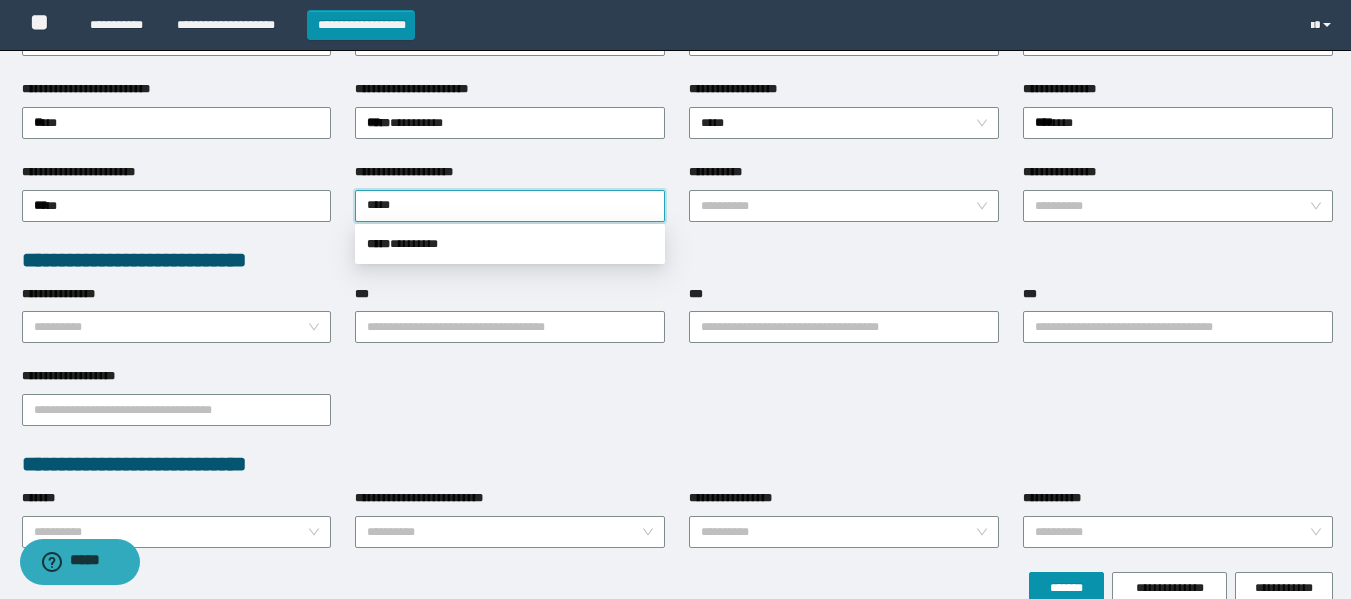 type on "****" 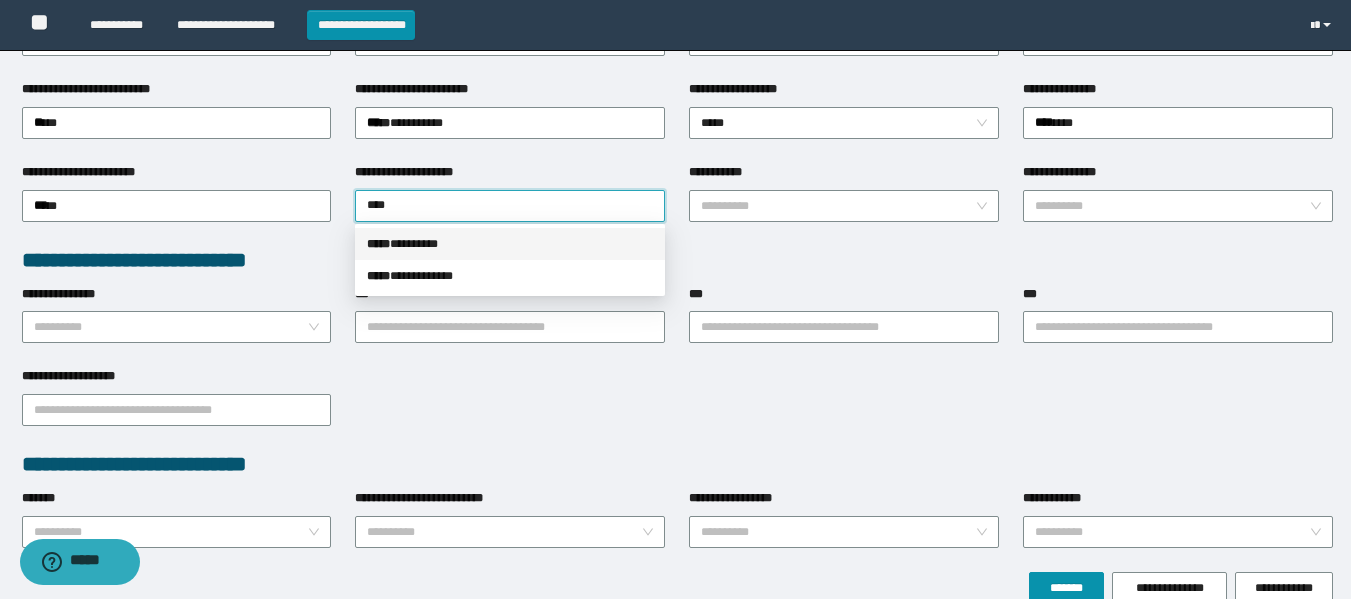 click on "***** * *******" at bounding box center [510, 244] 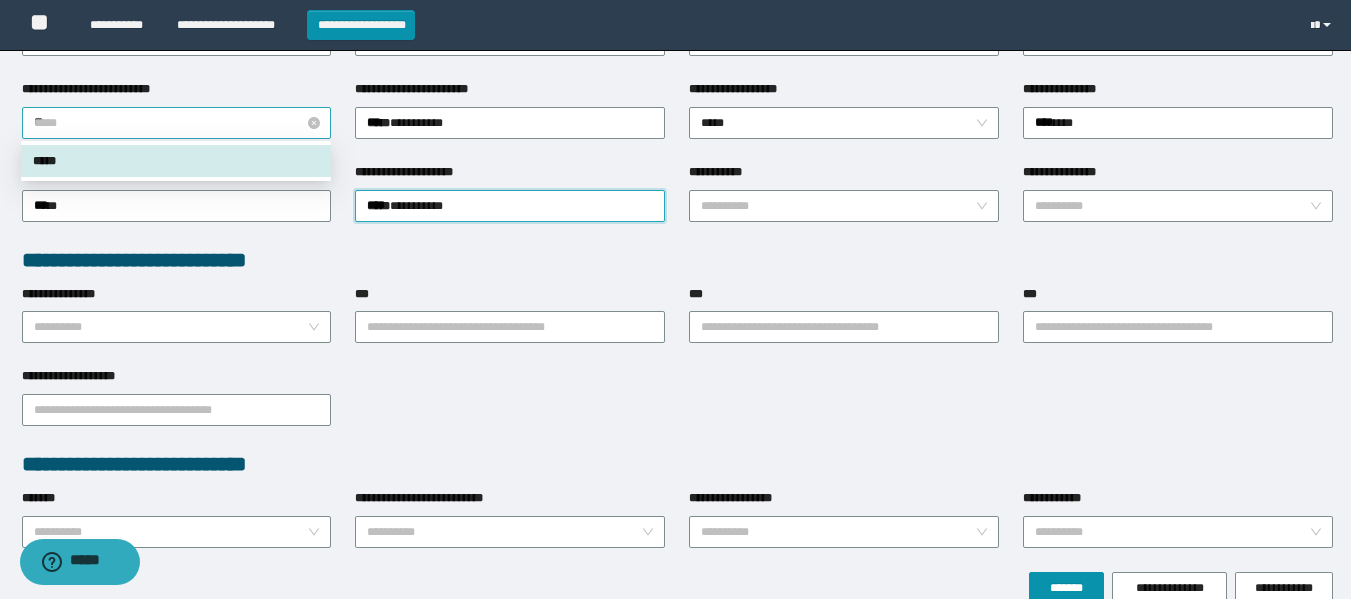 click on "*****" at bounding box center [177, 123] 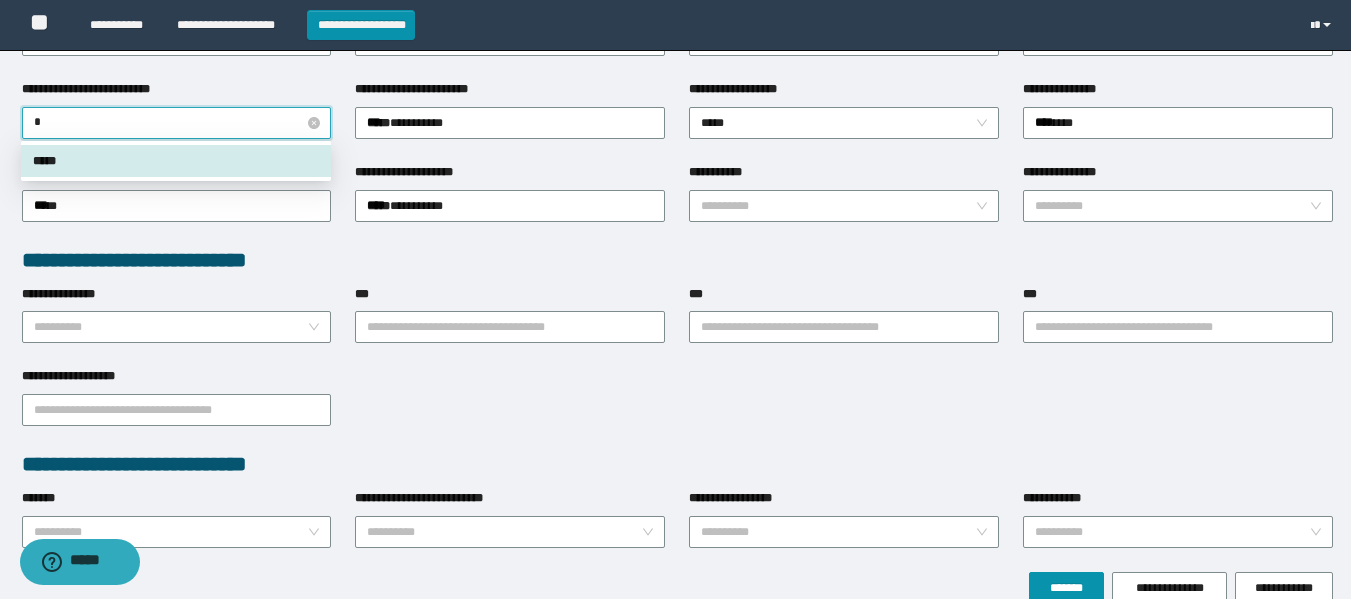type on "**" 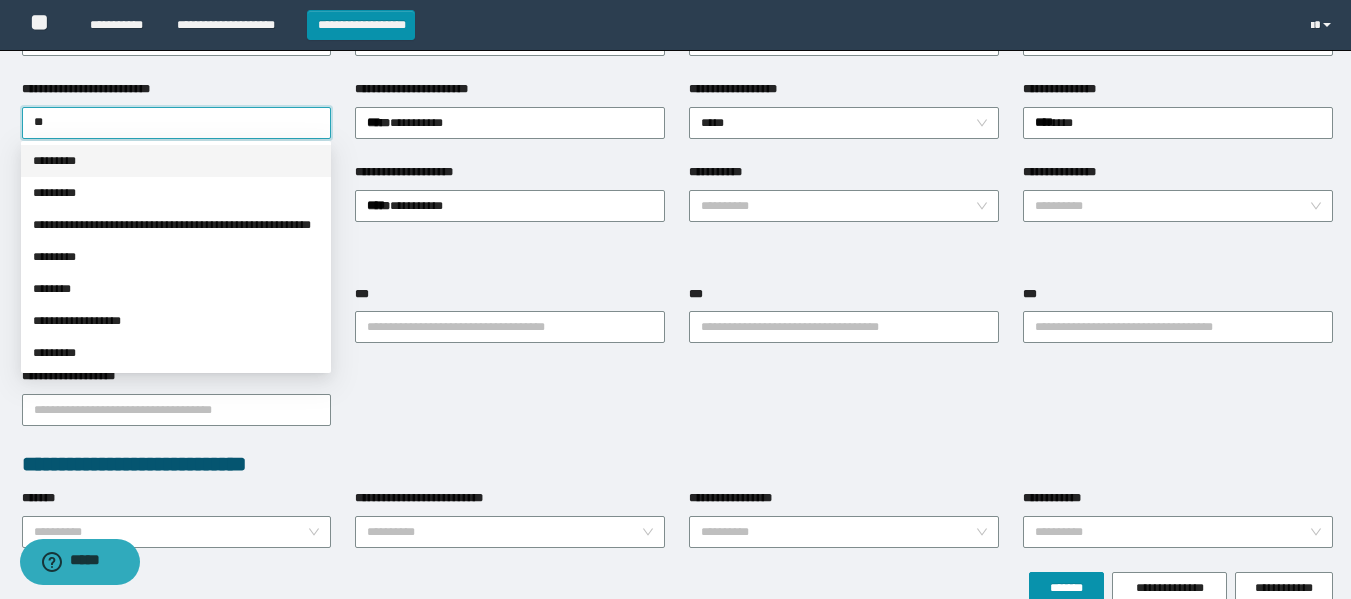 click on "*********" at bounding box center (176, 161) 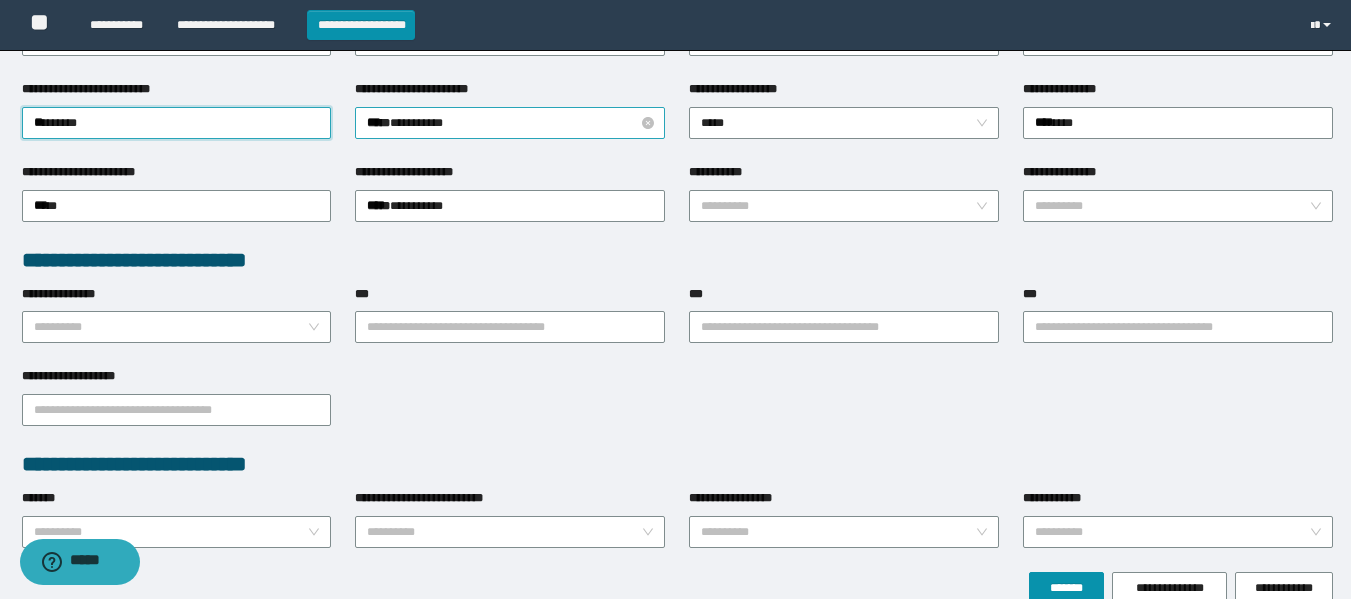 click on "***** * *******" at bounding box center (510, 123) 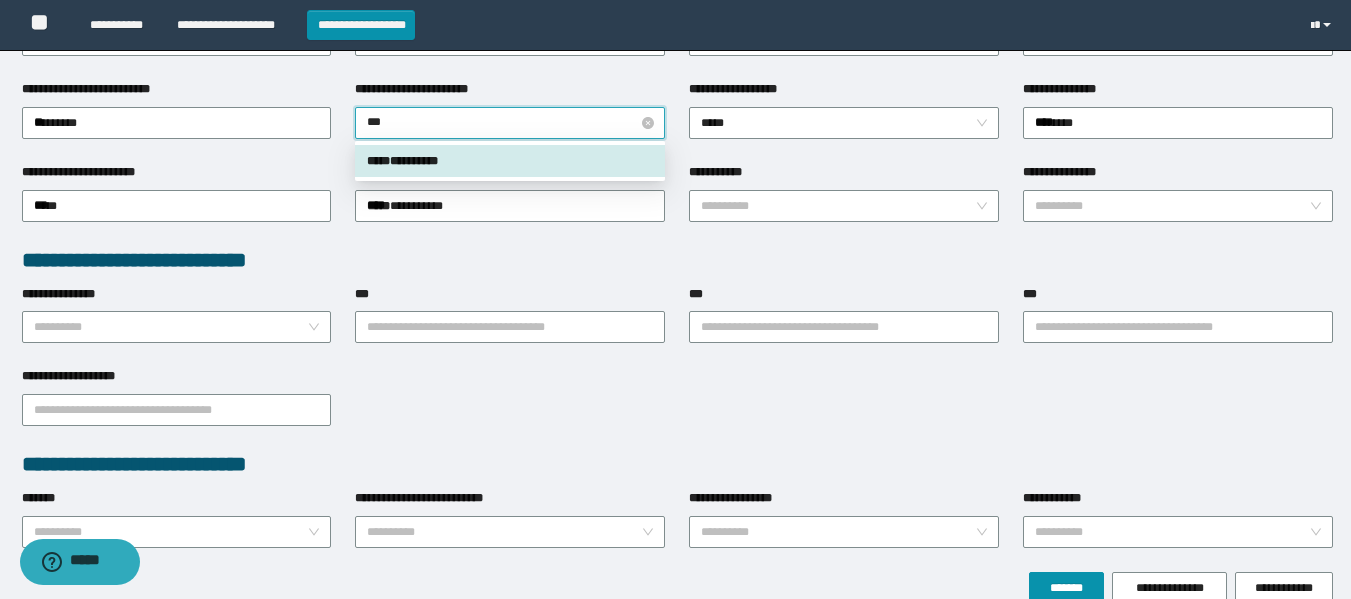 type on "****" 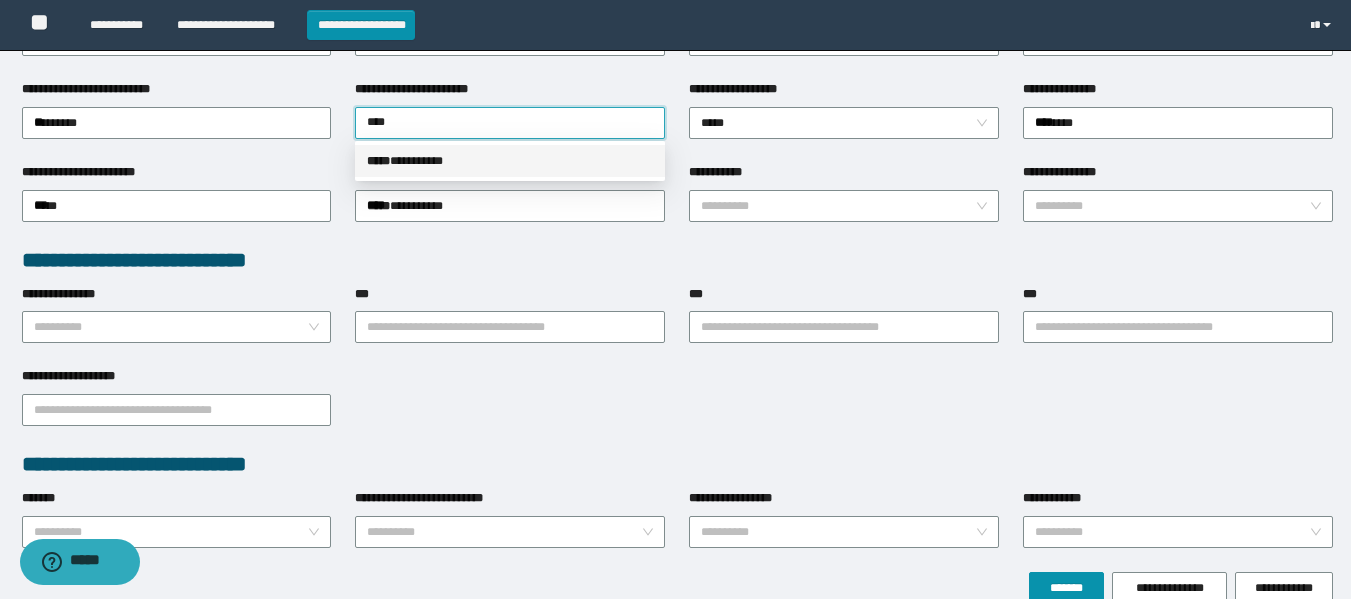 click on "***** * ********" at bounding box center [510, 161] 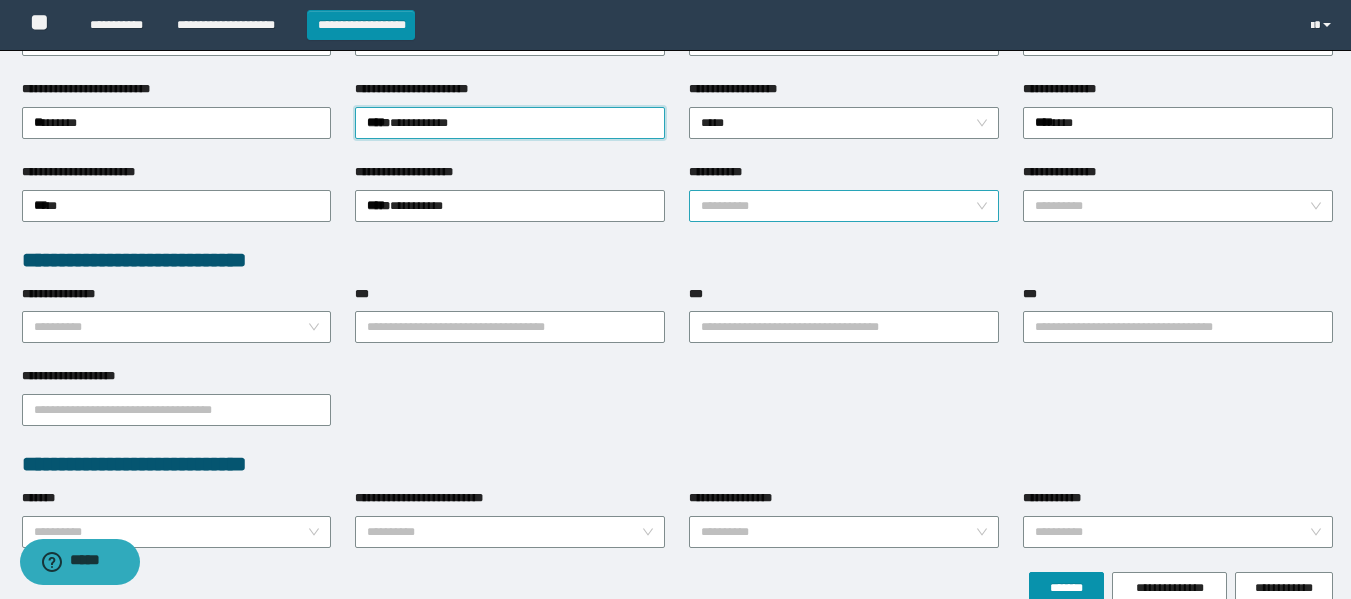 click on "**********" at bounding box center [838, 206] 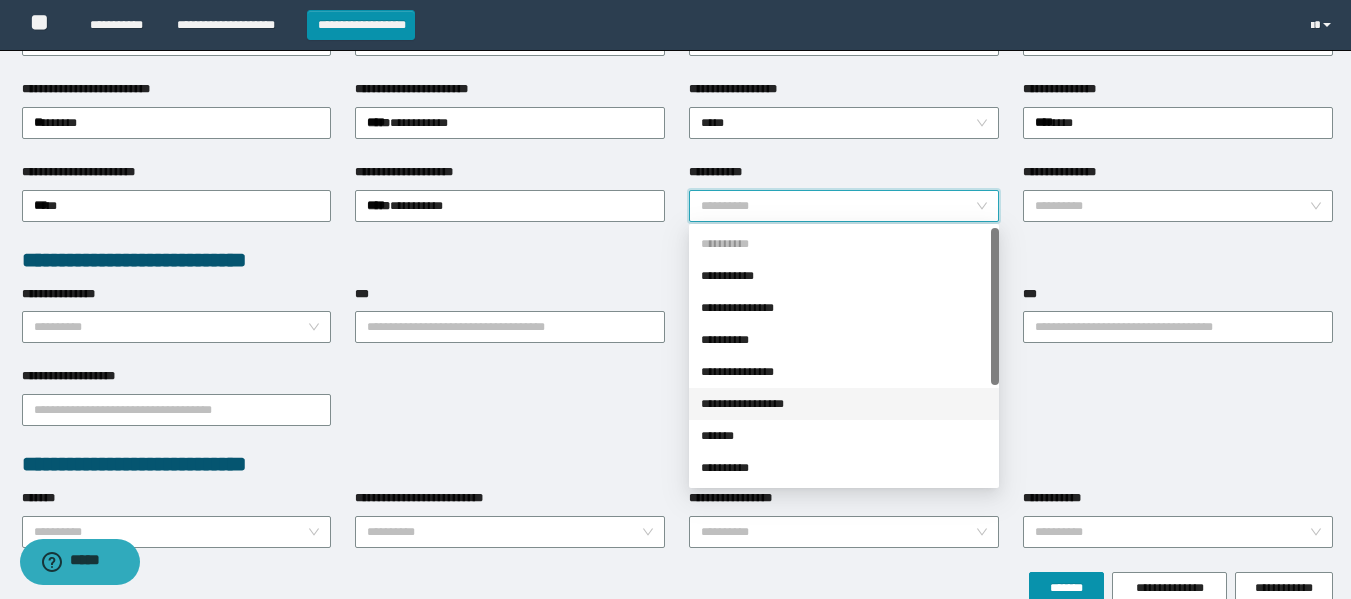 click on "**********" at bounding box center [844, 404] 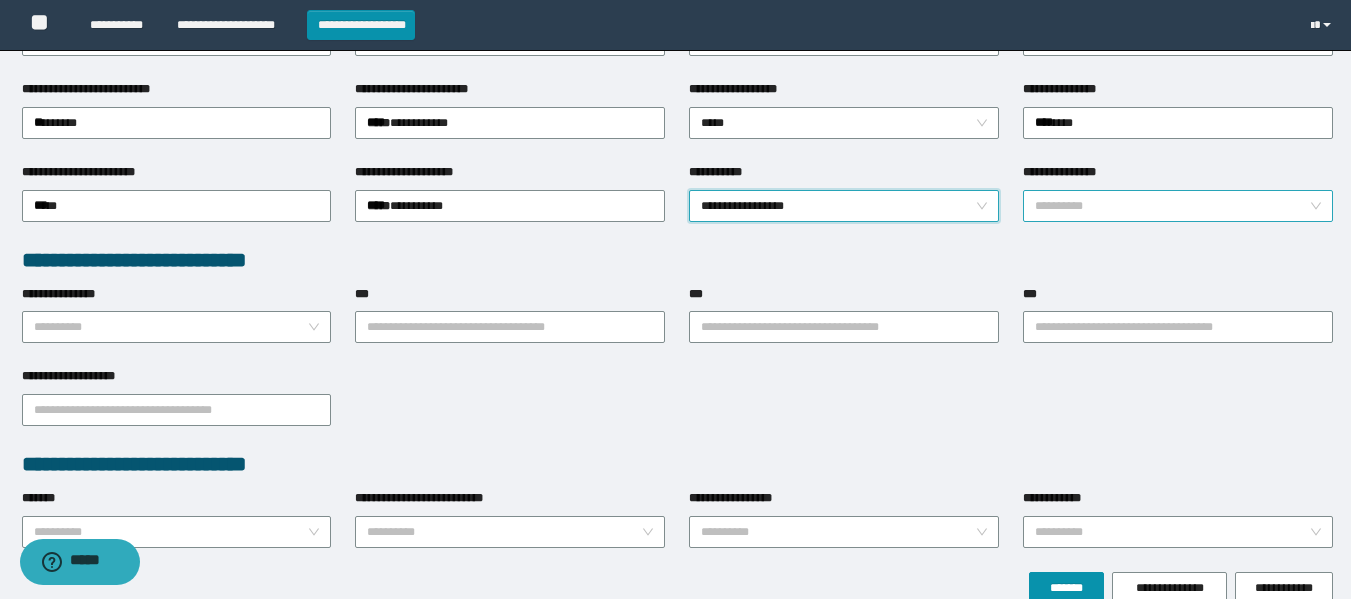 click on "**********" at bounding box center (1172, 206) 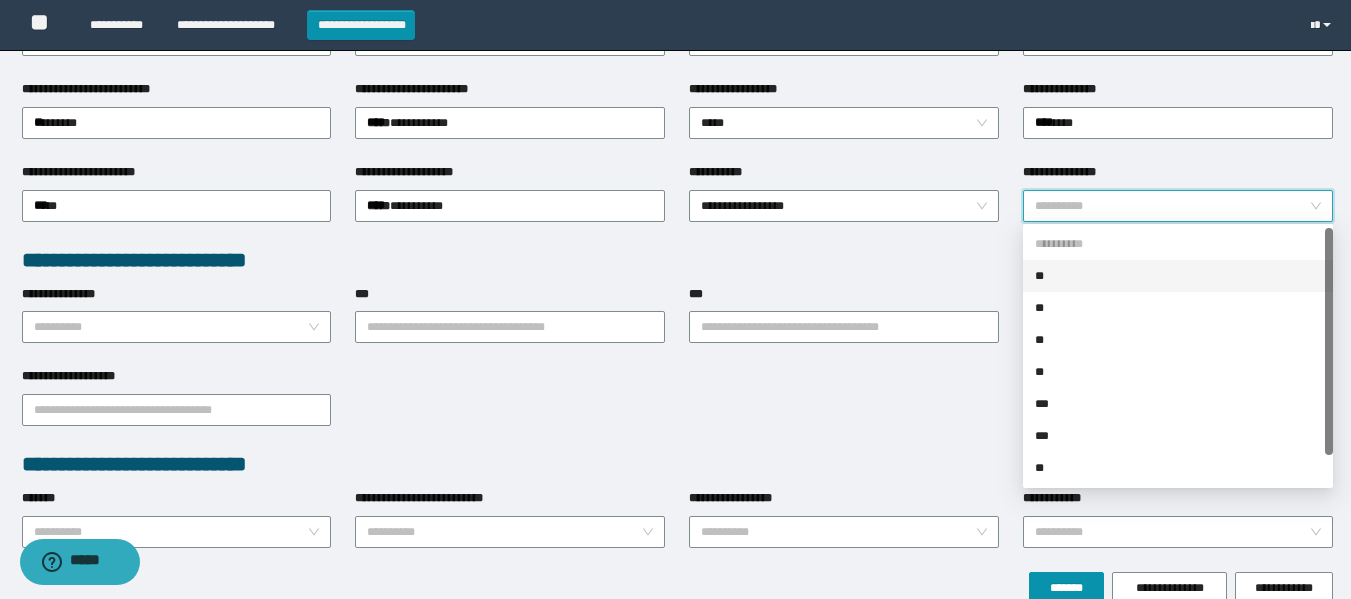click on "[FIRST] [LAST] [STREET] [CITY] [STATE] [POSTAL_CODE] [COUNTRY] [ADDRESS_LINE_2] [ADDRESS_LINE_3] [ADDRESS_LINE_4] [ADDRESS_LINE_5] [ADDRESS_LINE_6] [ADDRESS_LINE_7] [ADDRESS_LINE_8] [ADDRESS_LINE_9] [ADDRESS_LINE_10] [ADDRESS_LINE_11] [ADDRESS_LINE_12] [ADDRESS_LINE_13] [ADDRESS_LINE_14] [ADDRESS_LINE_15] [ADDRESS_LINE_16] [ADDRESS_LINE_17] [ADDRESS_LINE_18] [ADDRESS_LINE_19] [ADDRESS_LINE_20] [ADDRESS_LINE_21] [ADDRESS_LINE_22] [ADDRESS_LINE_23] [ADDRESS_LINE_24] [ADDRESS_LINE_25] [ADDRESS_LINE_26] [ADDRESS_LINE_27] [ADDRESS_LINE_28] [ADDRESS_LINE_29] [ADDRESS_LINE_30] [ADDRESS_LINE_31] [ADDRESS_LINE_32] [ADDRESS_LINE_33] [ADDRESS_LINE_34] [ADDRESS_LINE_35] [ADDRESS_LINE_36] [ADDRESS_LINE_37] [ADDRESS_LINE_38] [ADDRESS_LINE_39] [ADDRESS_LINE_40] [ADDRESS_LINE_41] [ADDRESS_LINE_42] [ADDRESS_LINE_43] [ADDRESS_LINE_44] [ADDRESS_LINE_45] [ADDRESS_LINE_46] [ADDRESS_LINE_47] [ADDRESS_LINE_48] [ADDRESS_LINE_49] [ADDRESS_LINE_50] [ADDRESS_LINE_51] [ADDRESS_LINE_52] [ADDRESS_LINE_53] [ADDRESS_LINE_54] [ADDRESS_LINE_55] [ADDRESS_LINE_56] [ADDRESS_LINE_57] [ADDRESS_LINE_58] [ADDRESS_LINE_59] [ADDRESS_LINE_60] [ADDRESS_LINE_61] [ADDRESS_LINE_62] [ADDRESS_LINE_63] [ADDRESS_LINE_64] [ADDRESS_LINE_65] [ADDRESS_LINE_66] [ADDRESS_LINE_67] [ADDRESS_LINE_68] [ADDRESS_LINE_69] [ADDRESS_LINE_70] [ADDRESS_LINE_71] [ADDRESS_LINE_72] [ADDRESS_LINE_73] [ADDRESS_LINE_74] [ADDRESS_LINE_75] [ADDRESS_LINE_76] [ADDRESS_LINE_77] [ADDRESS_LINE_78] [ADDRESS_LINE_79] [ADDRESS_LINE_80] [ADDRESS_LINE_81] [ADDRESS_LINE_82] [ADDRESS_LINE_83] [ADDRESS_LINE_84] [ADDRESS_LINE_85] [ADDRESS_LINE_86] [ADDRESS_LINE_87] [ADDRESS_LINE_88] [ADDRESS_LINE_89] [ADDRESS_LINE_90] [ADDRESS_LINE_91] [ADDRESS_LINE_92] [ADDRESS_LINE_93] [ADDRESS_LINE_94] [ADDRESS_LINE_95] [ADDRESS_LINE_96] [ADDRESS_LINE_97] [ADDRESS_LINE_98] [ADDRESS_LINE_99] [ADDRESS_LINE_100]" at bounding box center [677, 155] 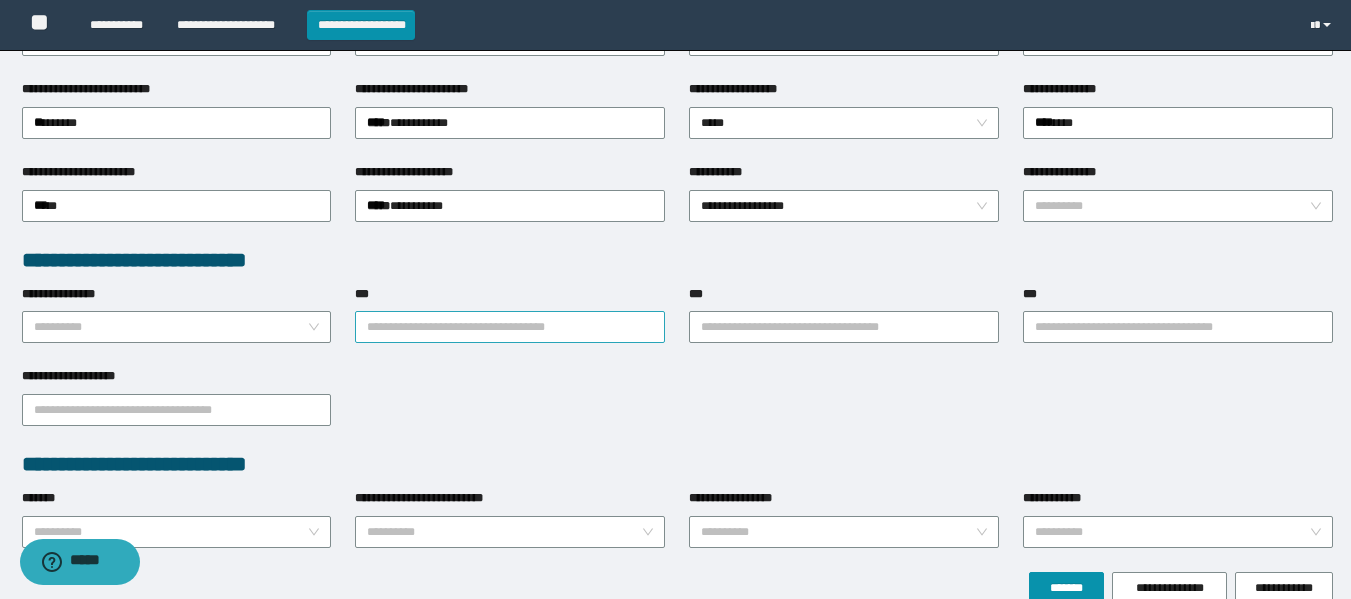 click on "***" at bounding box center [510, 327] 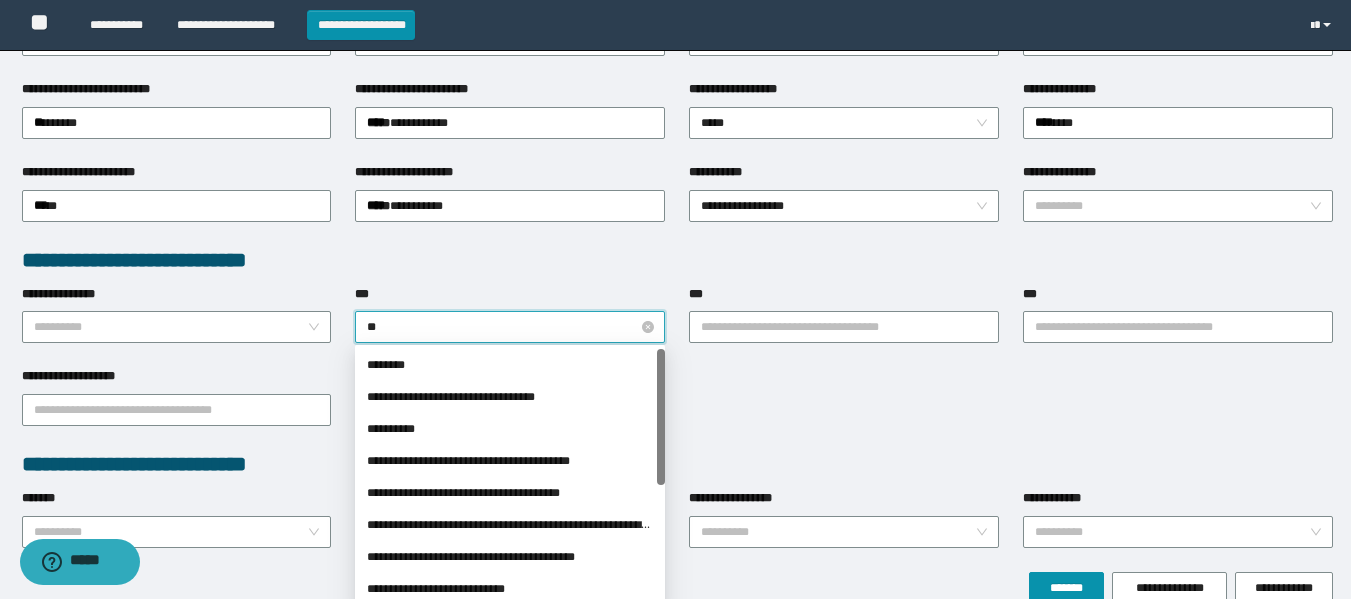 type on "***" 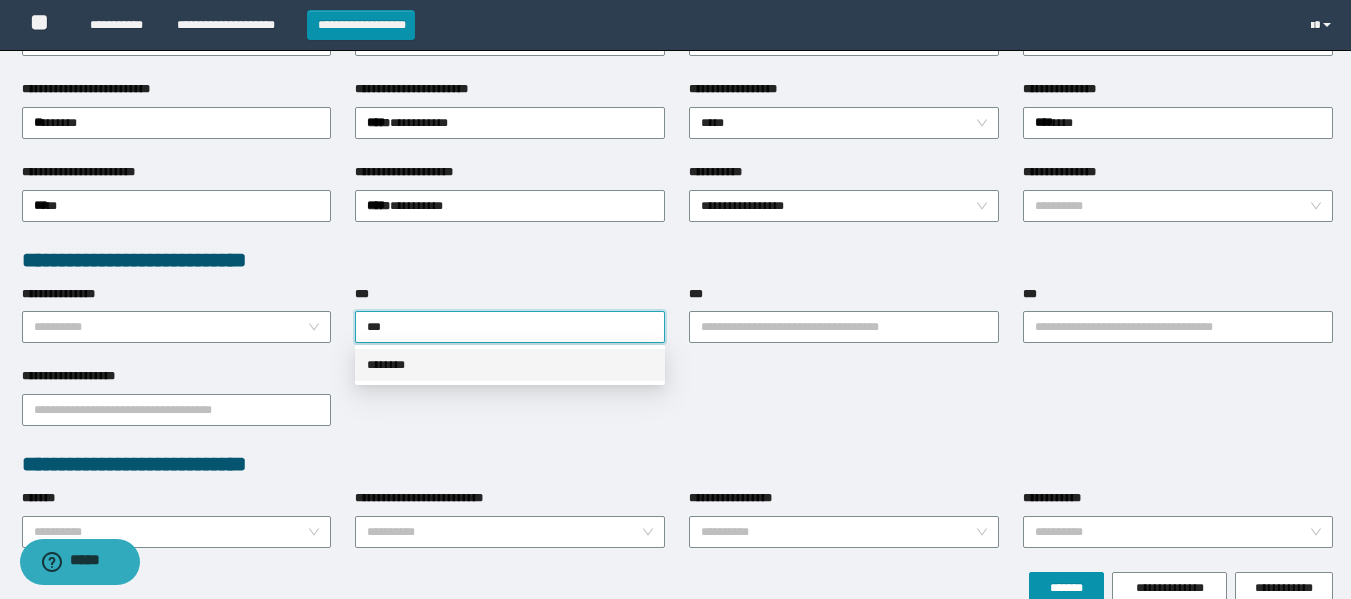 click on "********" at bounding box center (510, 365) 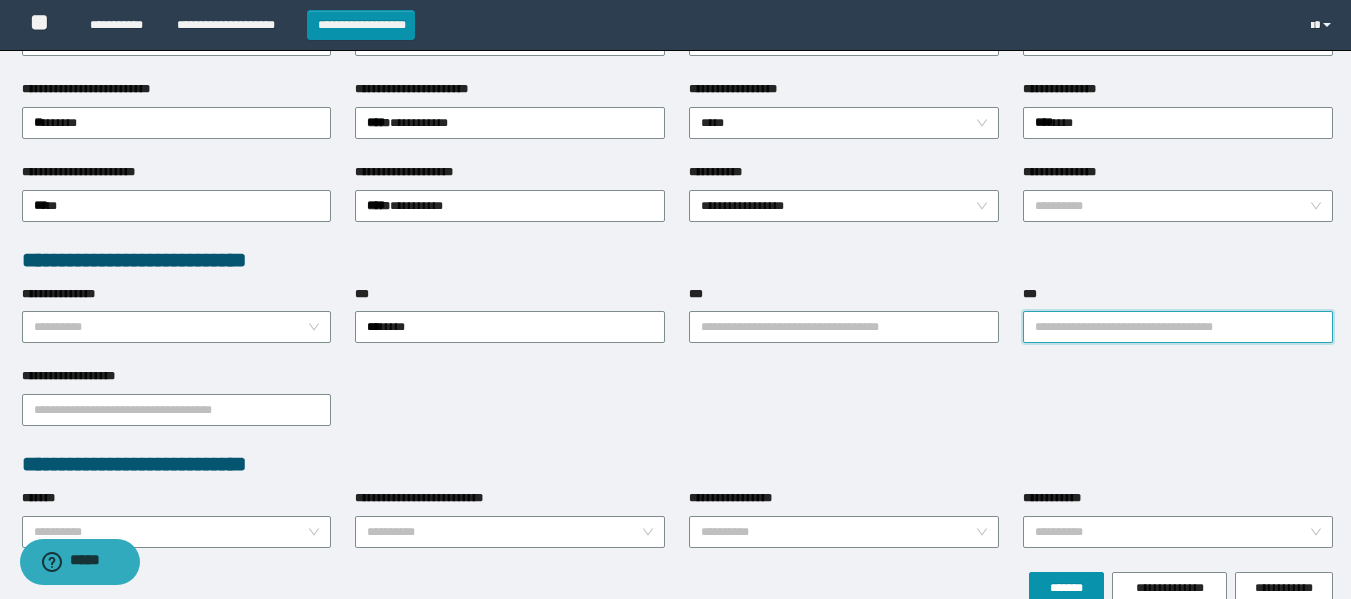 click on "***" at bounding box center (1178, 327) 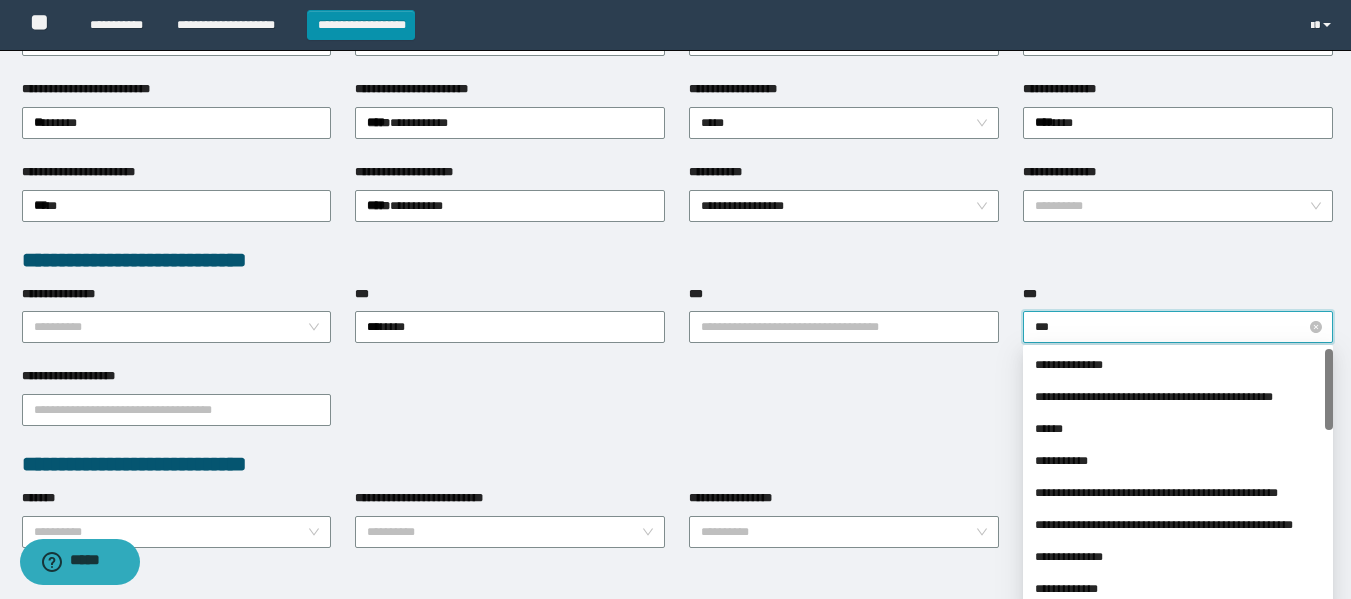 type on "****" 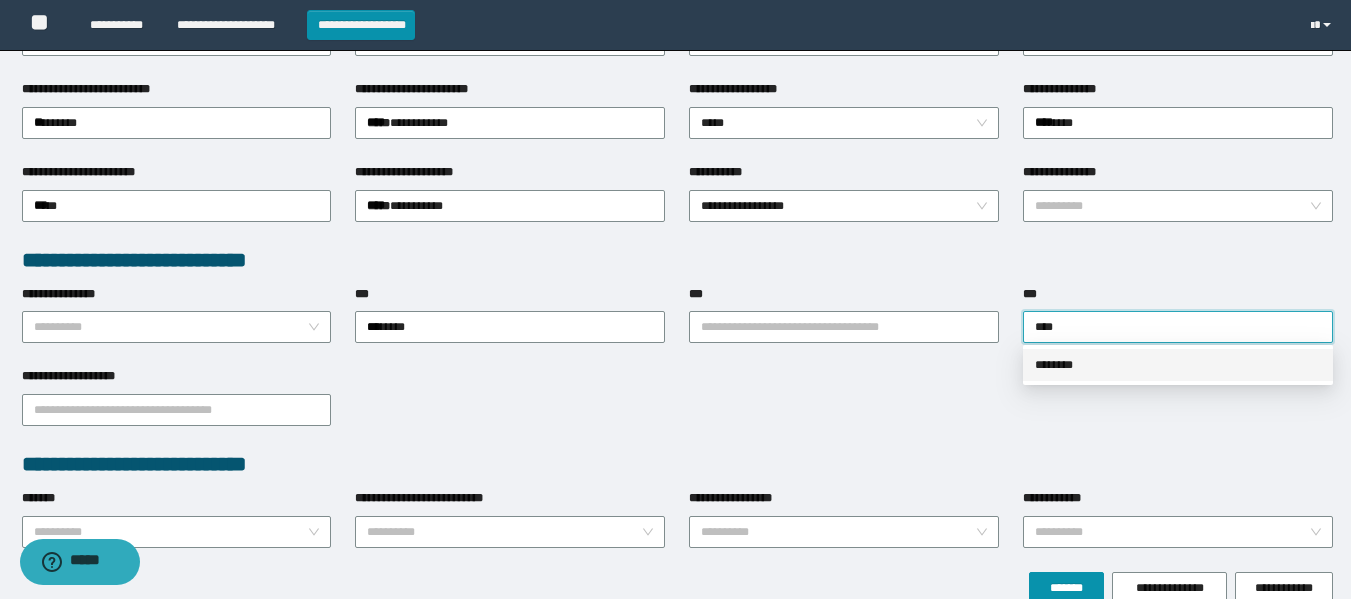 click on "********" at bounding box center (1178, 365) 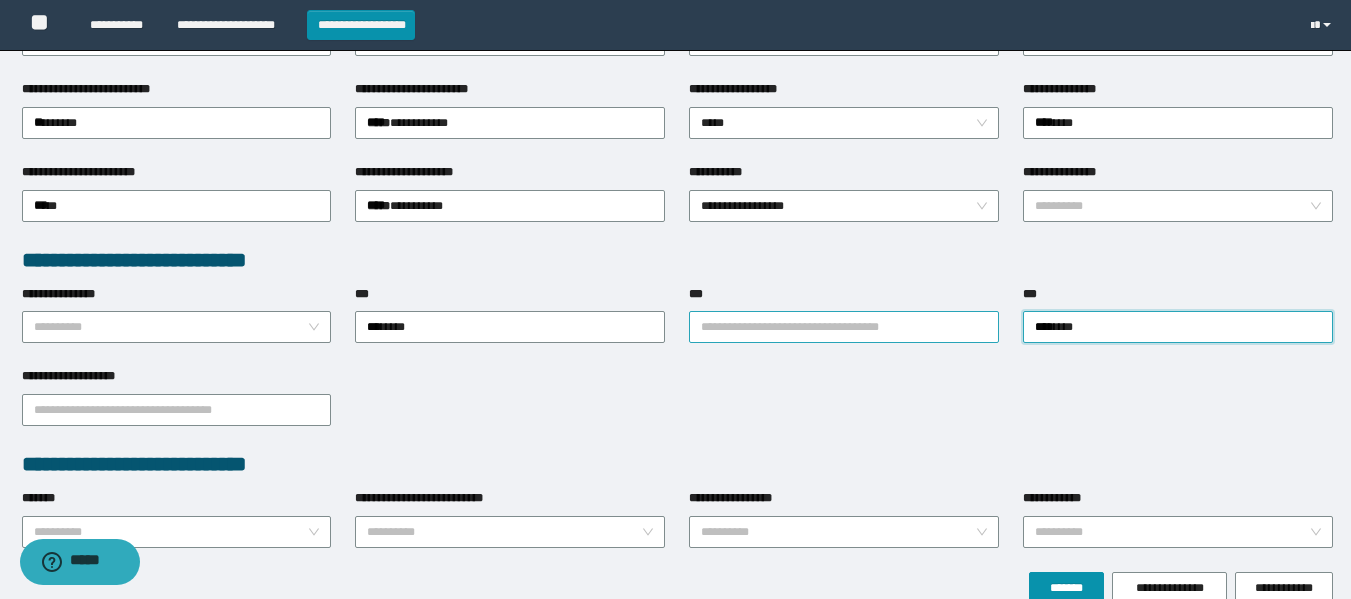click on "***" at bounding box center (844, 327) 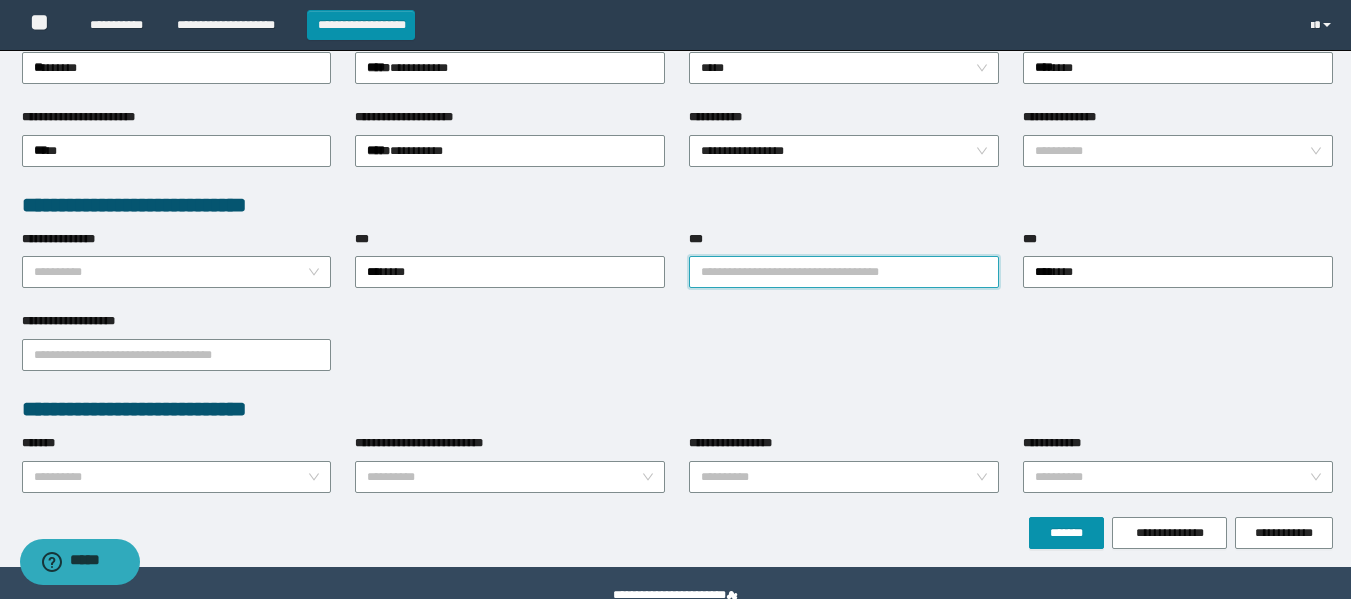 scroll, scrollTop: 462, scrollLeft: 0, axis: vertical 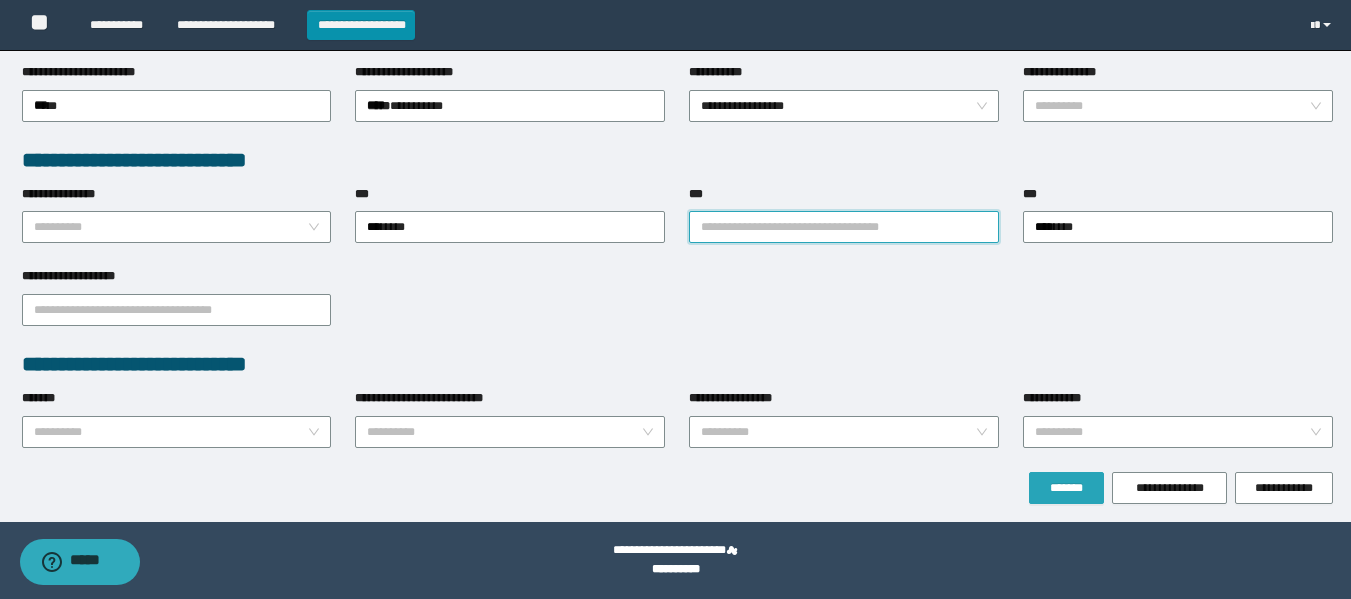 click on "*******" at bounding box center (1066, 488) 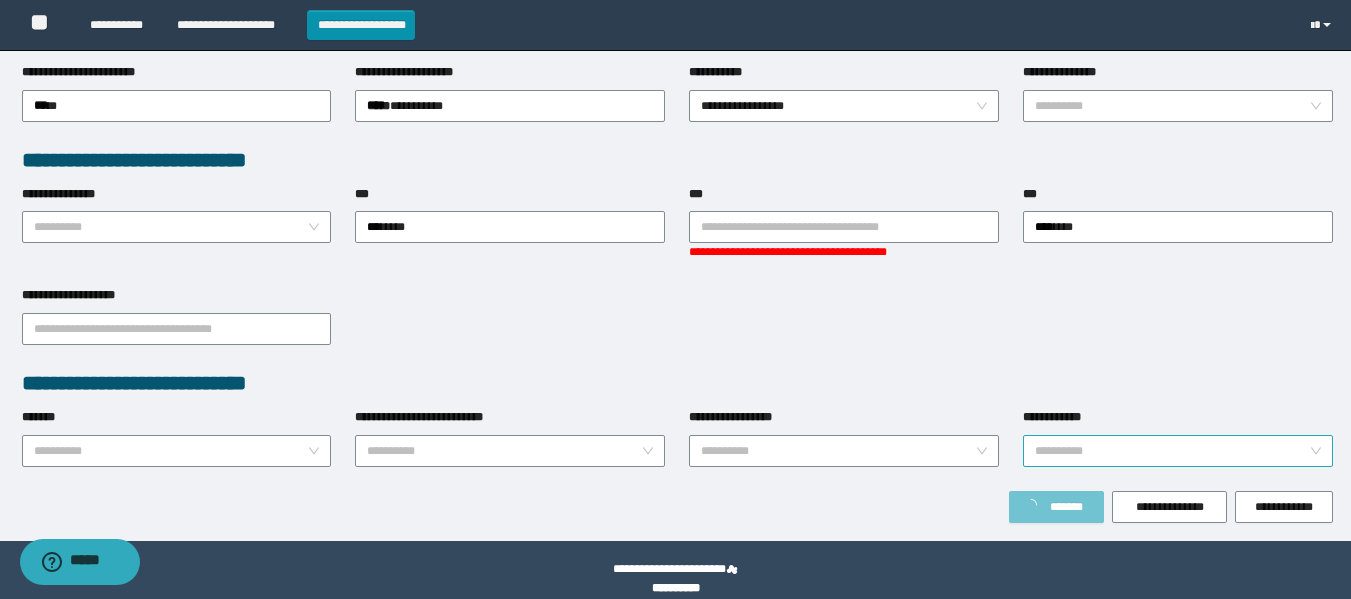 scroll, scrollTop: 514, scrollLeft: 0, axis: vertical 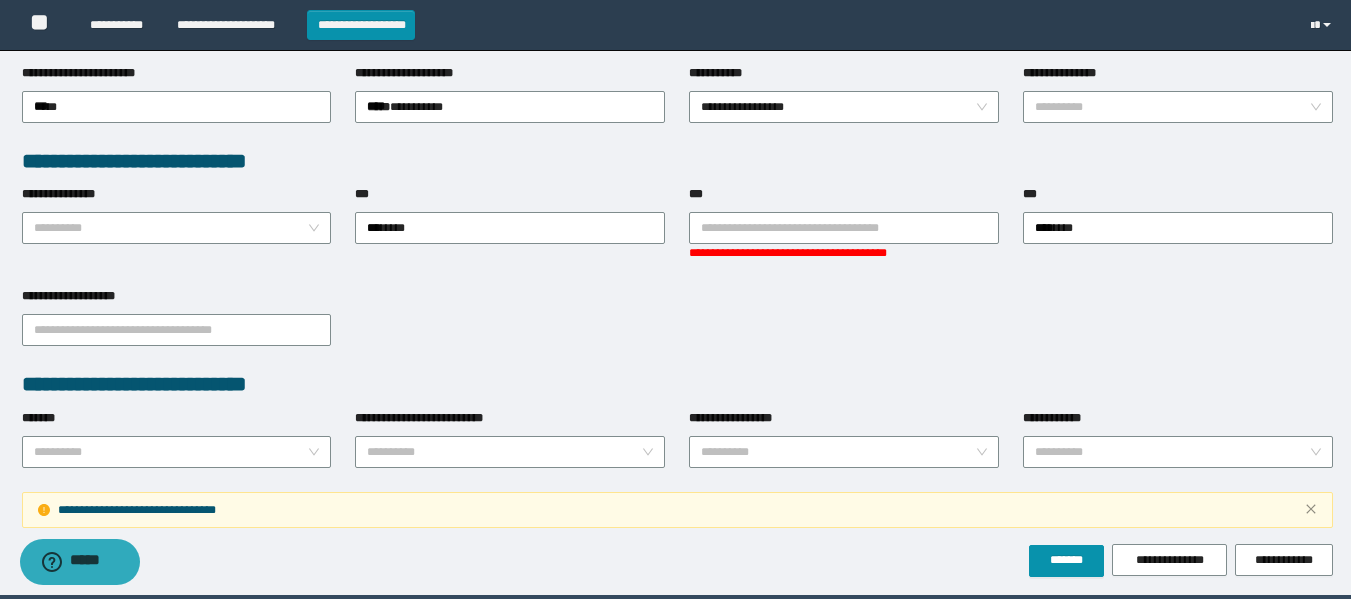 click on "**********" at bounding box center (677, 328) 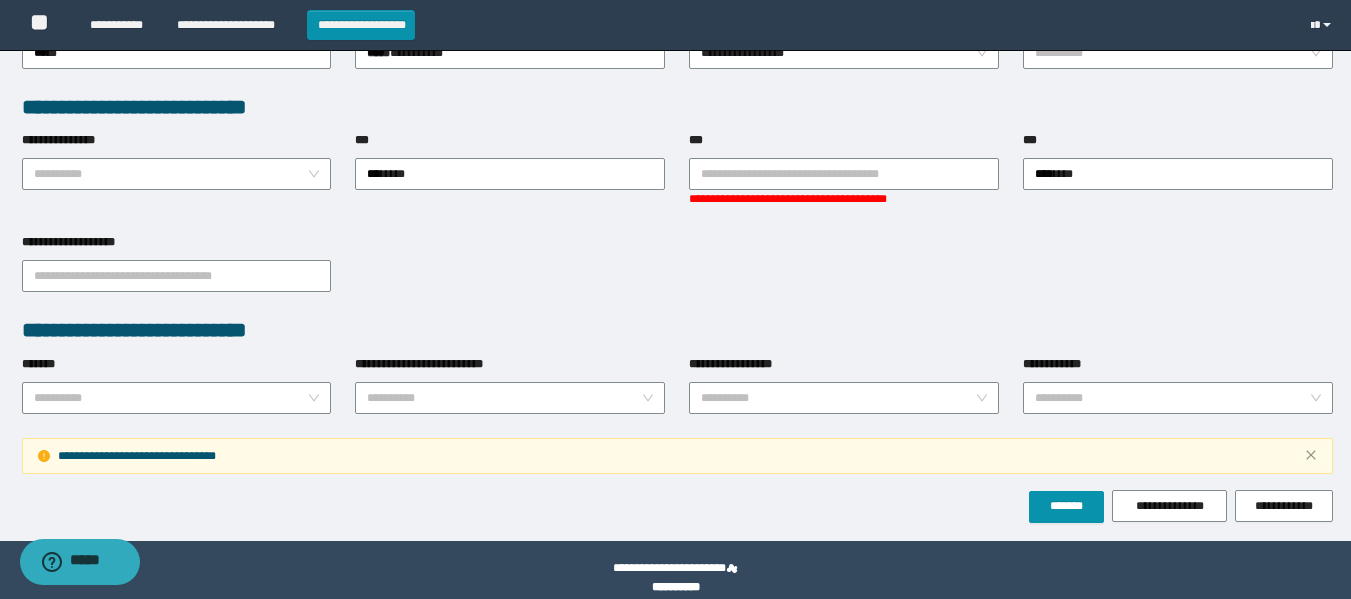 scroll, scrollTop: 586, scrollLeft: 0, axis: vertical 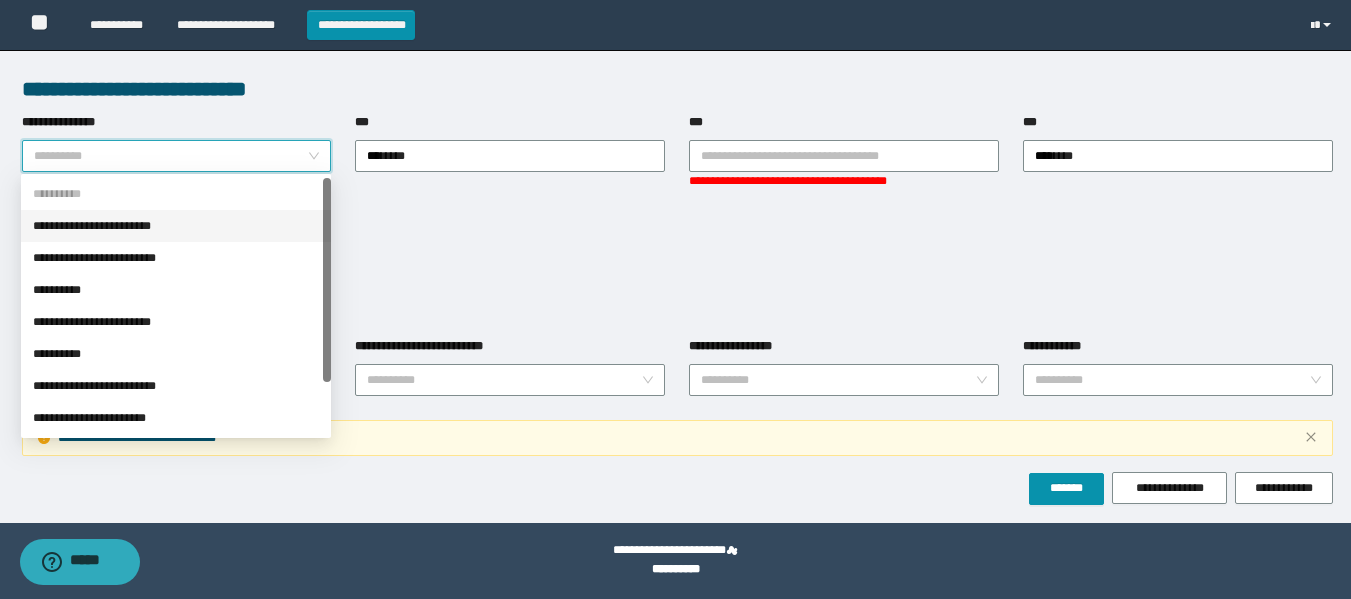 click on "**********" at bounding box center [171, 156] 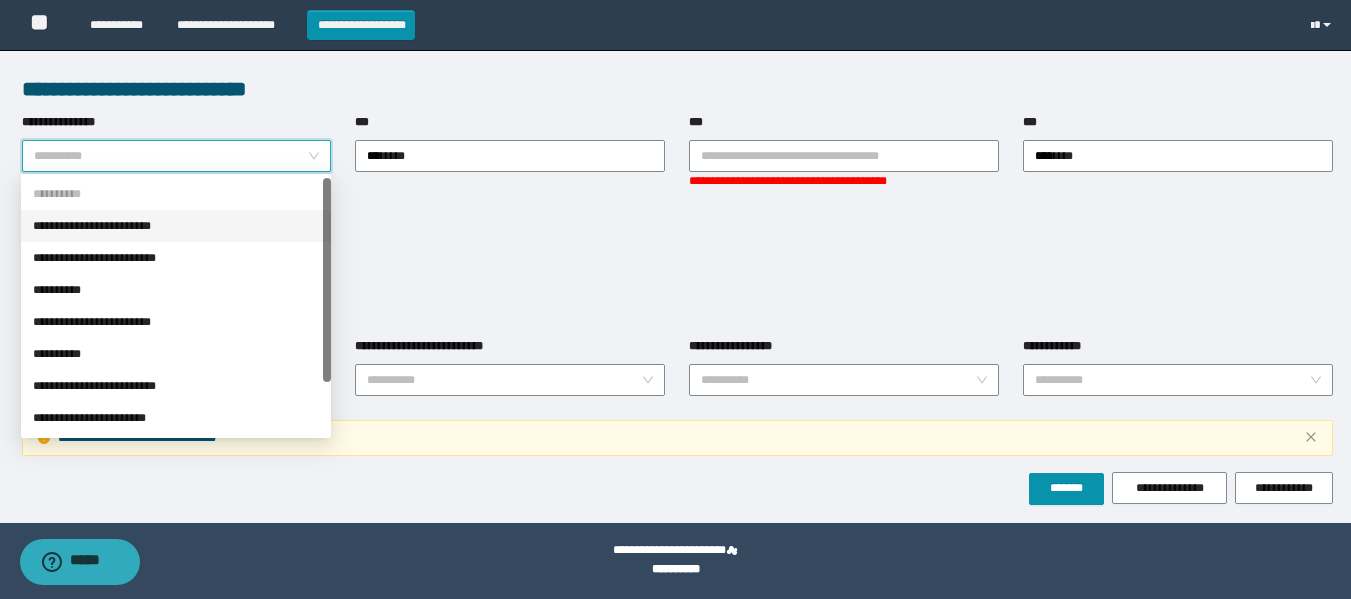 click on "**********" at bounding box center (176, 226) 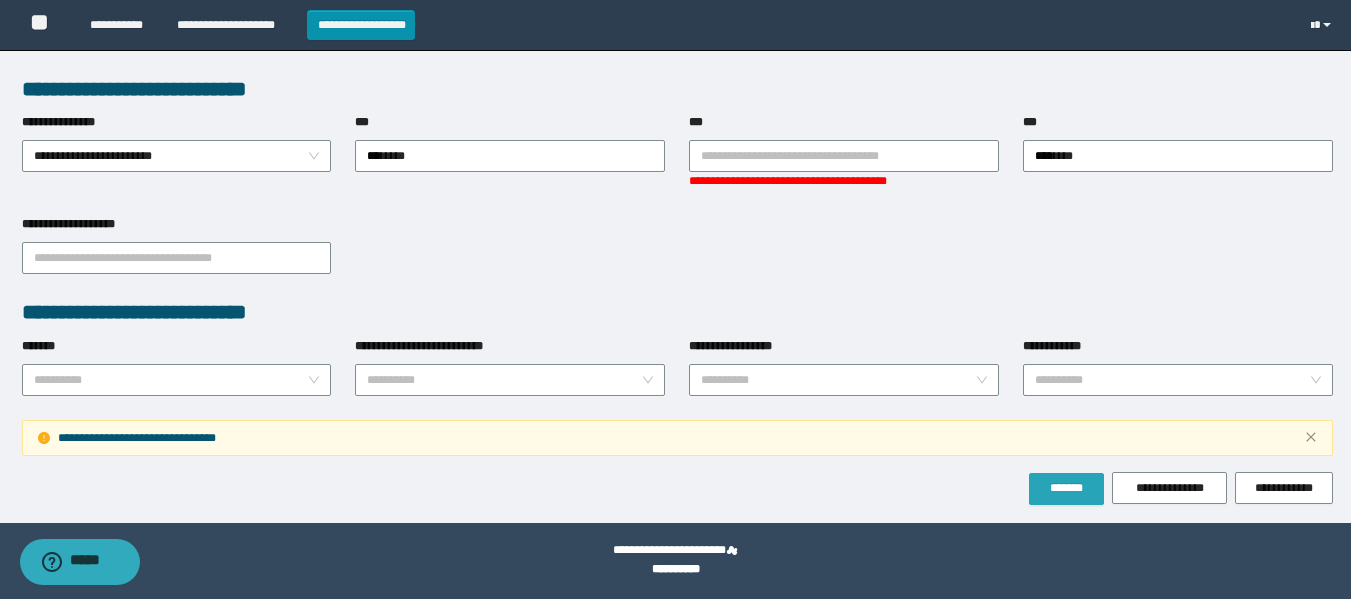 click on "*******" at bounding box center [1066, 489] 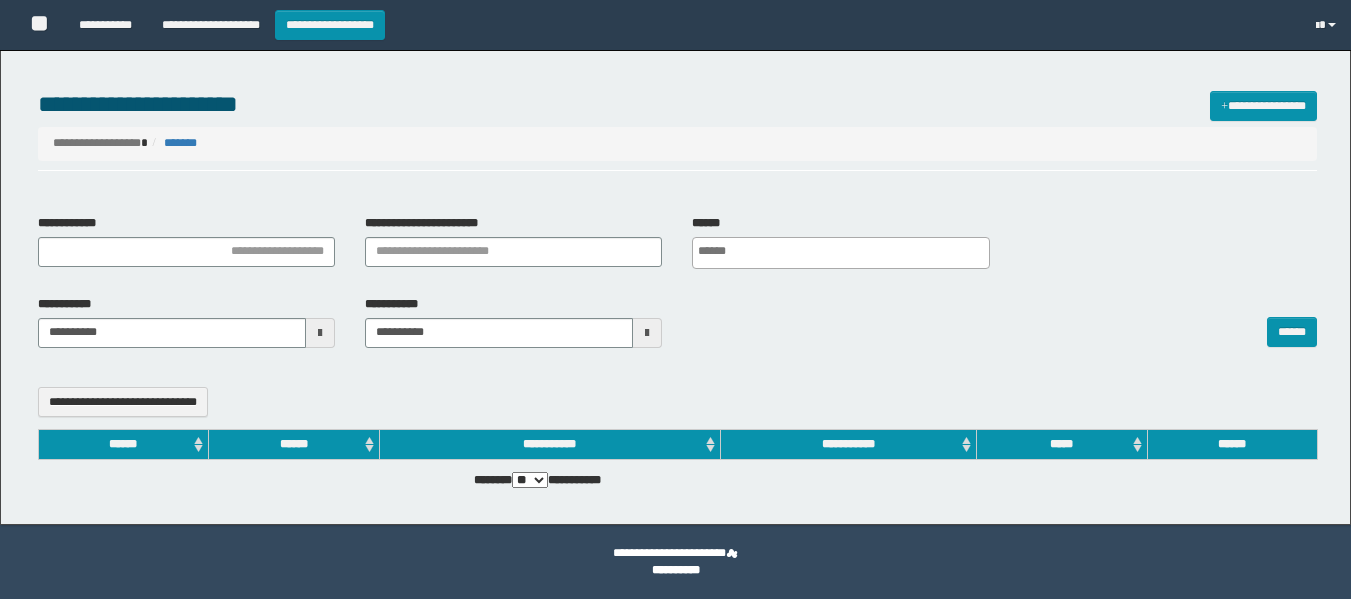 select 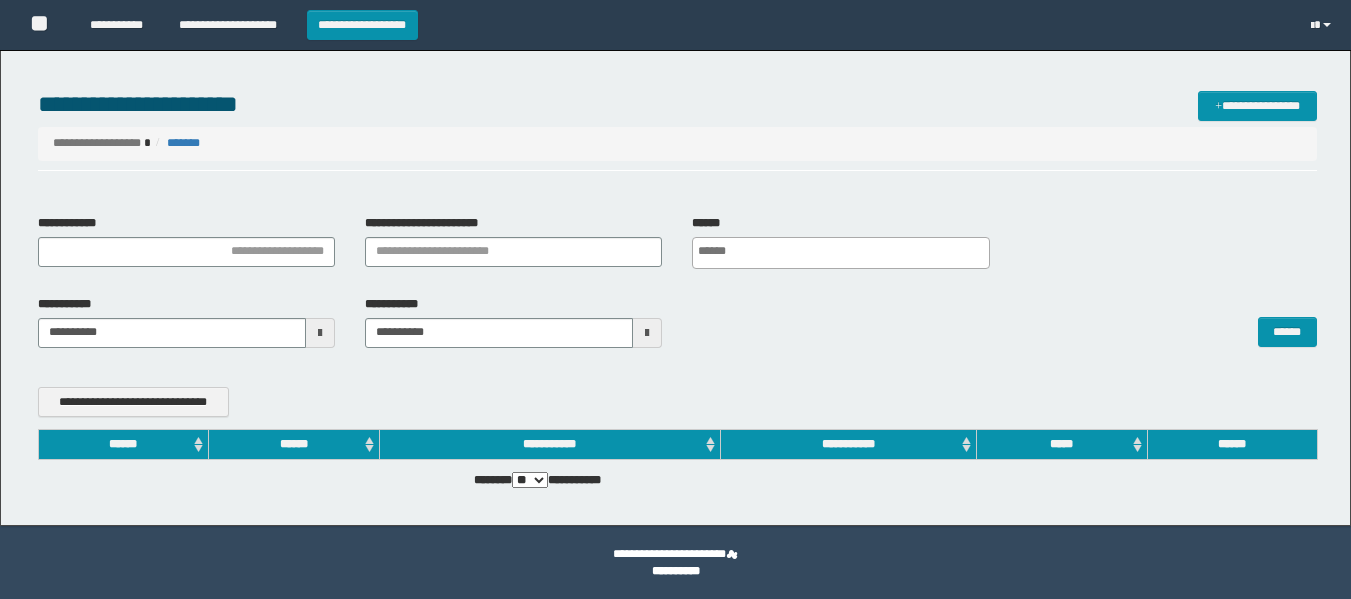 scroll, scrollTop: 0, scrollLeft: 0, axis: both 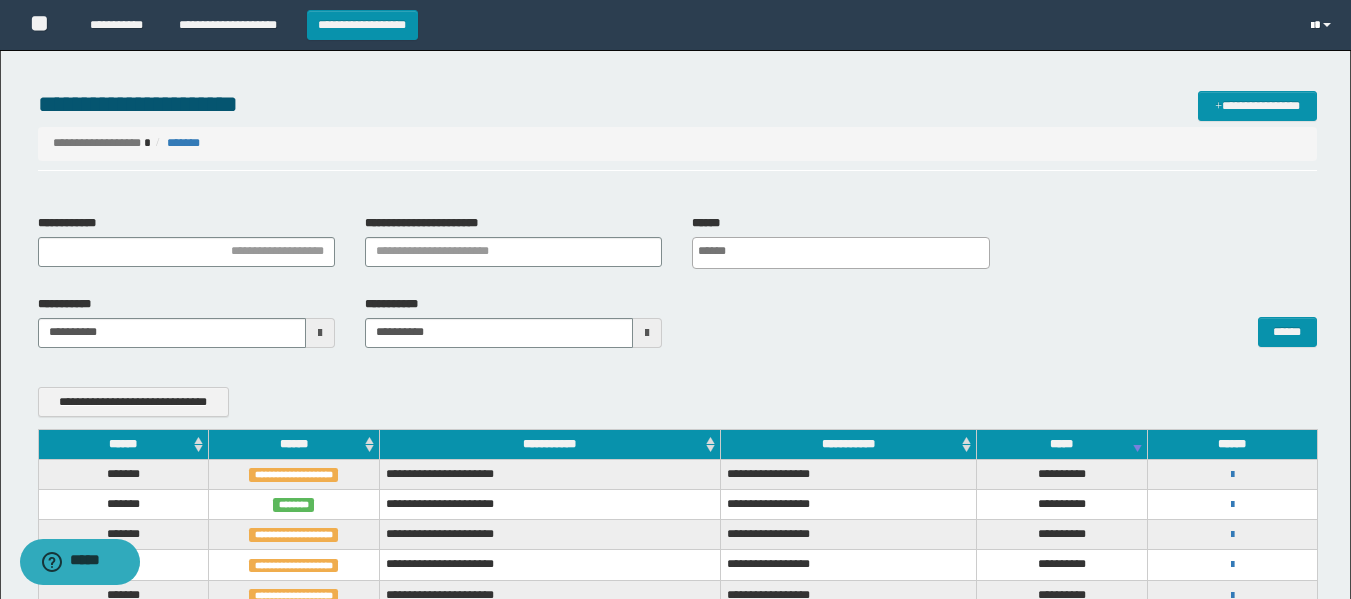 click at bounding box center [1312, 26] 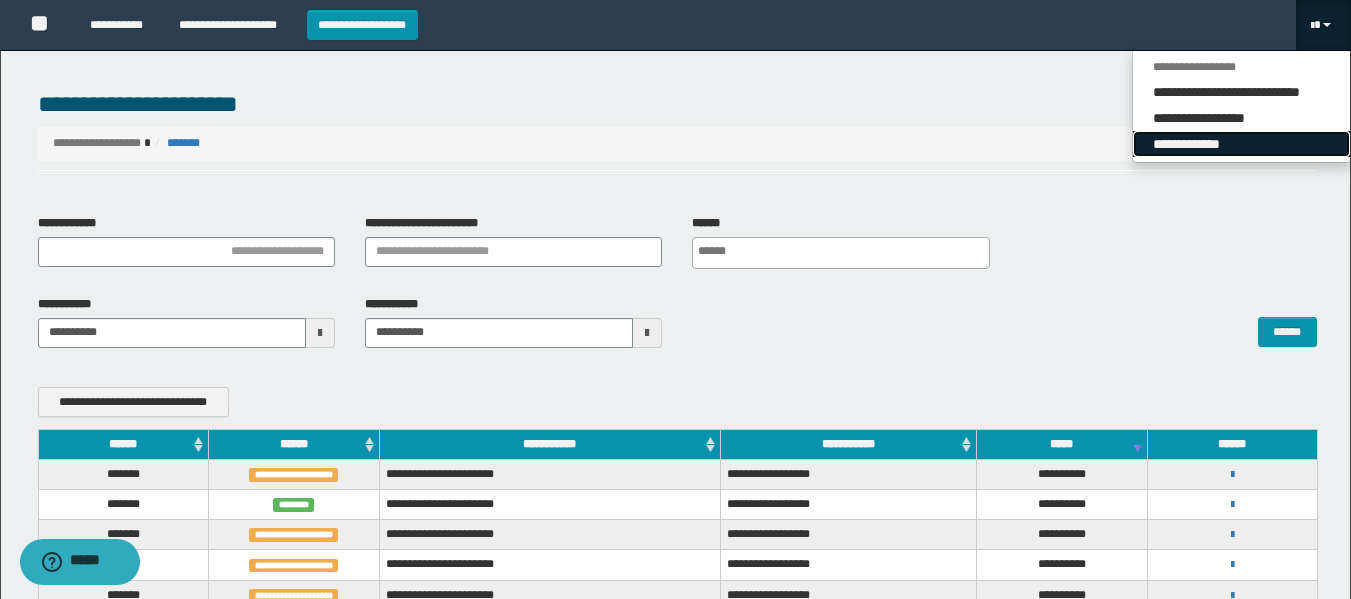 click on "**********" at bounding box center [1241, 144] 